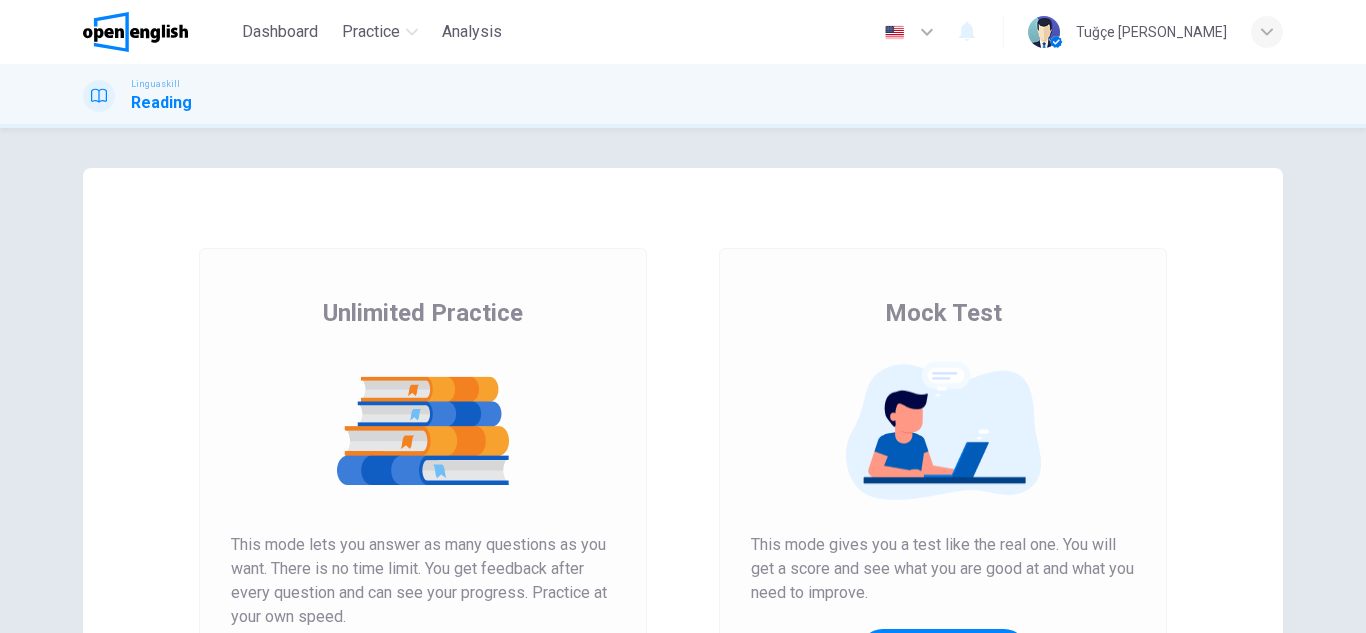 scroll, scrollTop: 0, scrollLeft: 0, axis: both 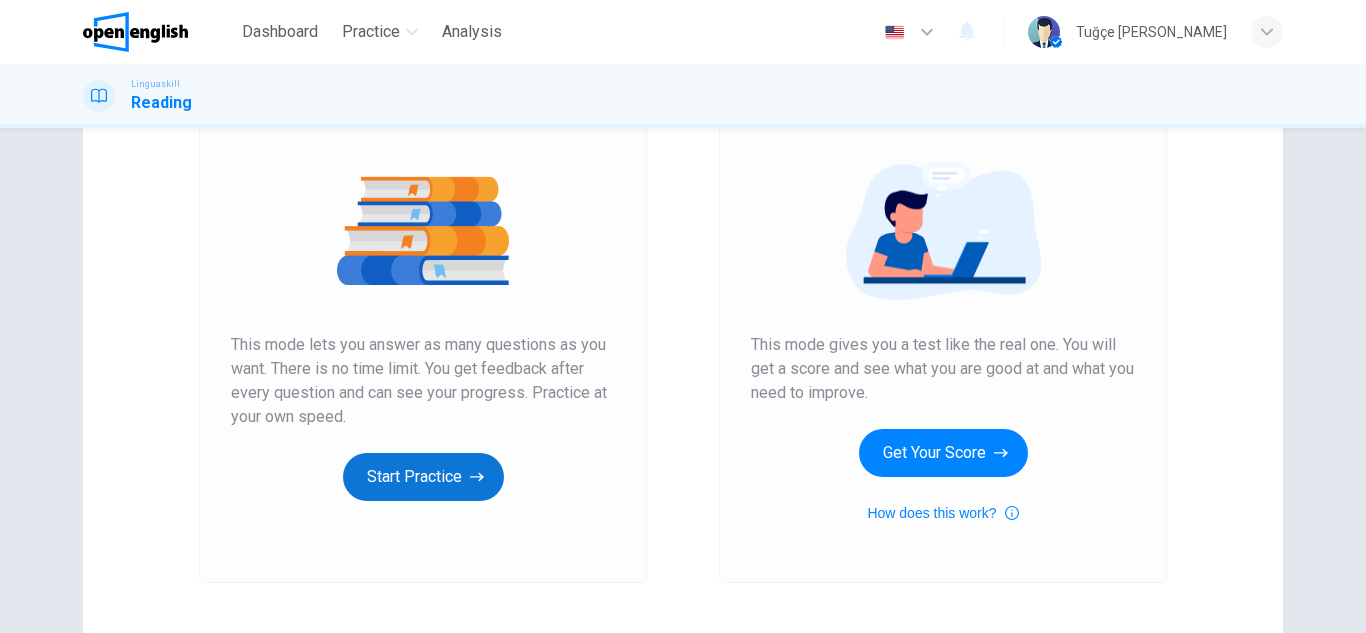 click on "Start Practice" at bounding box center [423, 477] 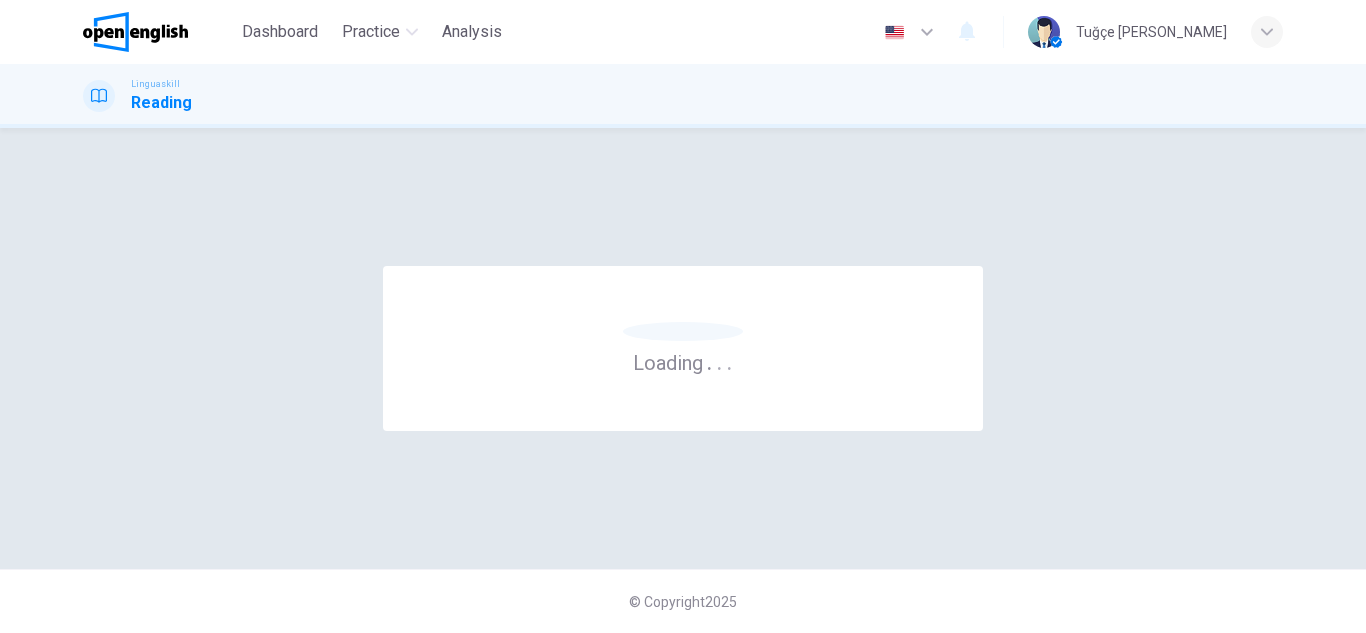 scroll, scrollTop: 0, scrollLeft: 0, axis: both 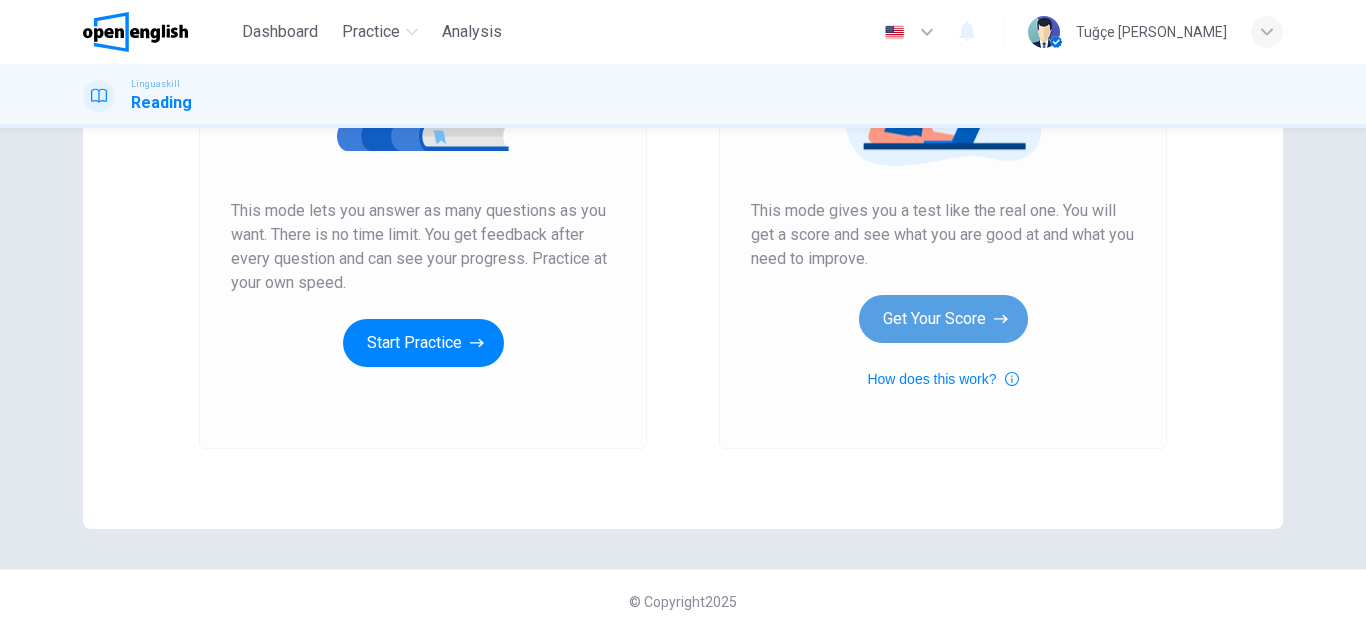 click on "Get Your Score" at bounding box center (943, 319) 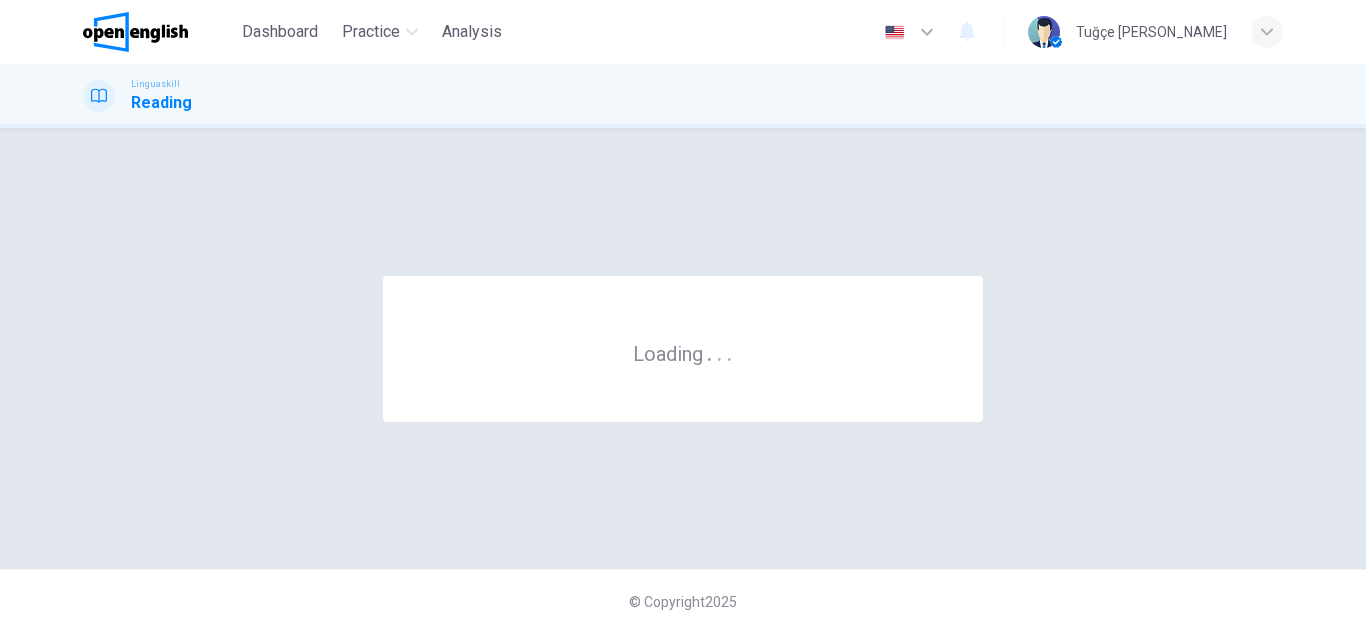 scroll, scrollTop: 0, scrollLeft: 0, axis: both 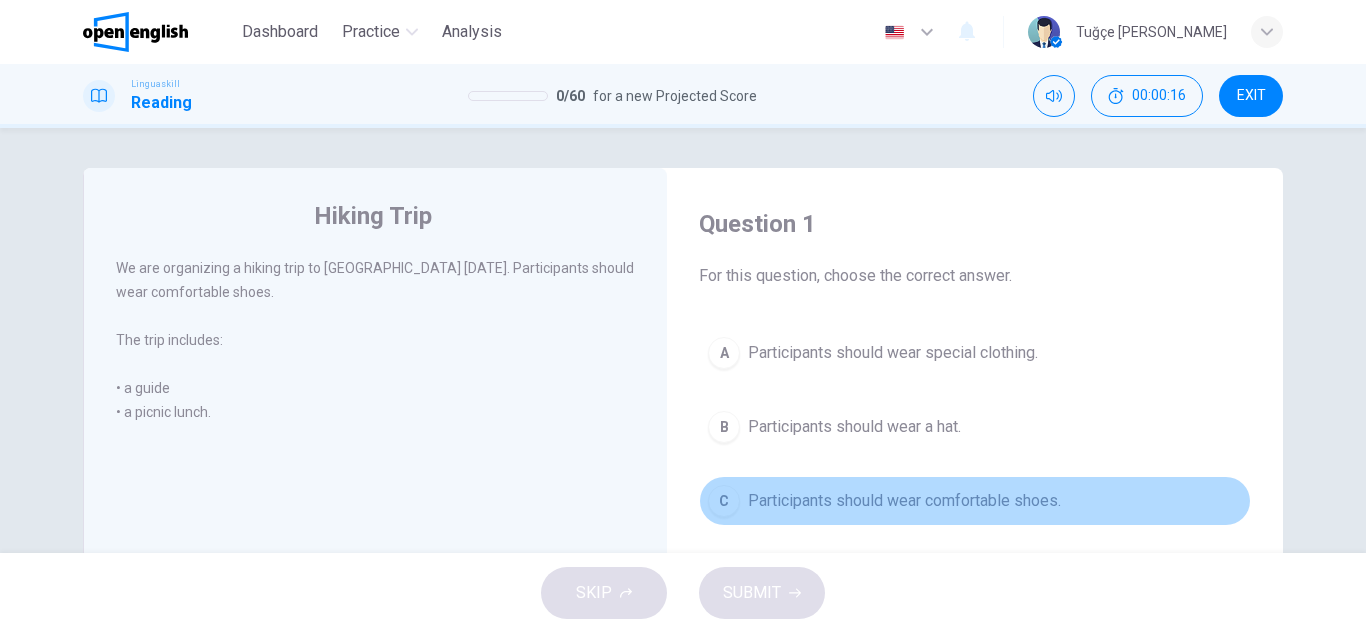 click on "Participants should wear comfortable shoes." at bounding box center [904, 501] 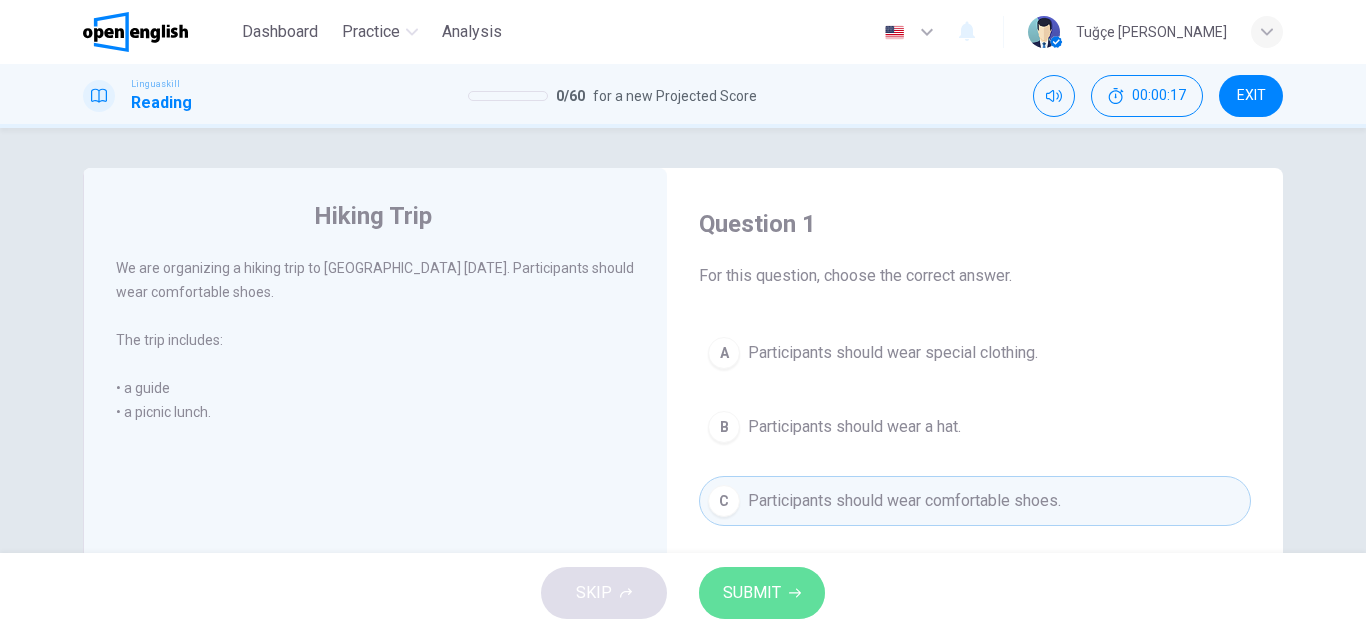 click 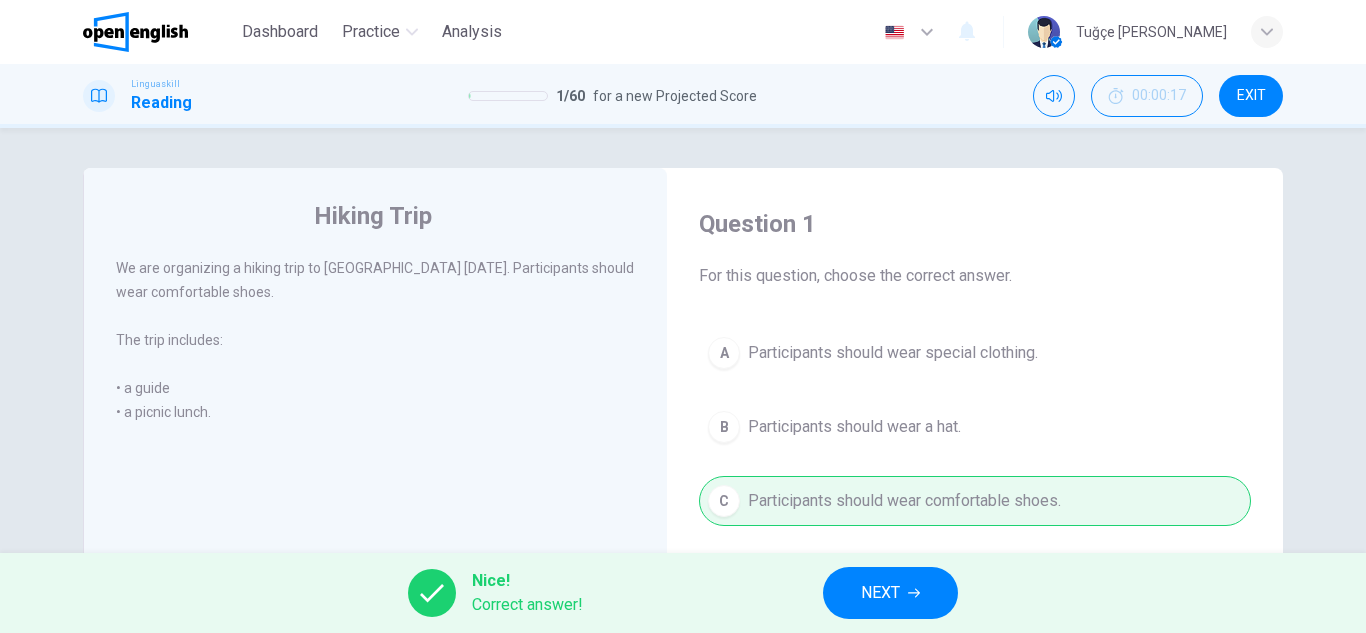 click on "NEXT" at bounding box center [880, 593] 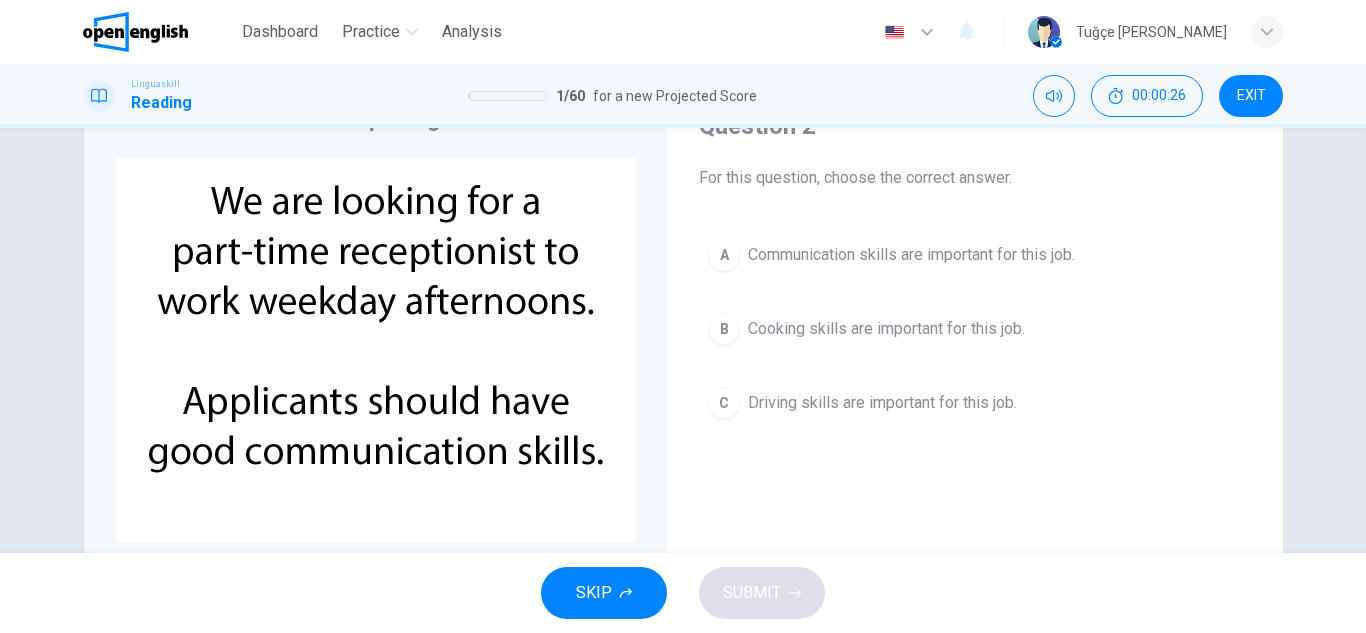 scroll, scrollTop: 200, scrollLeft: 0, axis: vertical 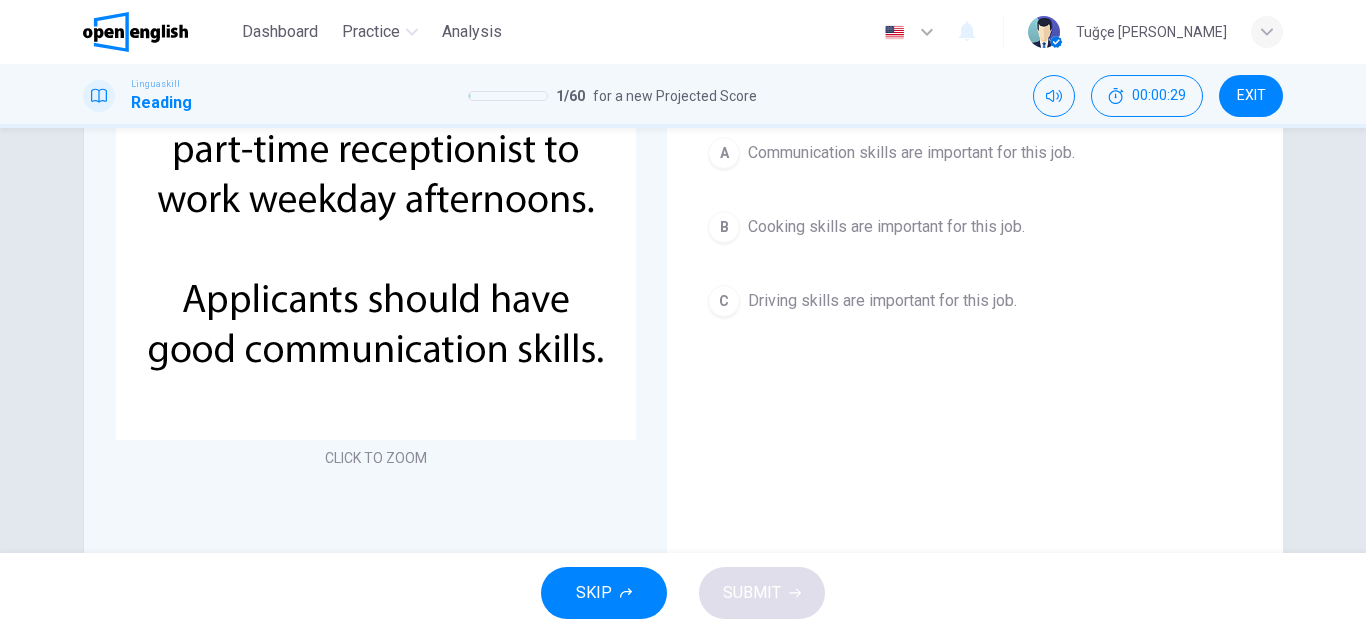click on "Communication skills are important for this job." at bounding box center (911, 153) 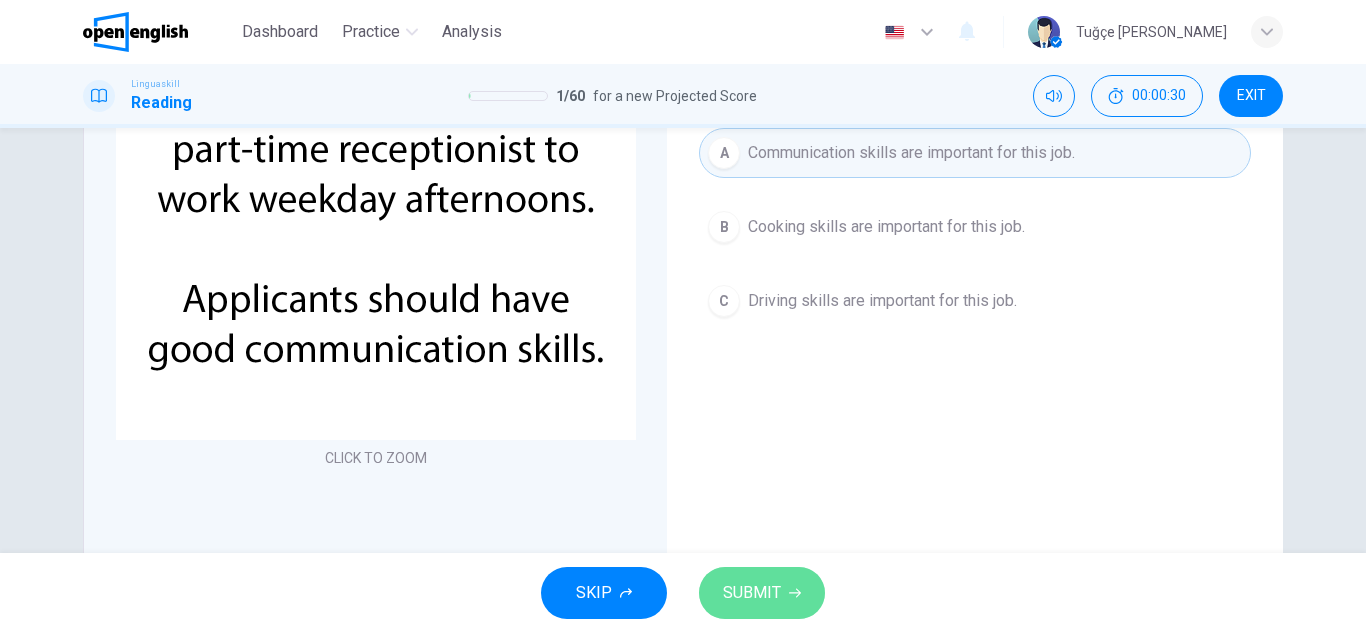 click on "SUBMIT" at bounding box center (752, 593) 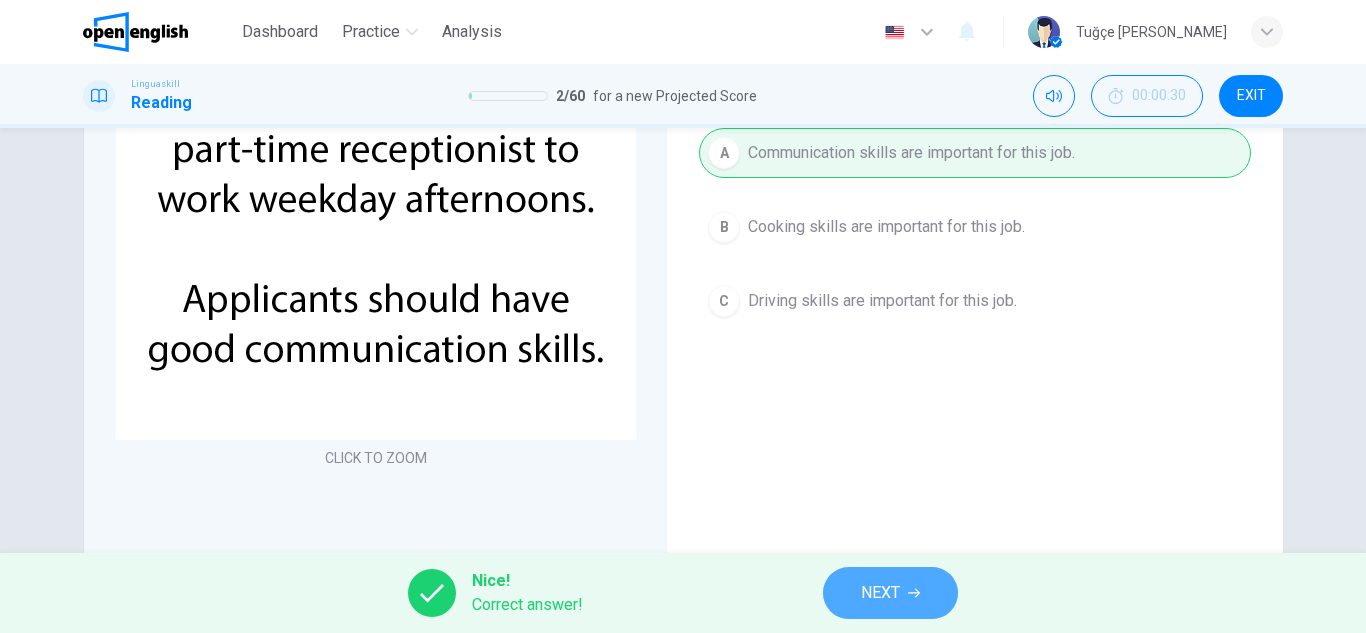click on "NEXT" at bounding box center [890, 593] 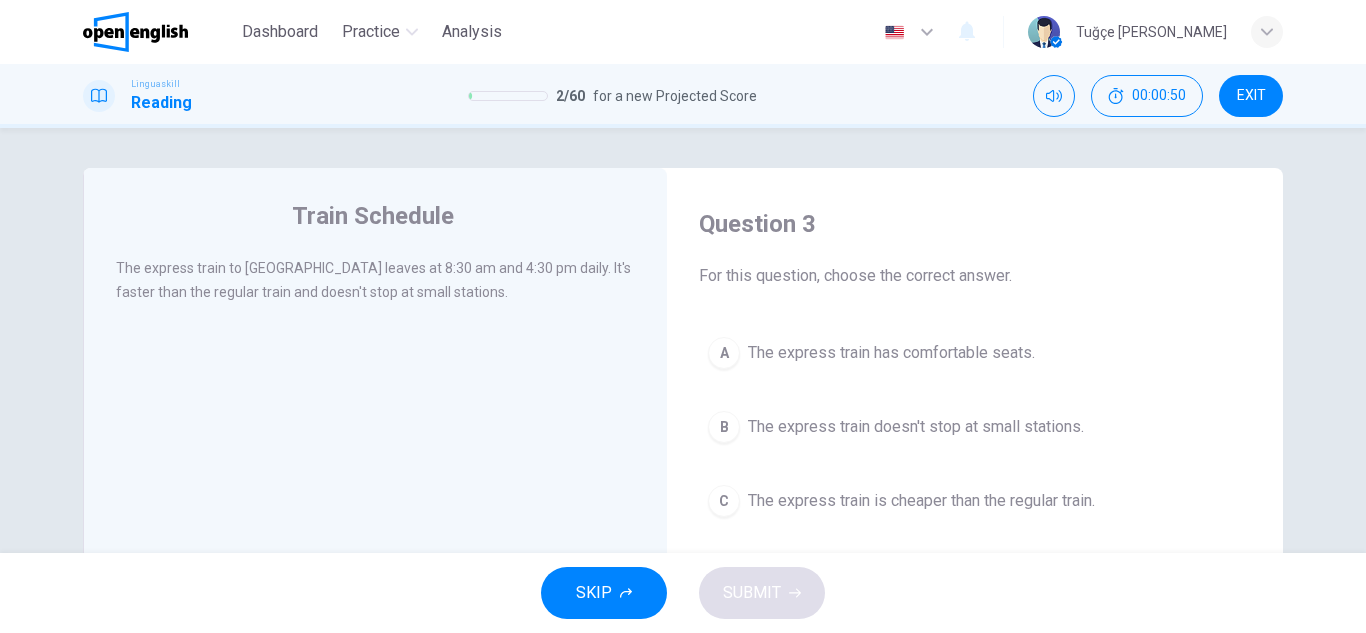 click on "The express train doesn't stop at small stations." at bounding box center [916, 427] 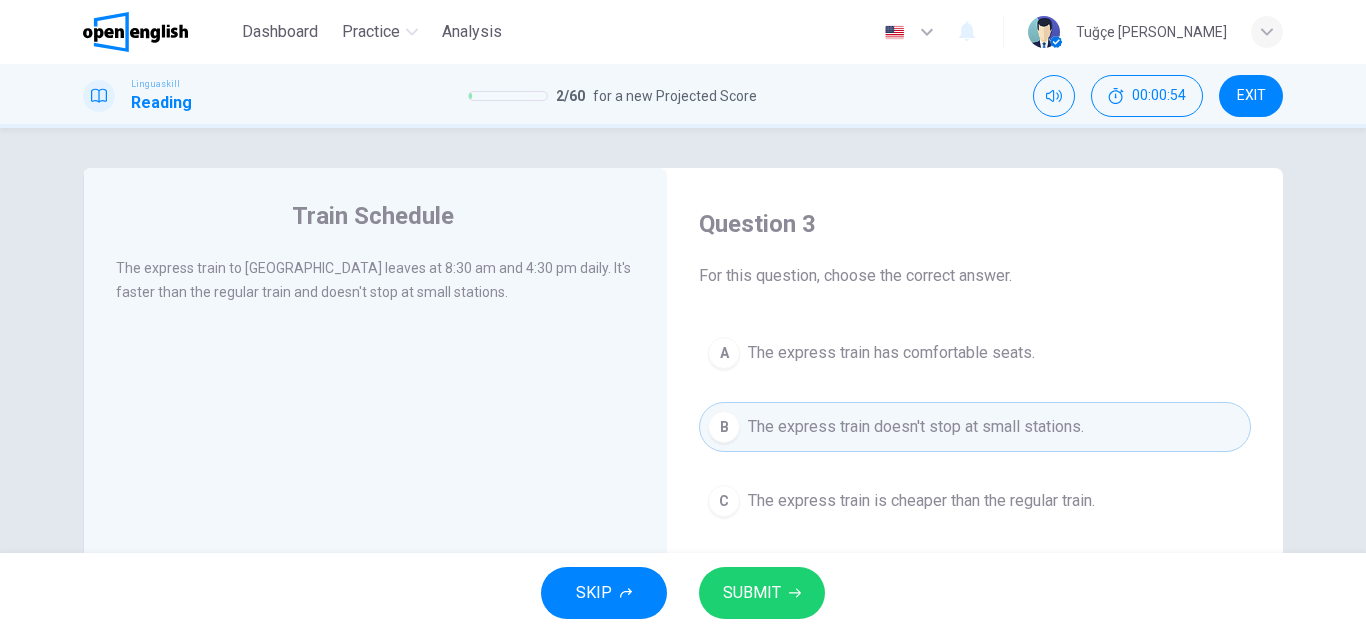 click on "SUBMIT" at bounding box center [752, 593] 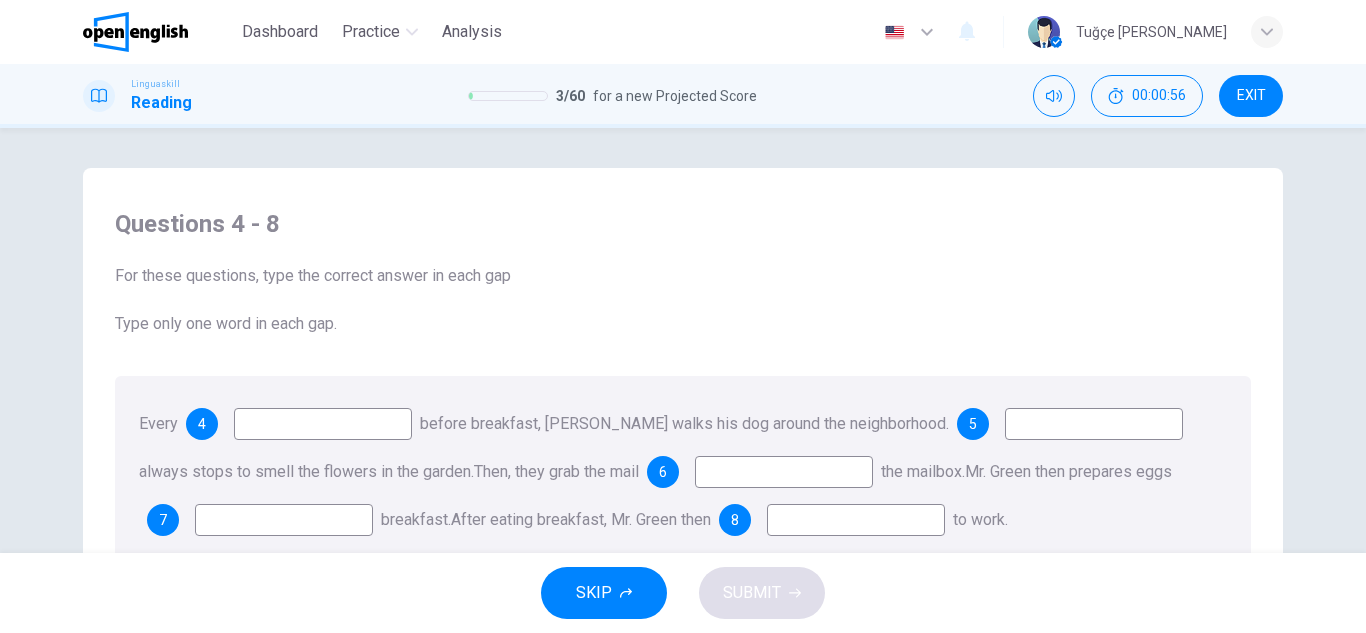 scroll, scrollTop: 100, scrollLeft: 0, axis: vertical 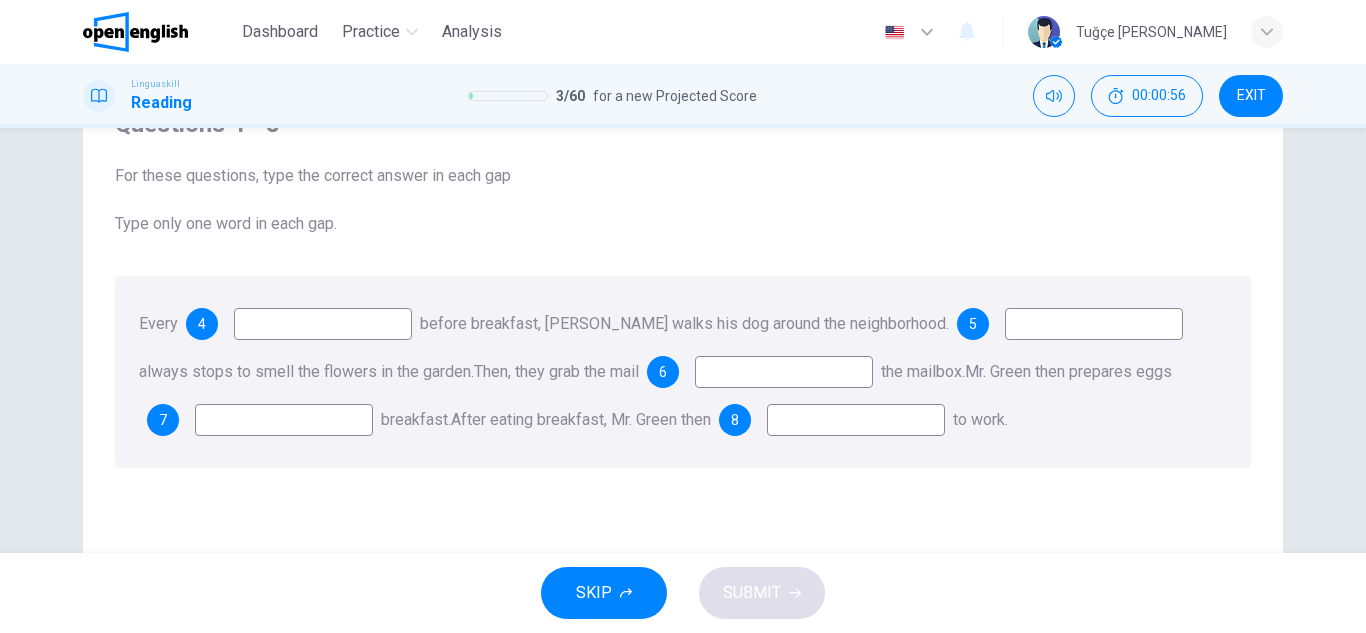 click at bounding box center (323, 324) 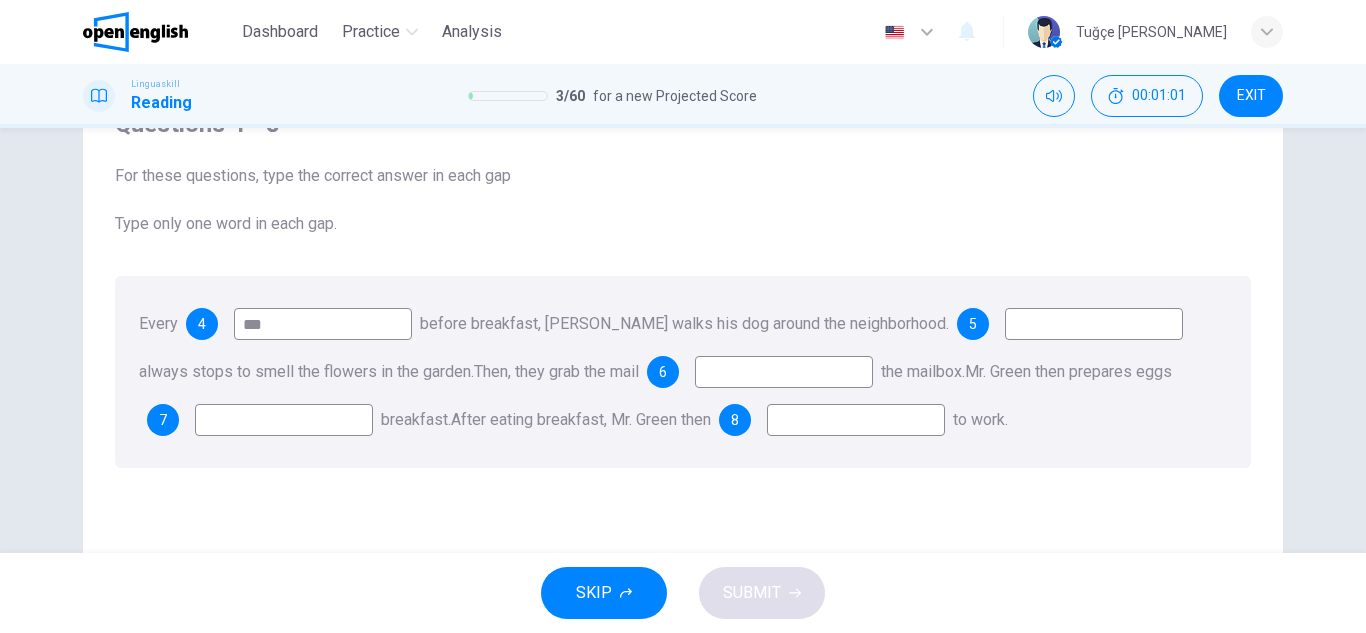 type on "***" 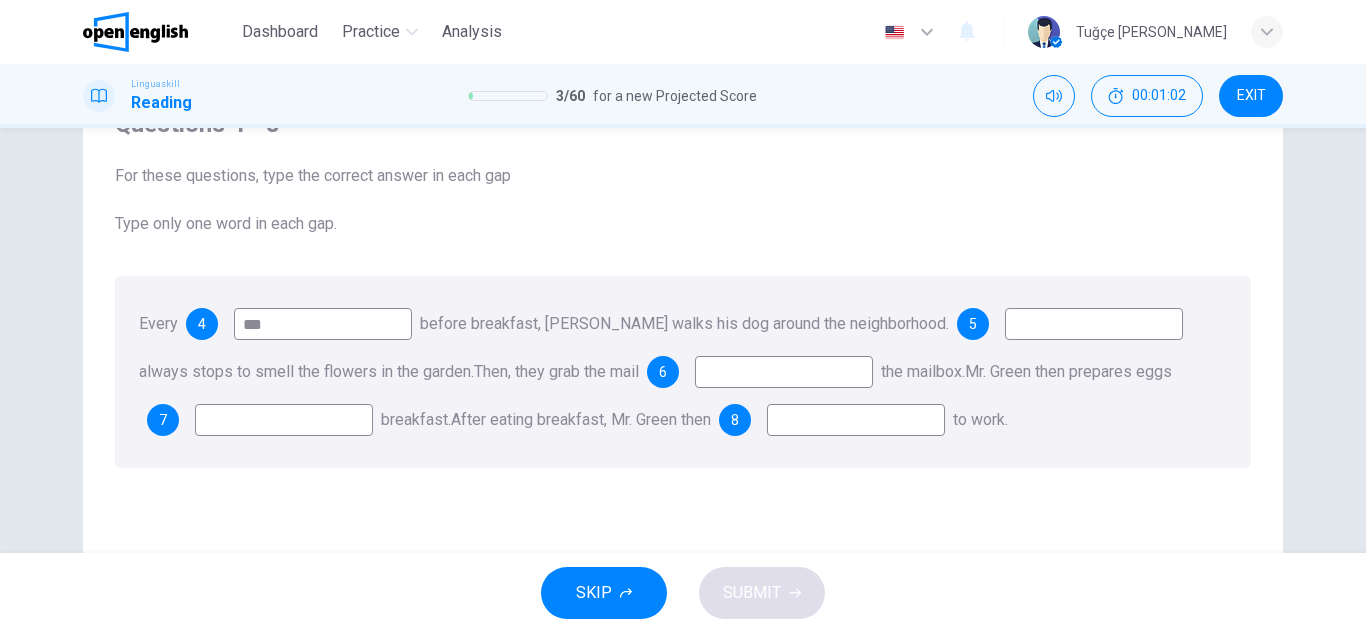 click at bounding box center [1094, 324] 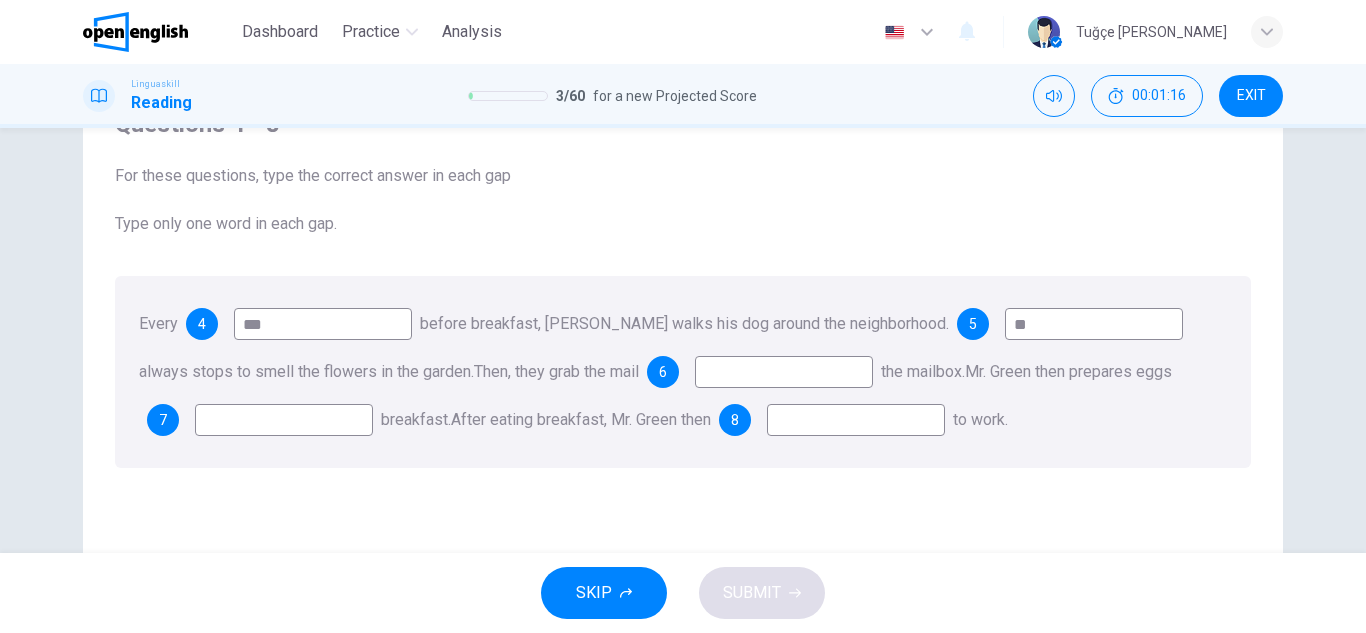 type on "*" 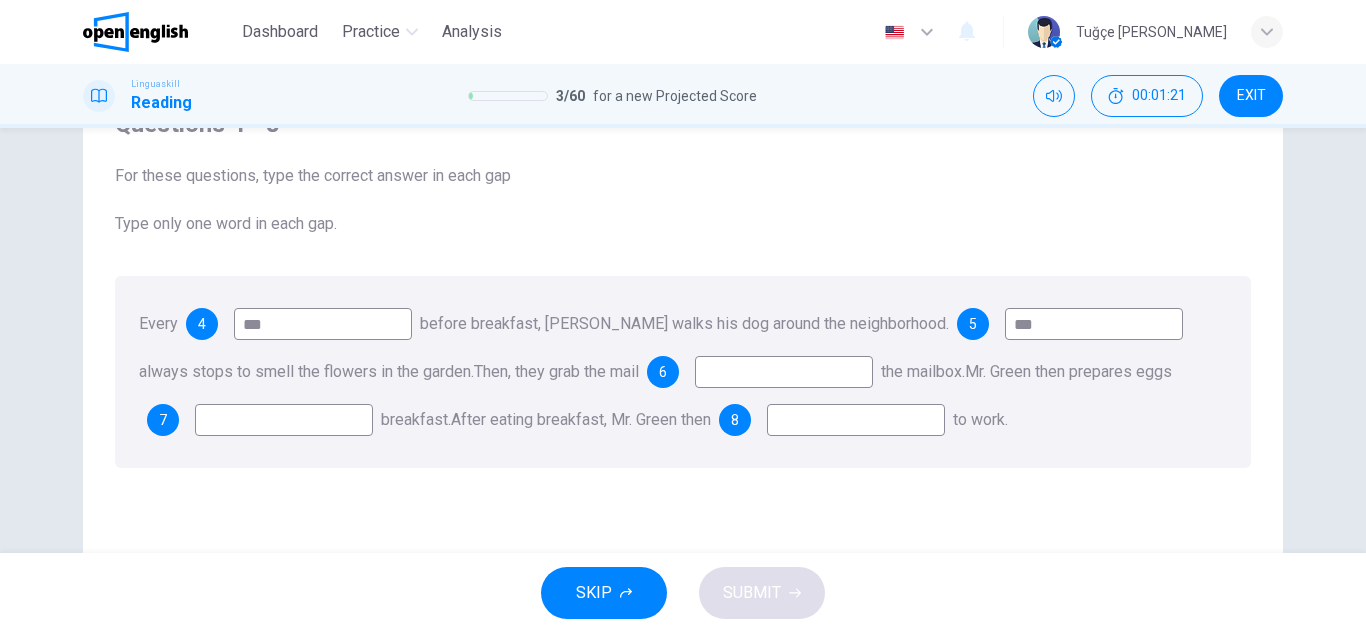 drag, startPoint x: 1061, startPoint y: 333, endPoint x: 953, endPoint y: 319, distance: 108.903625 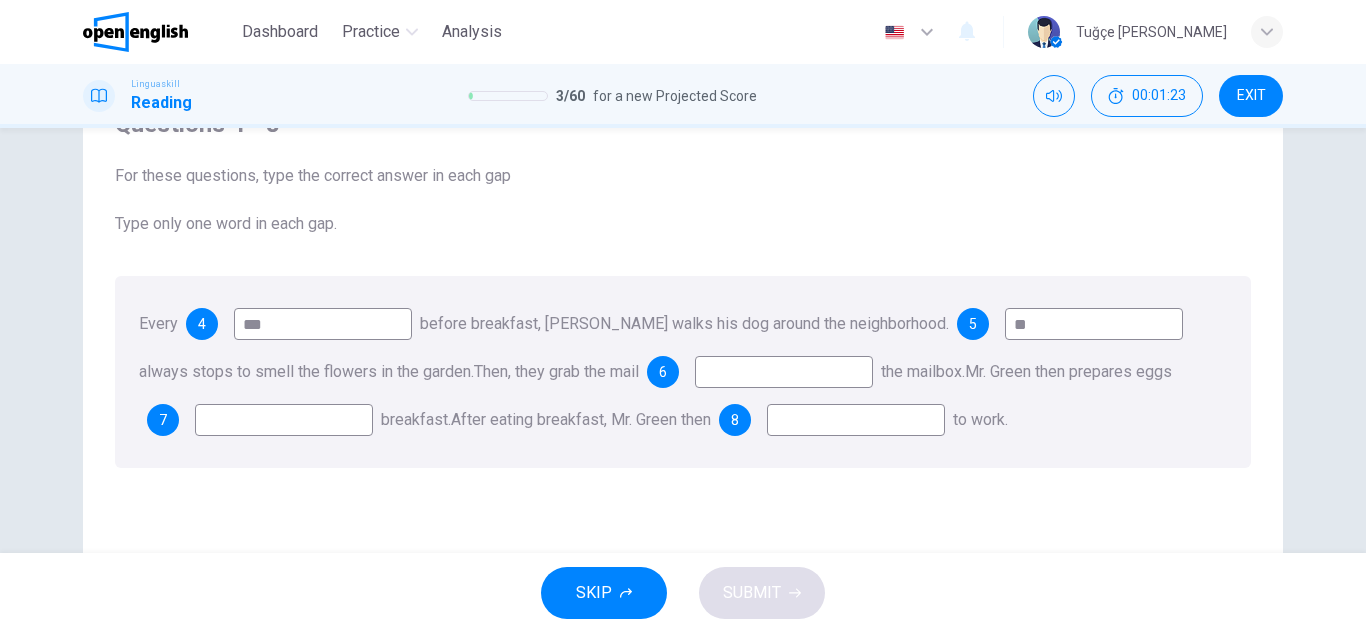 type on "*" 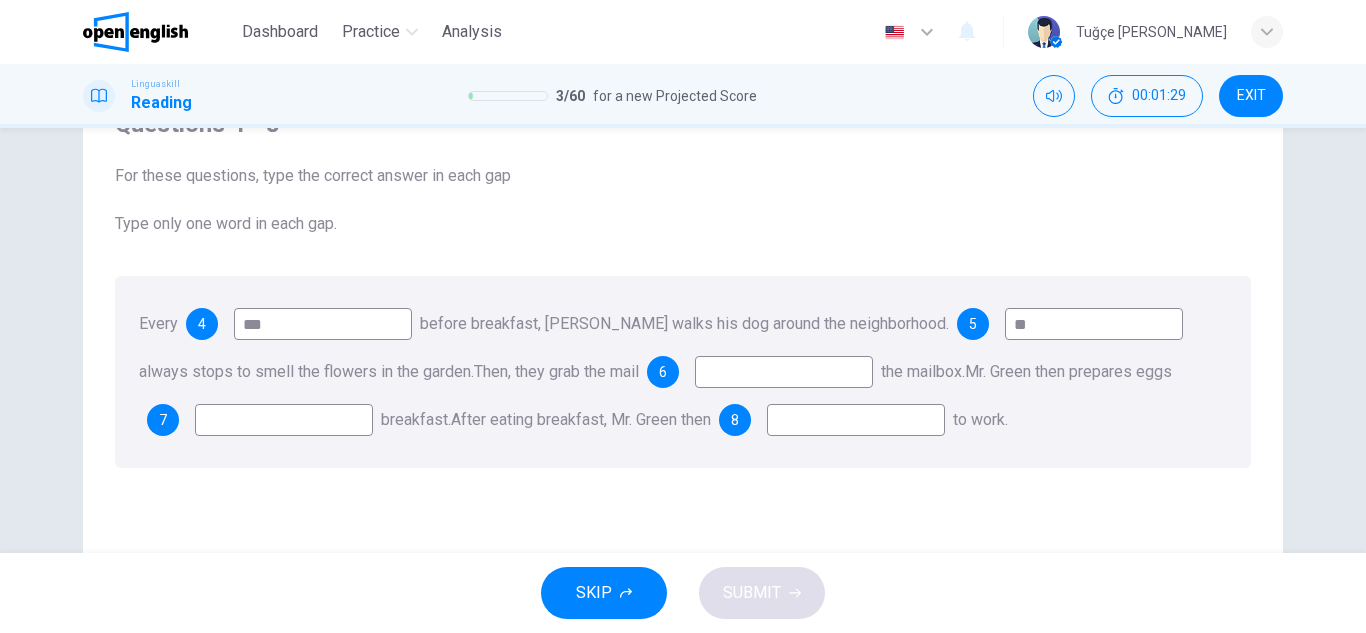 type on "**" 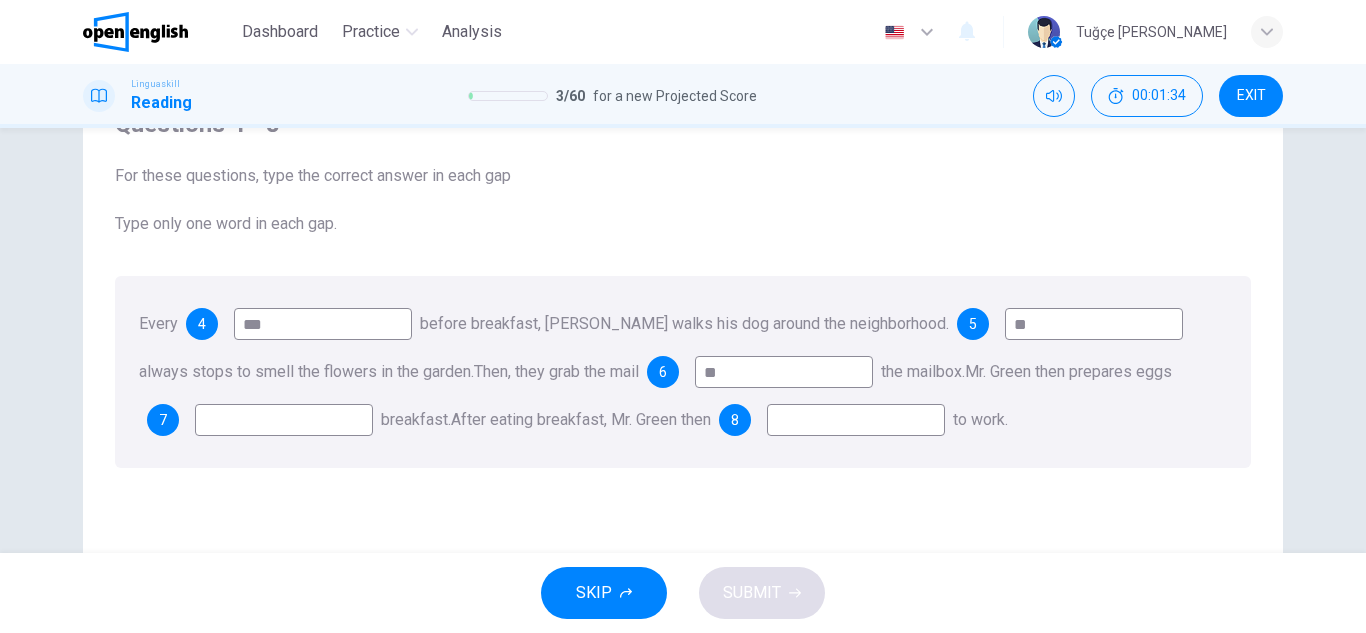 type on "**" 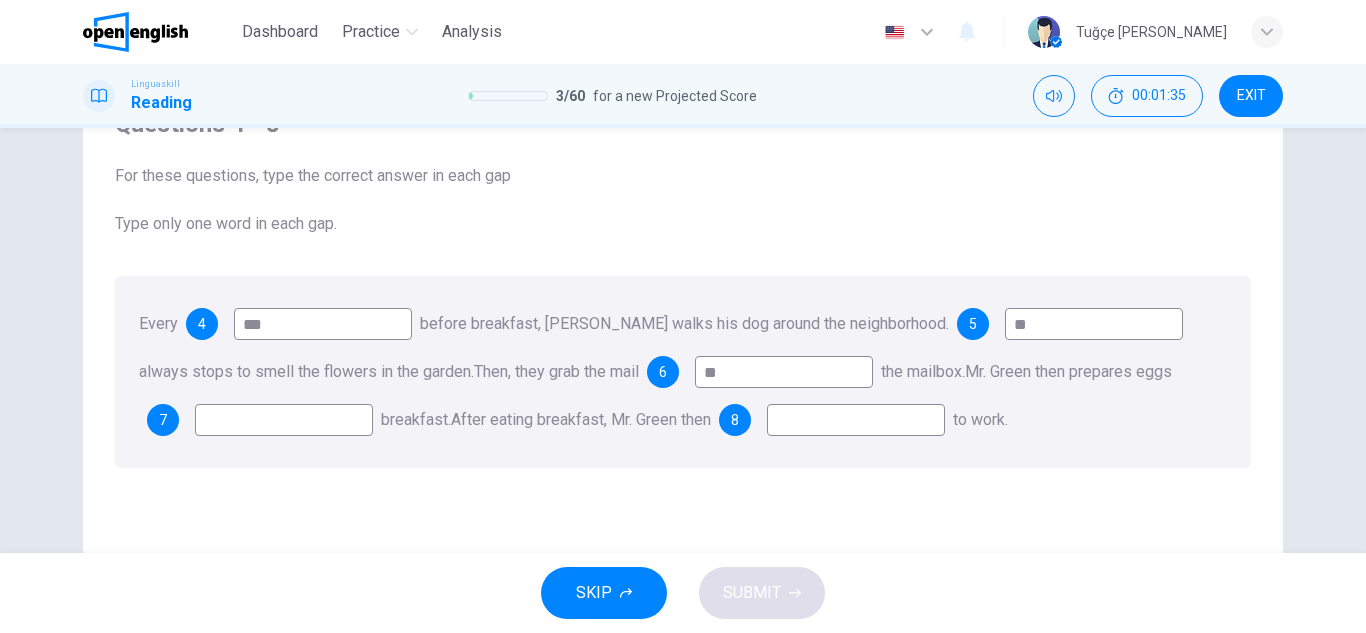 click at bounding box center [284, 420] 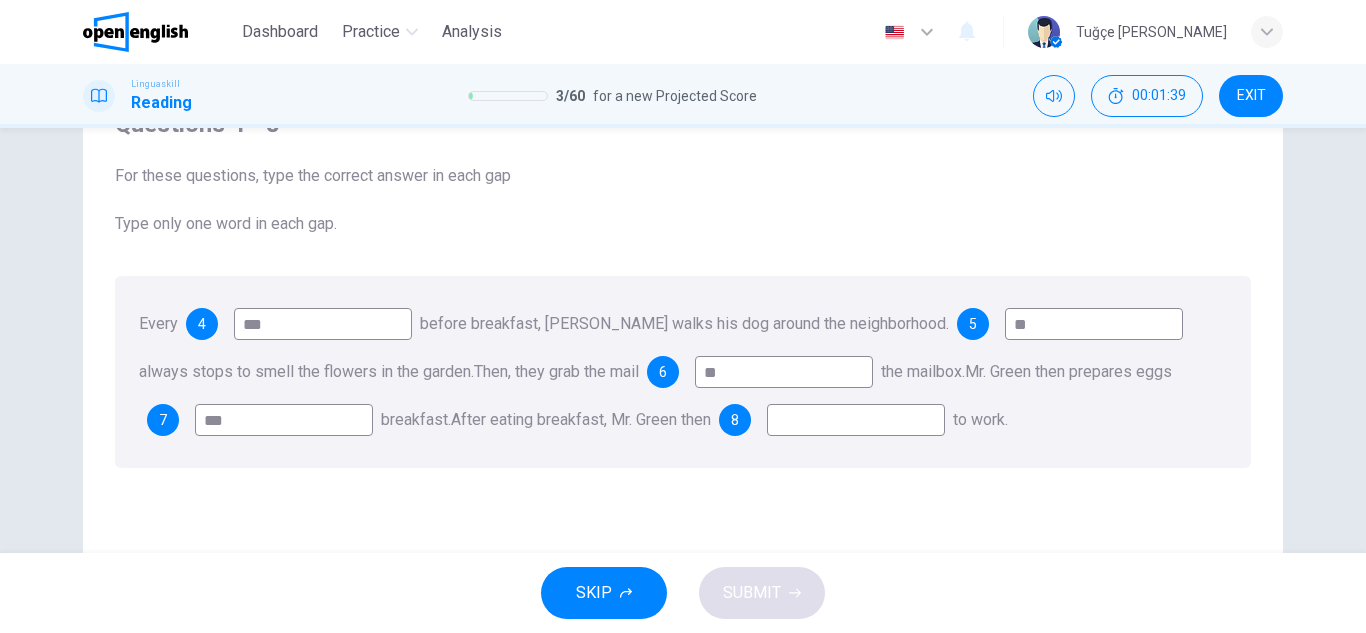 type on "***" 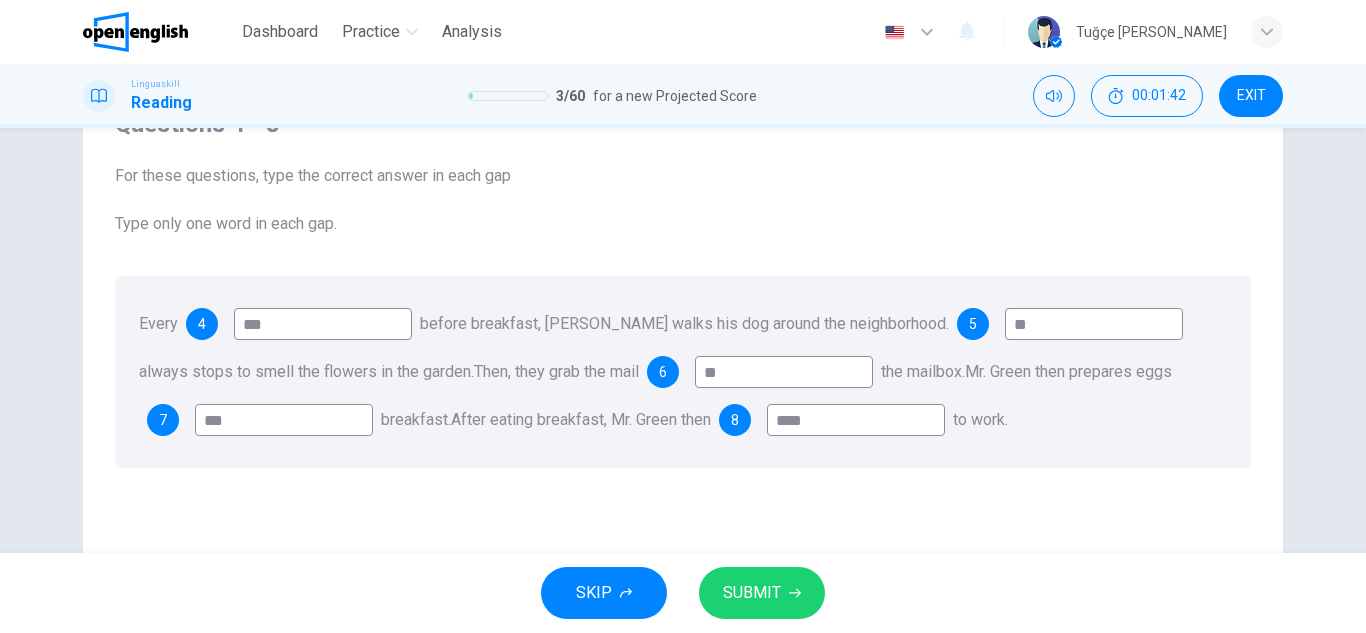 type on "****" 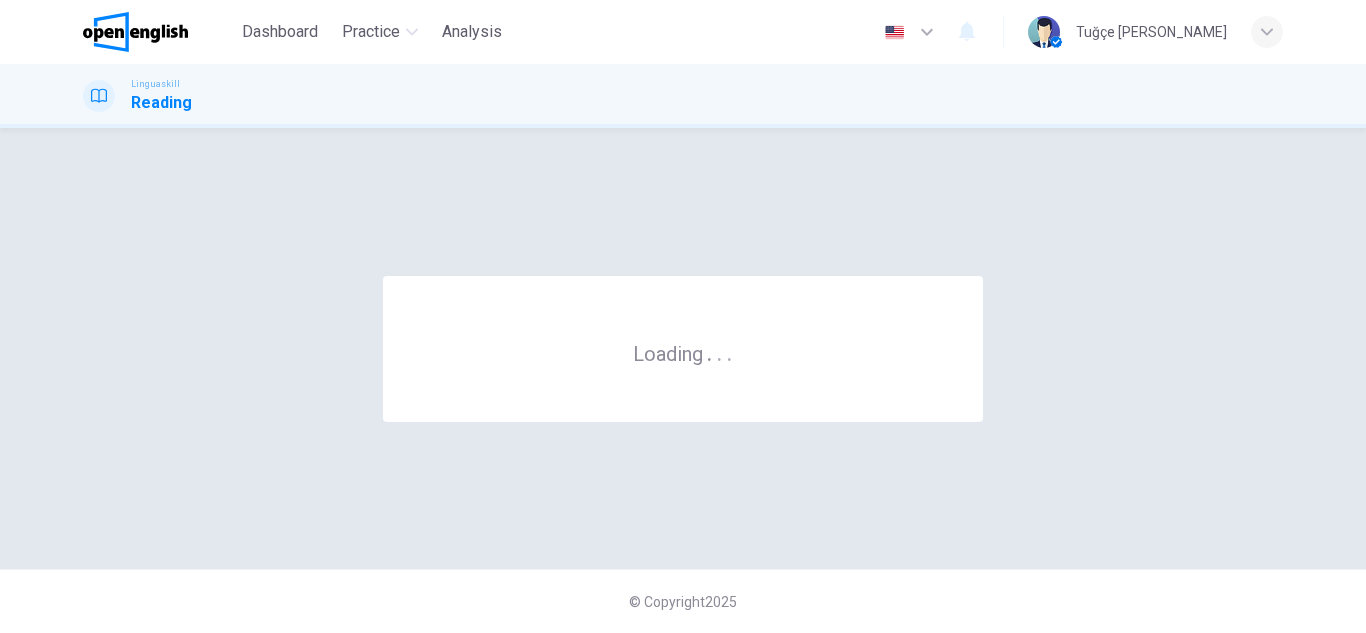 scroll, scrollTop: 0, scrollLeft: 0, axis: both 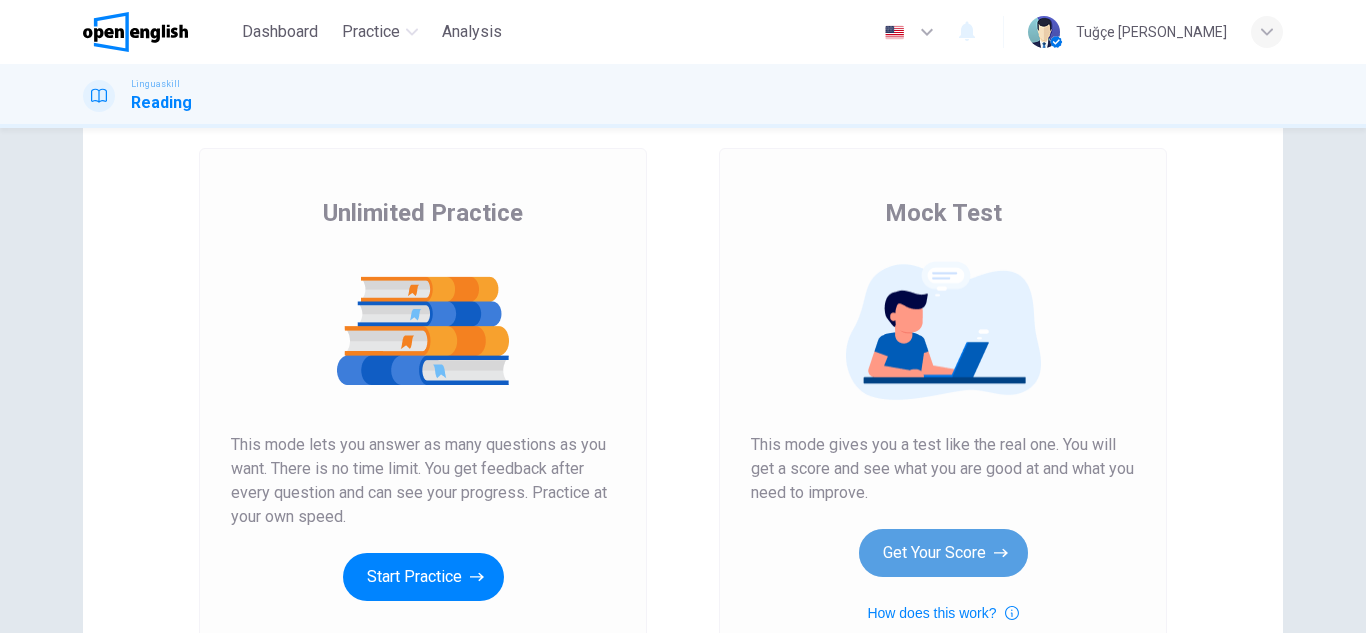 click on "Get Your Score" at bounding box center (943, 553) 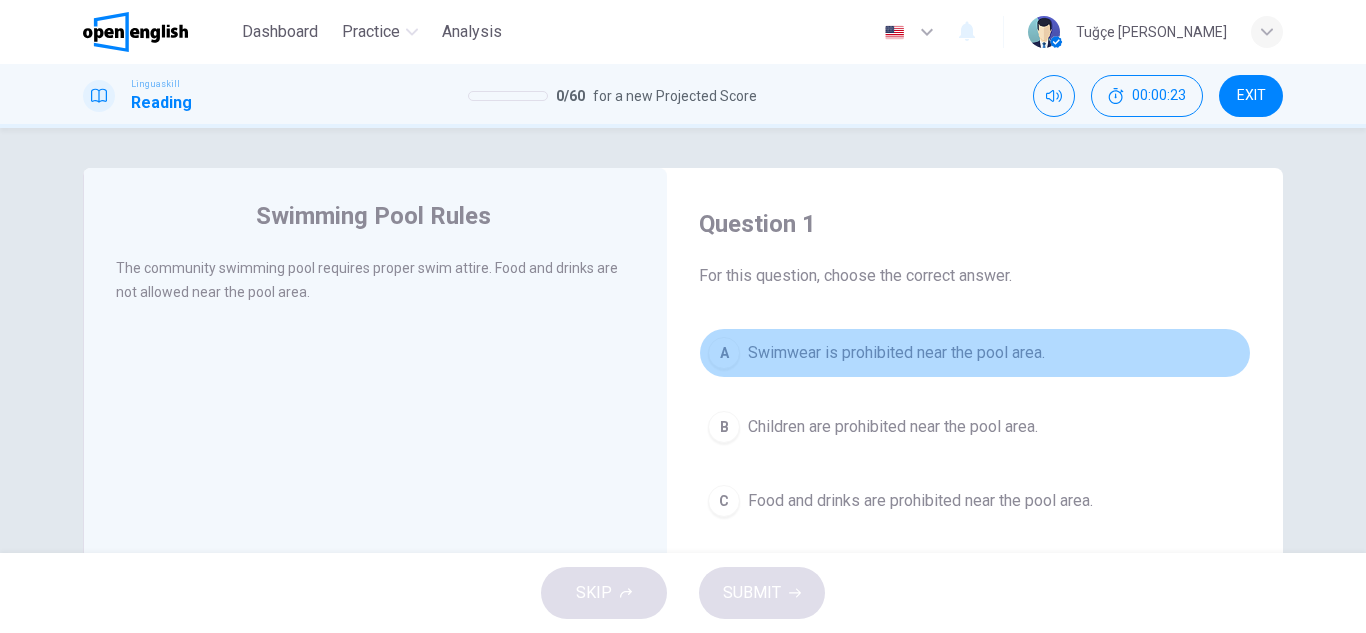 click on "Swimwear is prohibited near the pool area." at bounding box center (896, 353) 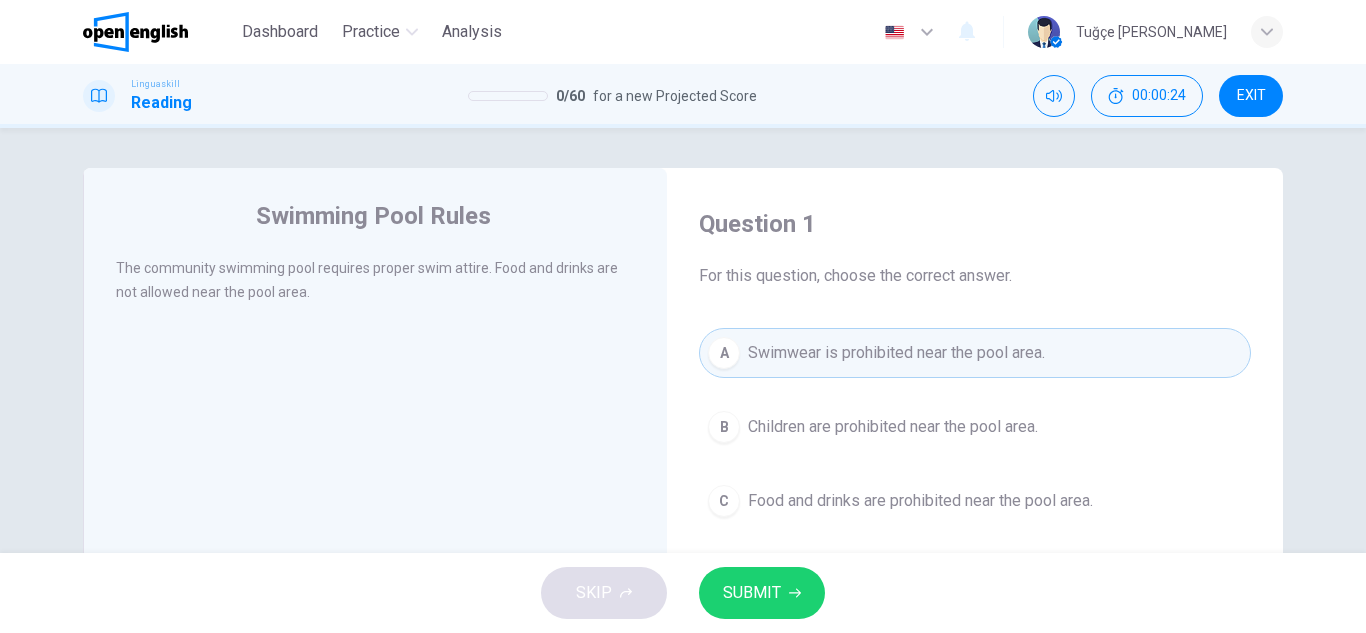 click on "SUBMIT" at bounding box center (762, 593) 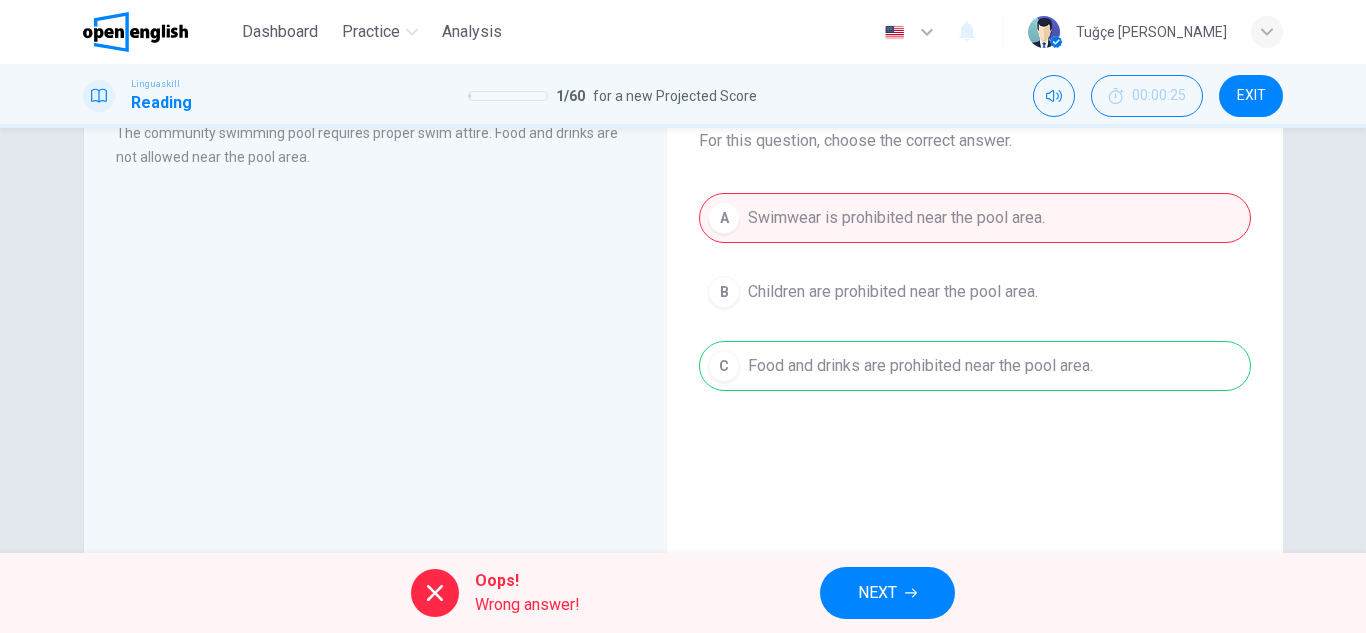 scroll, scrollTop: 100, scrollLeft: 0, axis: vertical 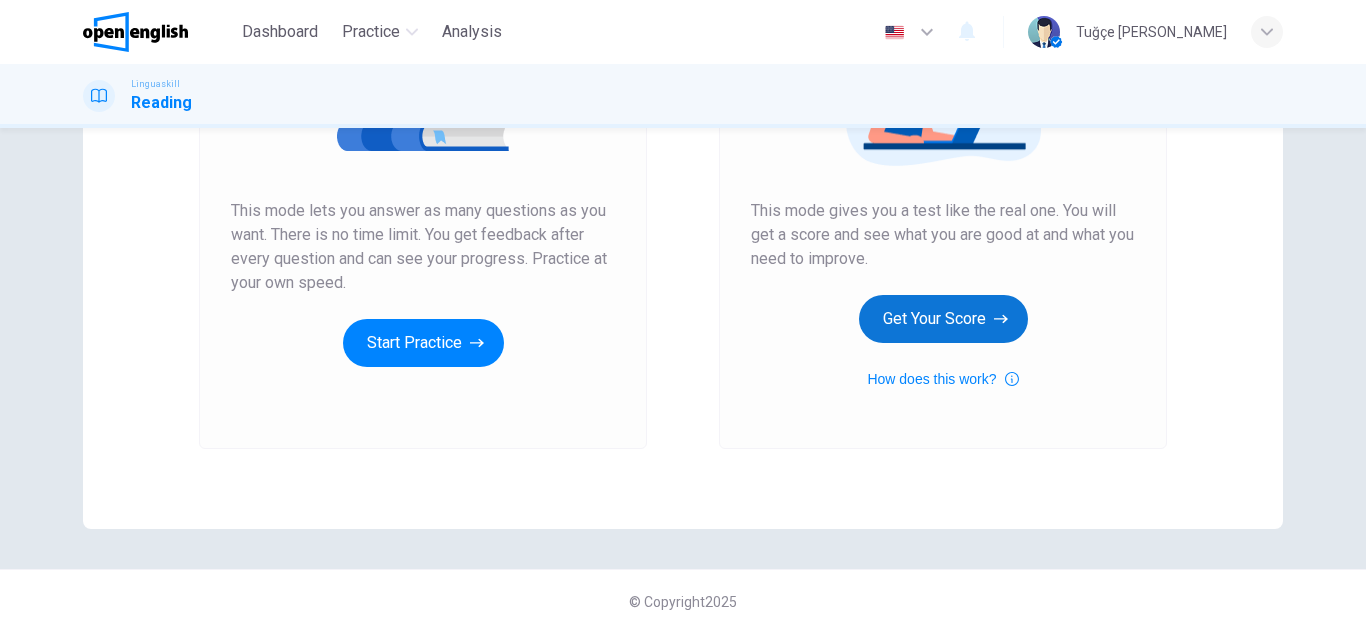 click on "Get Your Score" at bounding box center (943, 319) 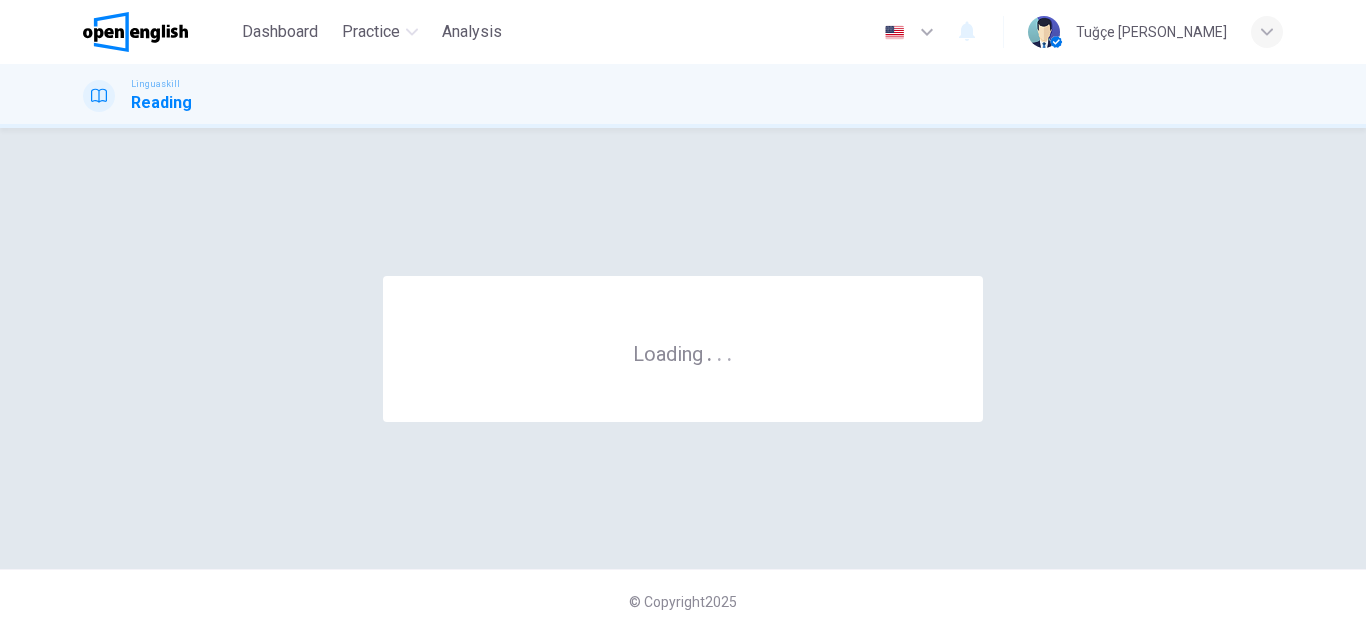 scroll, scrollTop: 0, scrollLeft: 0, axis: both 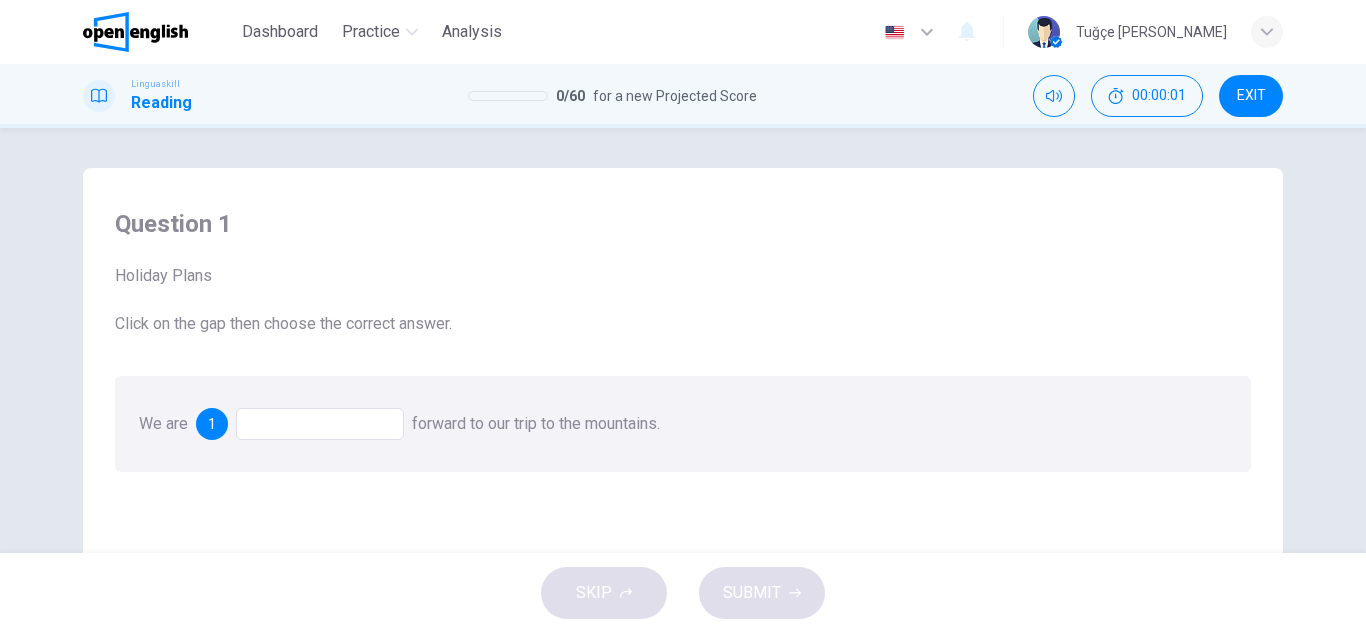 click at bounding box center (320, 424) 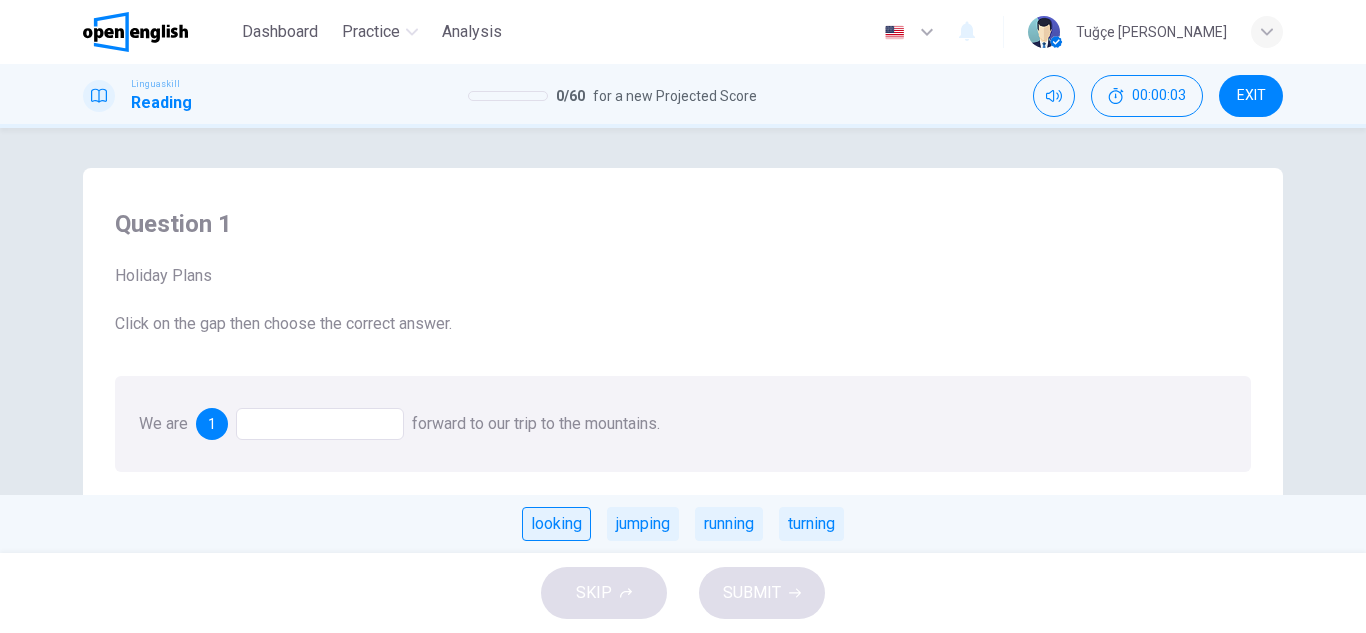click on "looking" at bounding box center (556, 524) 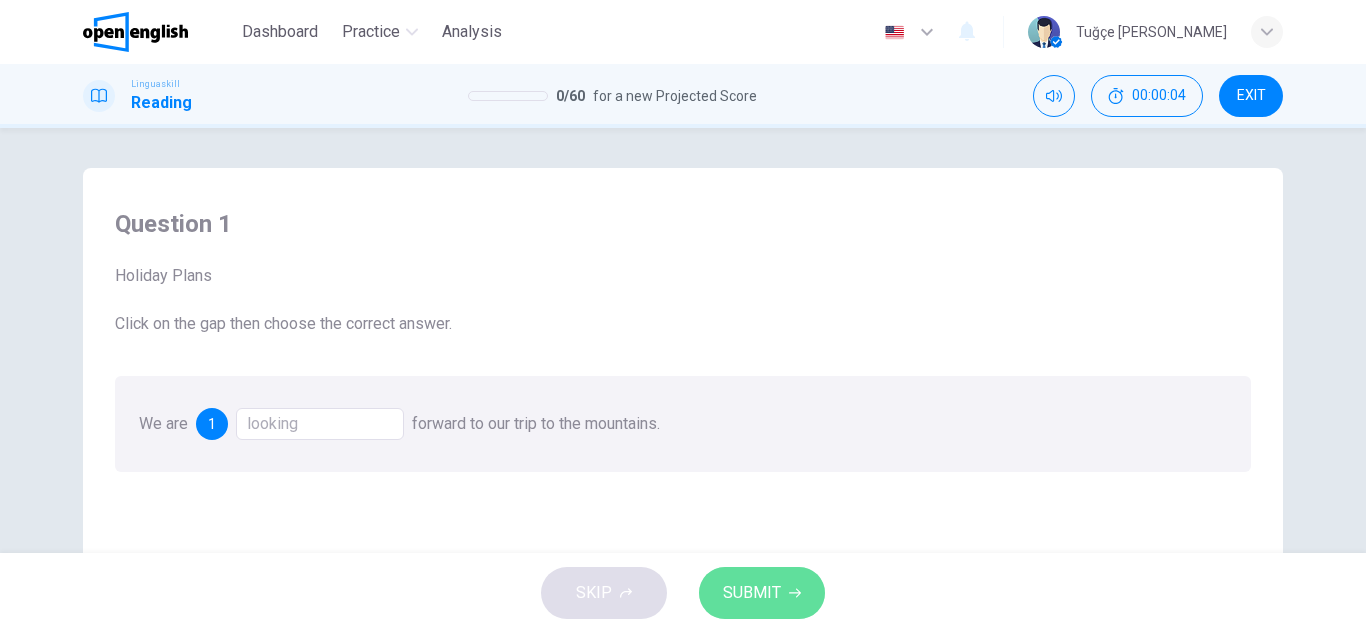 click on "SUBMIT" at bounding box center (752, 593) 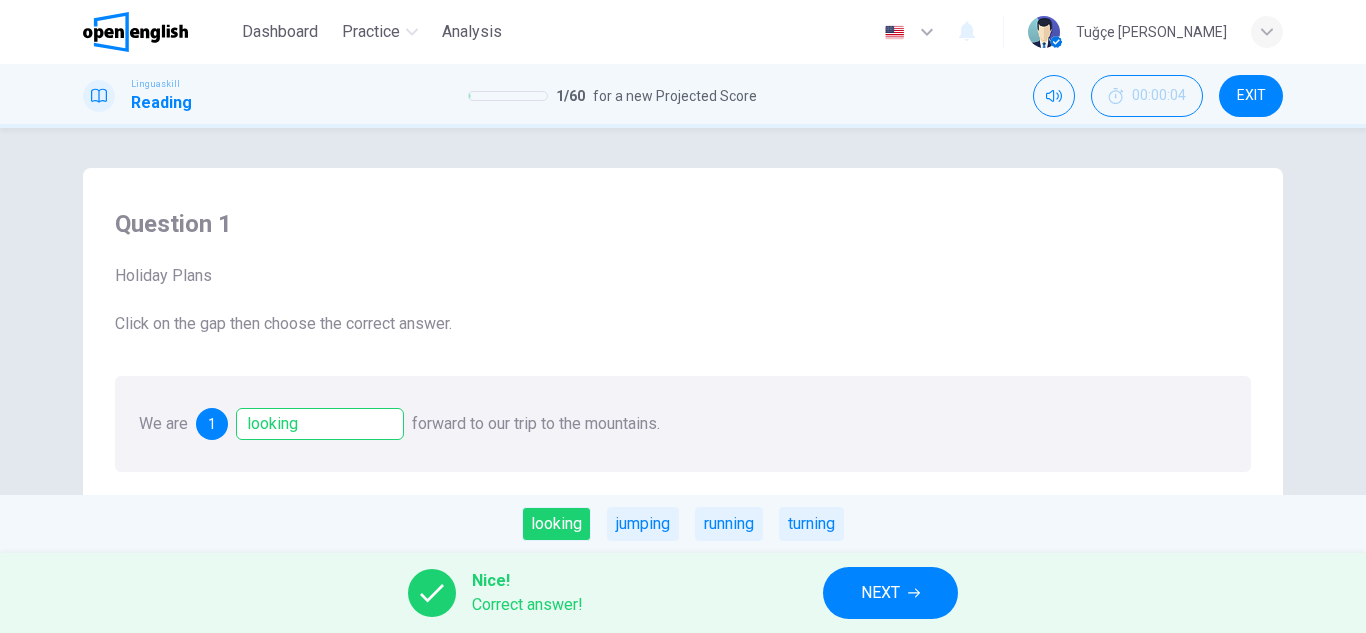 click on "NEXT" at bounding box center [880, 593] 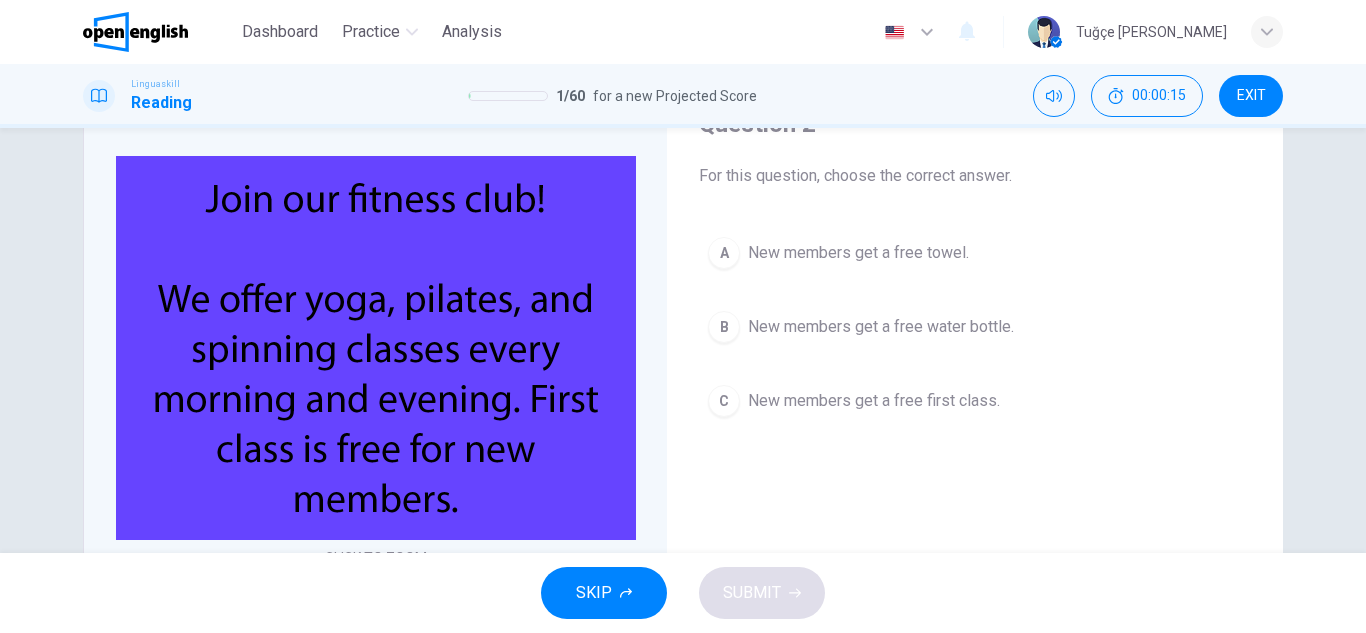 click on "New members get a free first class." at bounding box center (874, 401) 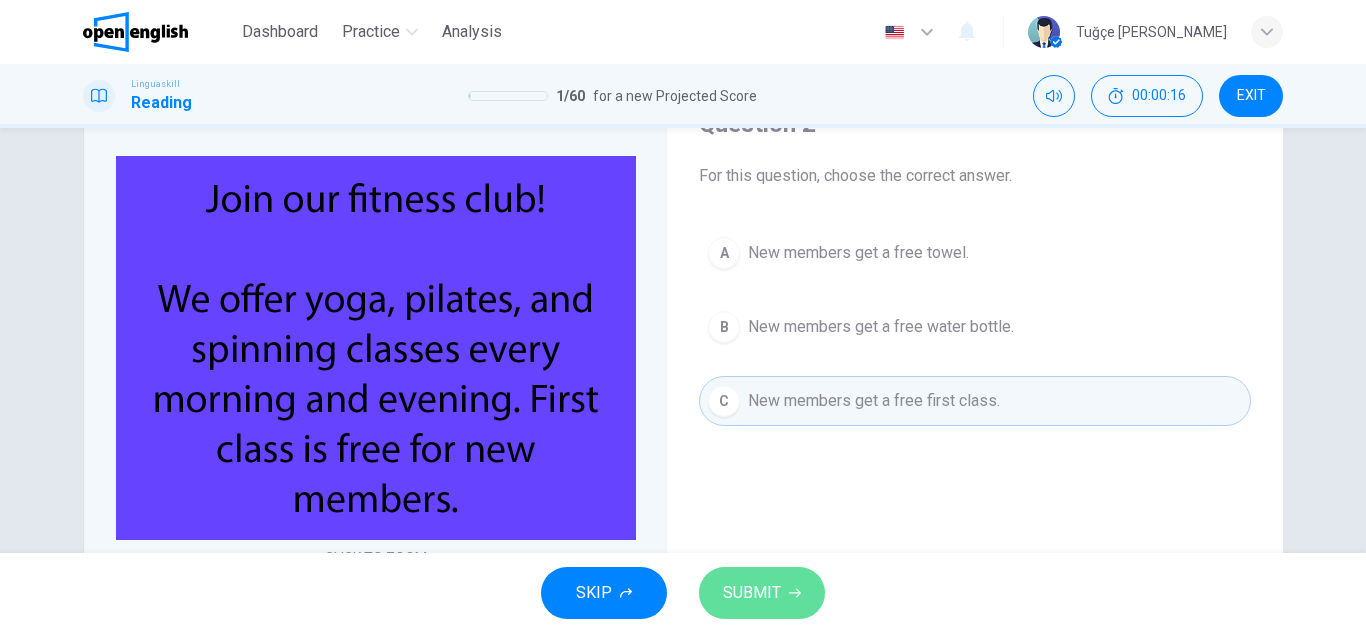 click on "SUBMIT" at bounding box center (762, 593) 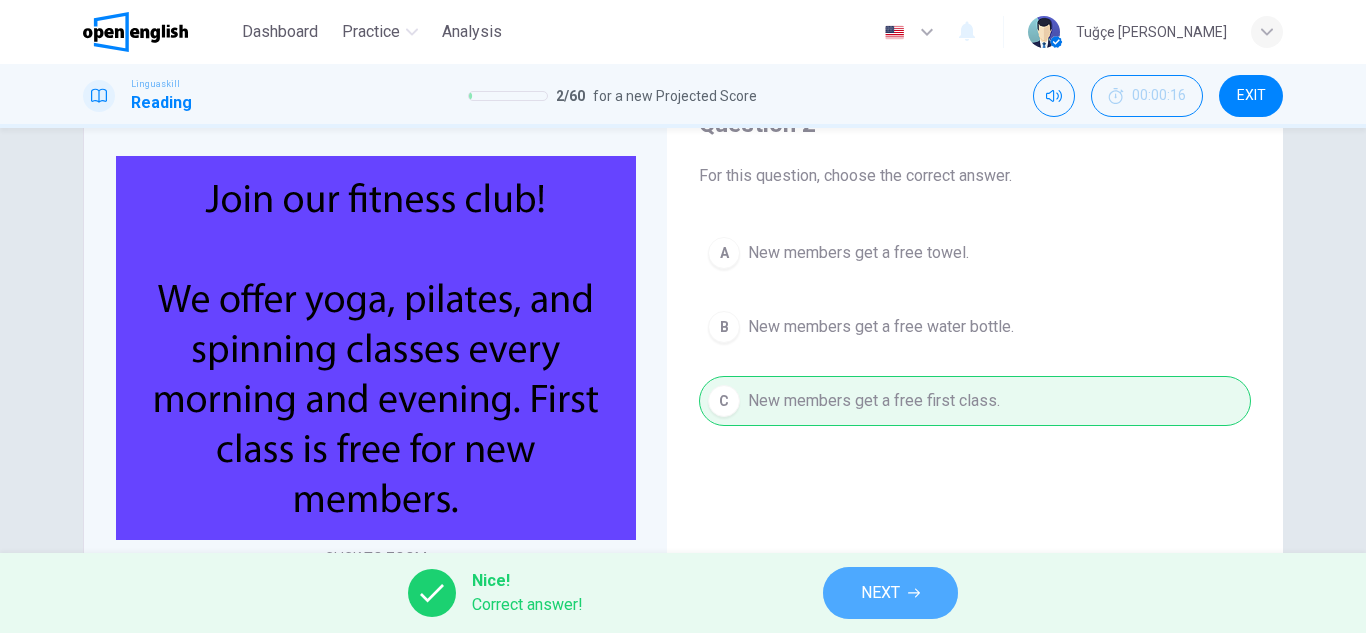 click on "NEXT" at bounding box center [890, 593] 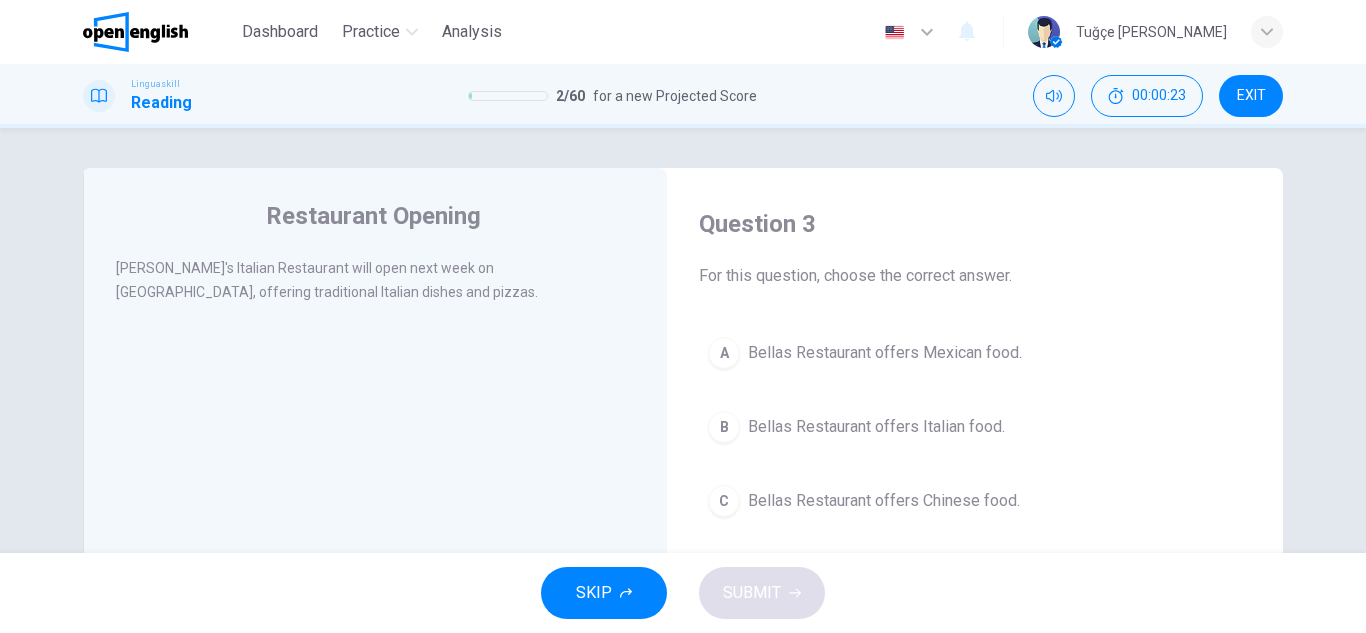 click on "Bellas Restaurant offers Italian food." at bounding box center (876, 427) 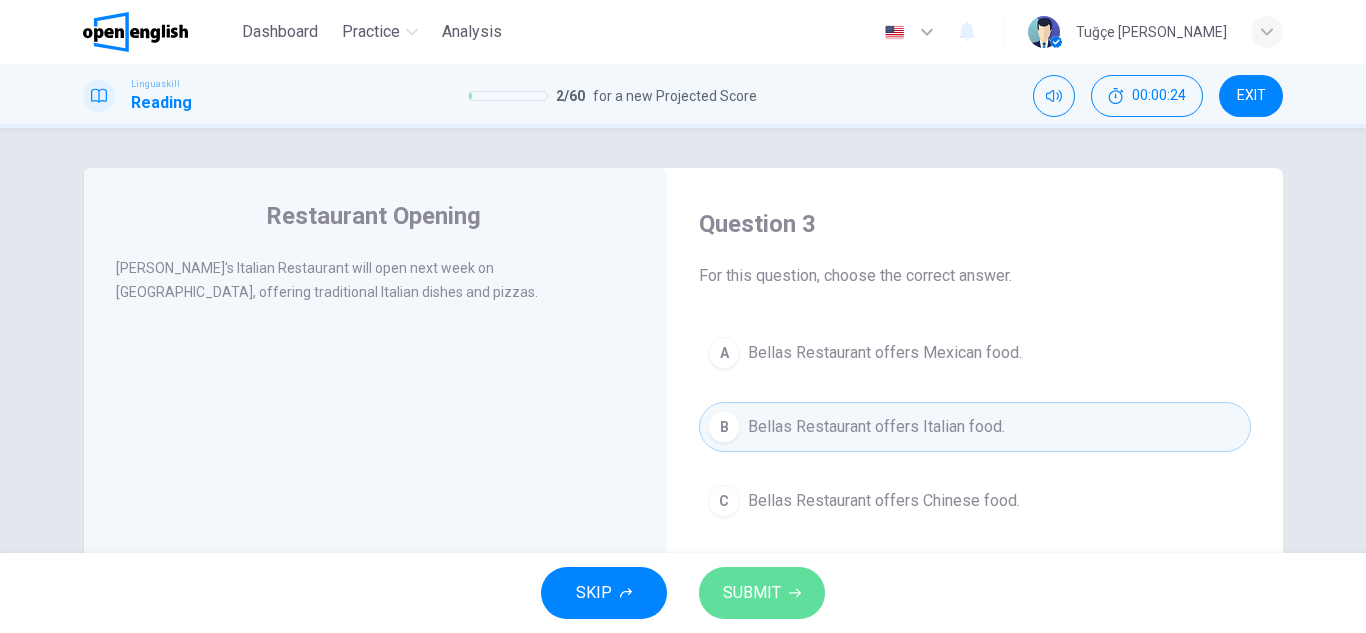 click on "SUBMIT" at bounding box center (762, 593) 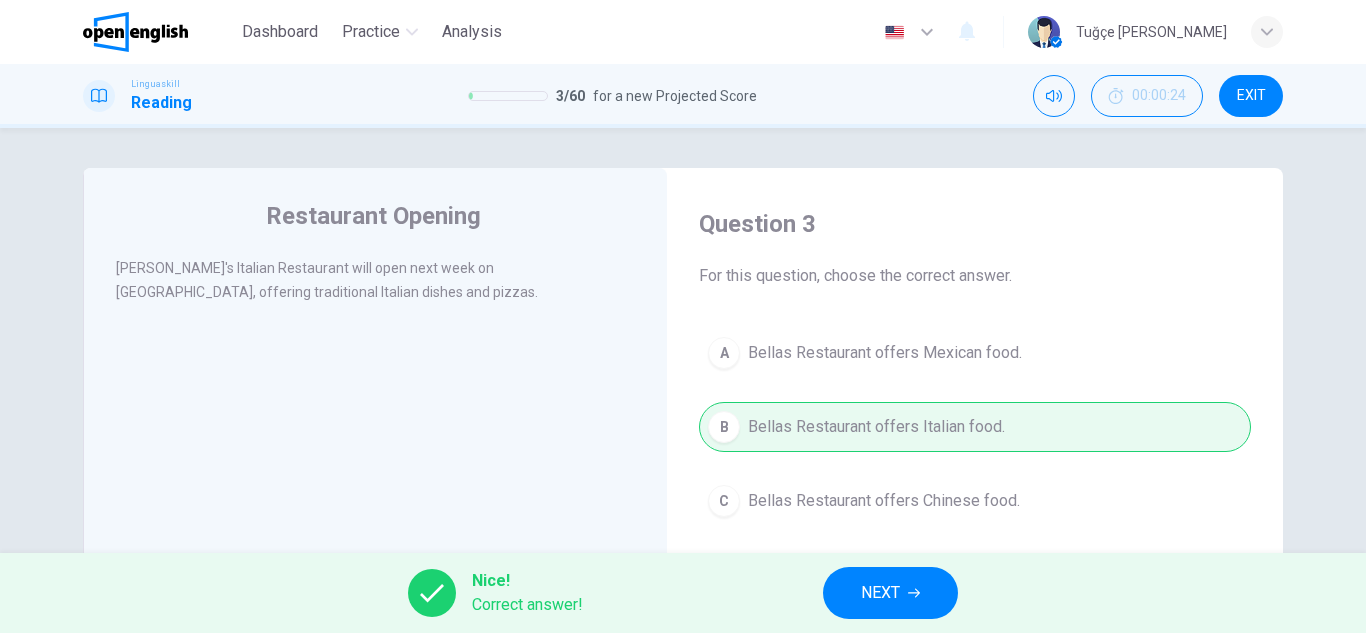 click on "NEXT" at bounding box center [880, 593] 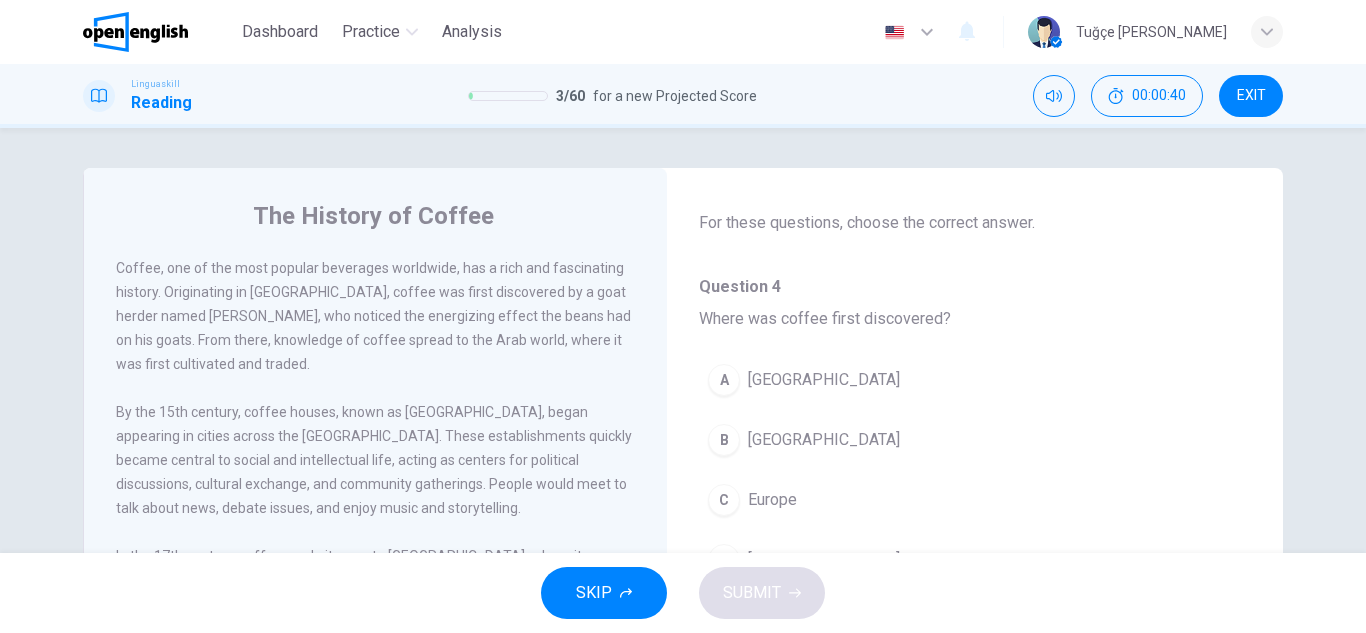 scroll, scrollTop: 100, scrollLeft: 0, axis: vertical 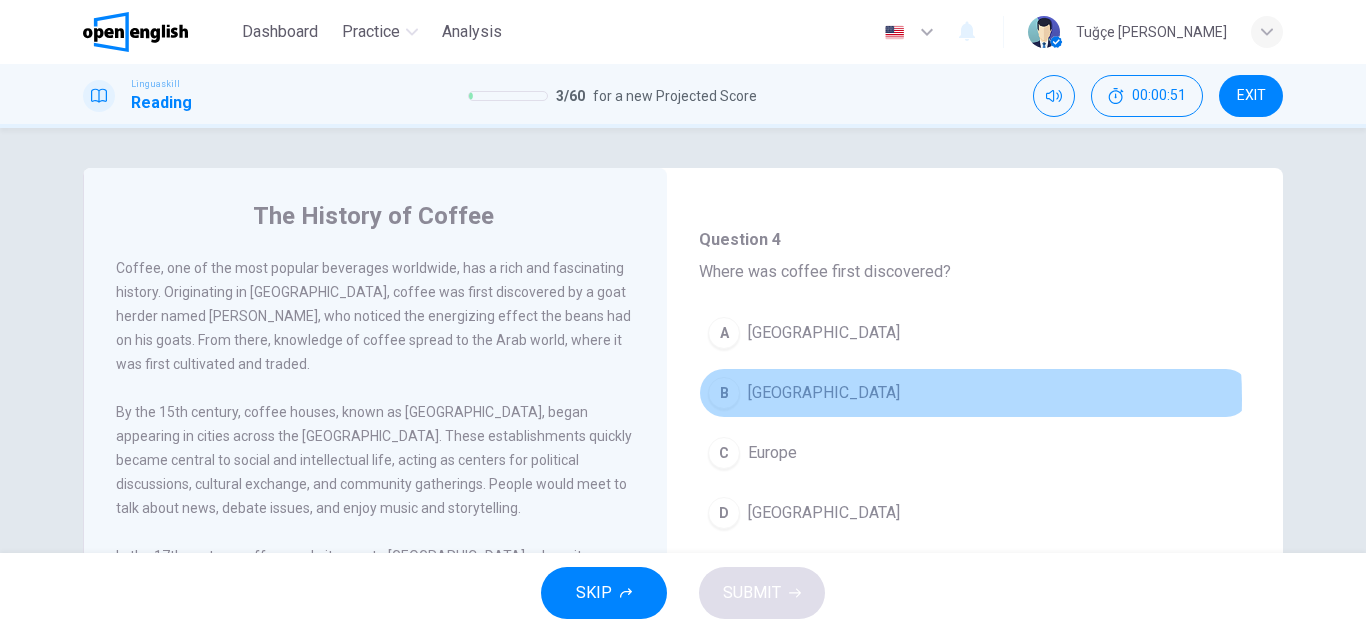 click on "B Ethiopia" at bounding box center (975, 393) 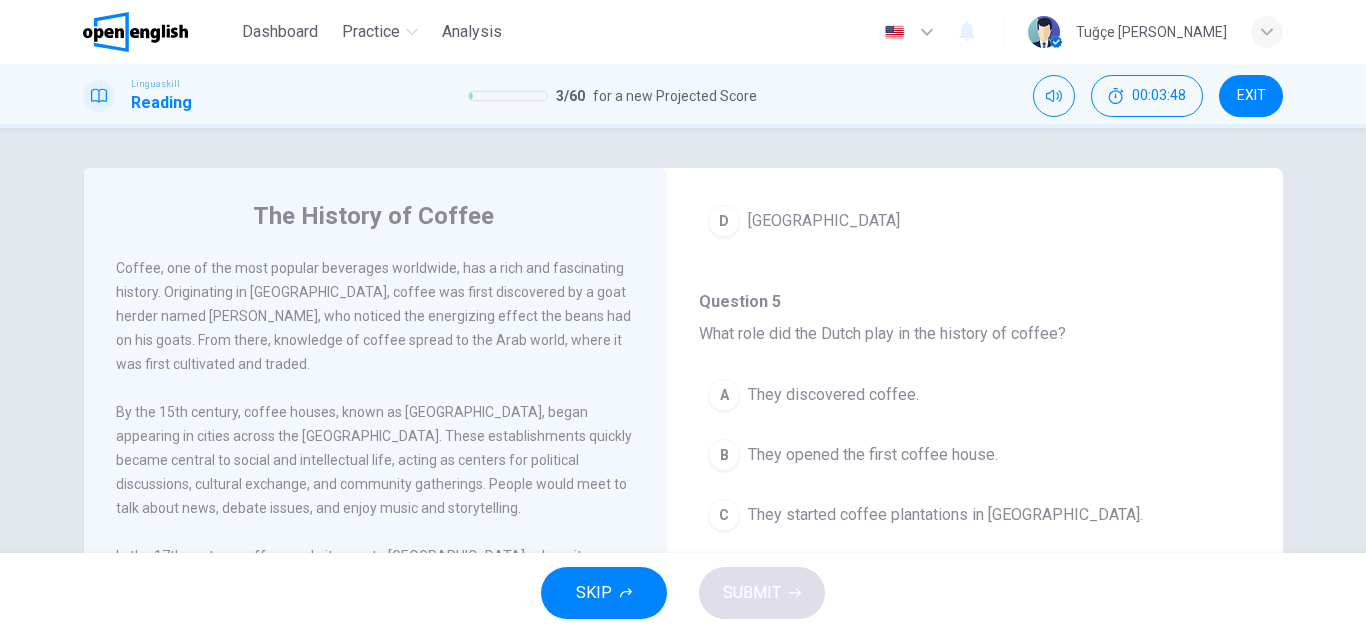 scroll, scrollTop: 400, scrollLeft: 0, axis: vertical 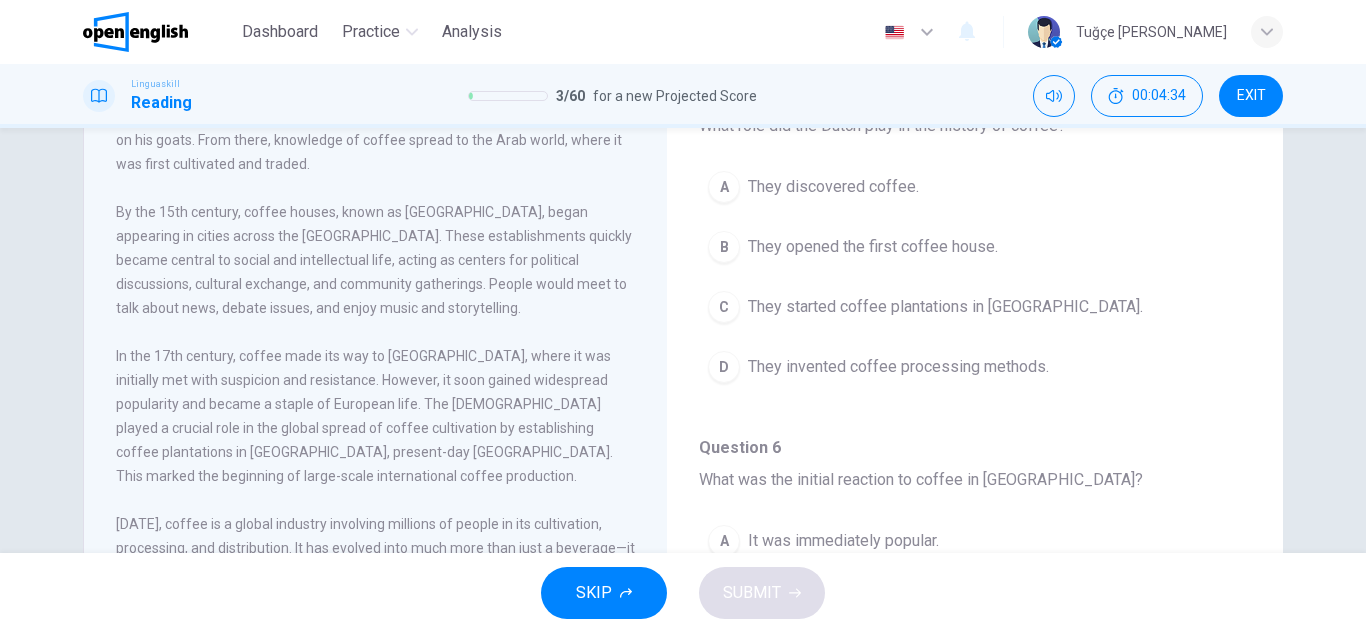 click on "They started coffee plantations in Java." at bounding box center [945, 307] 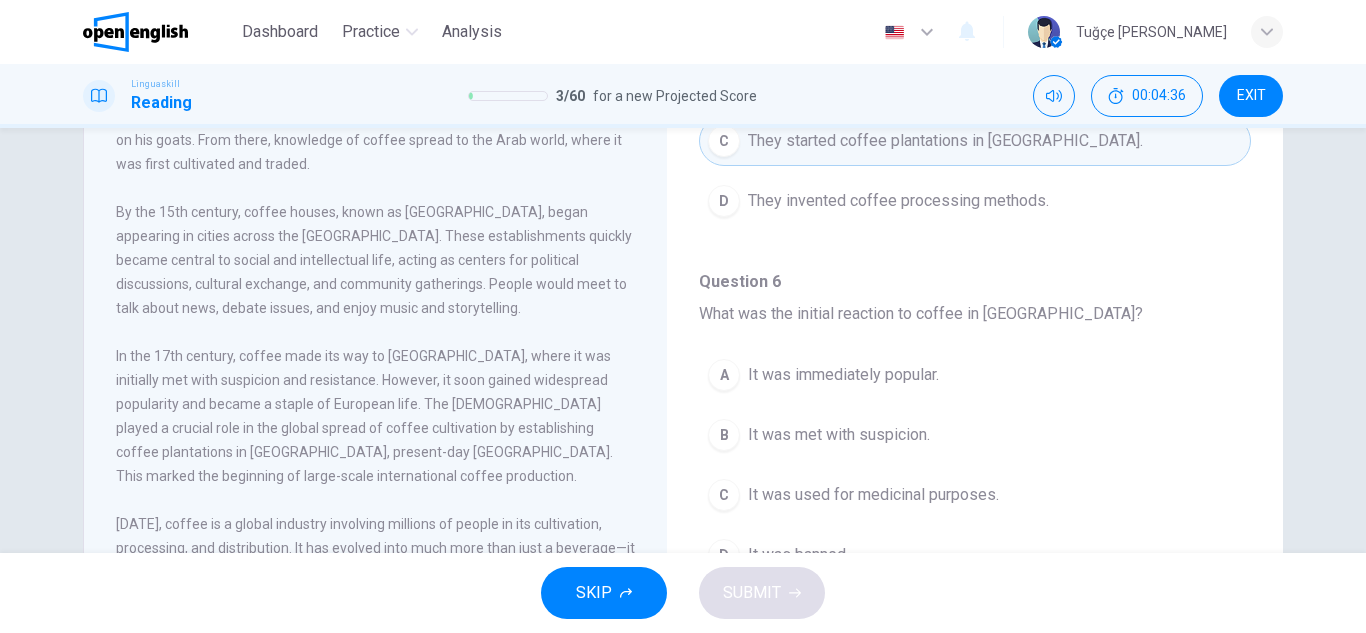 scroll, scrollTop: 600, scrollLeft: 0, axis: vertical 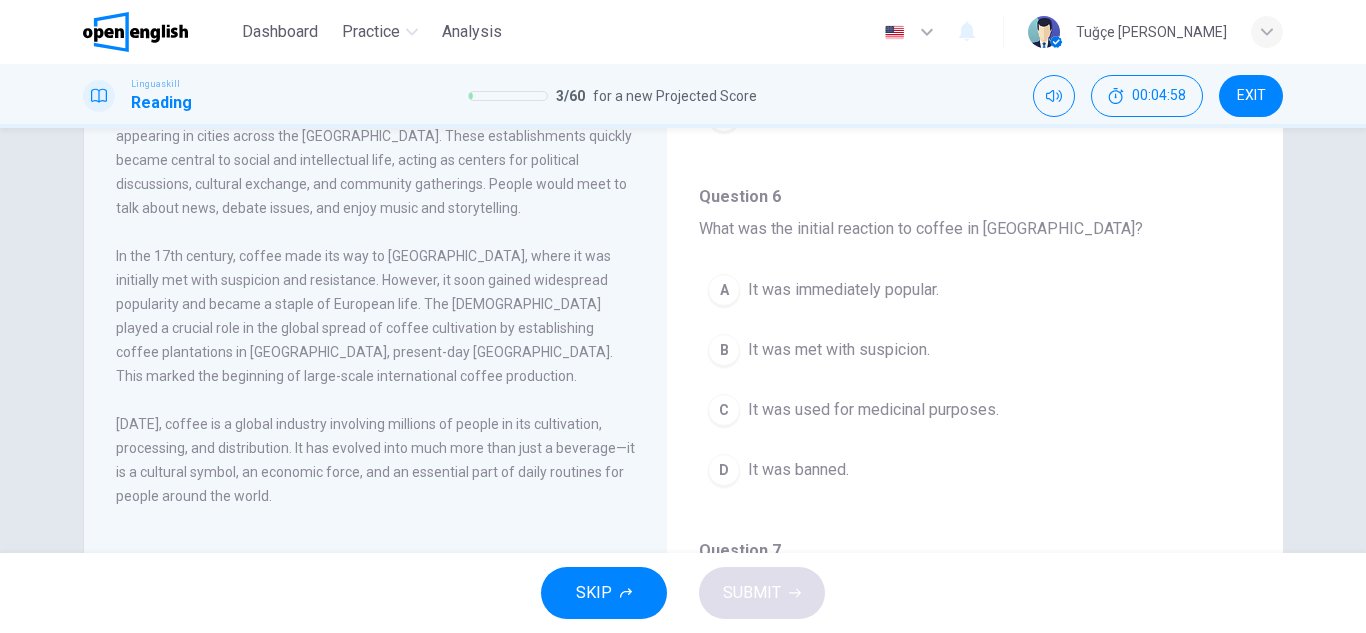 click on "B It was met with suspicion." at bounding box center [975, 350] 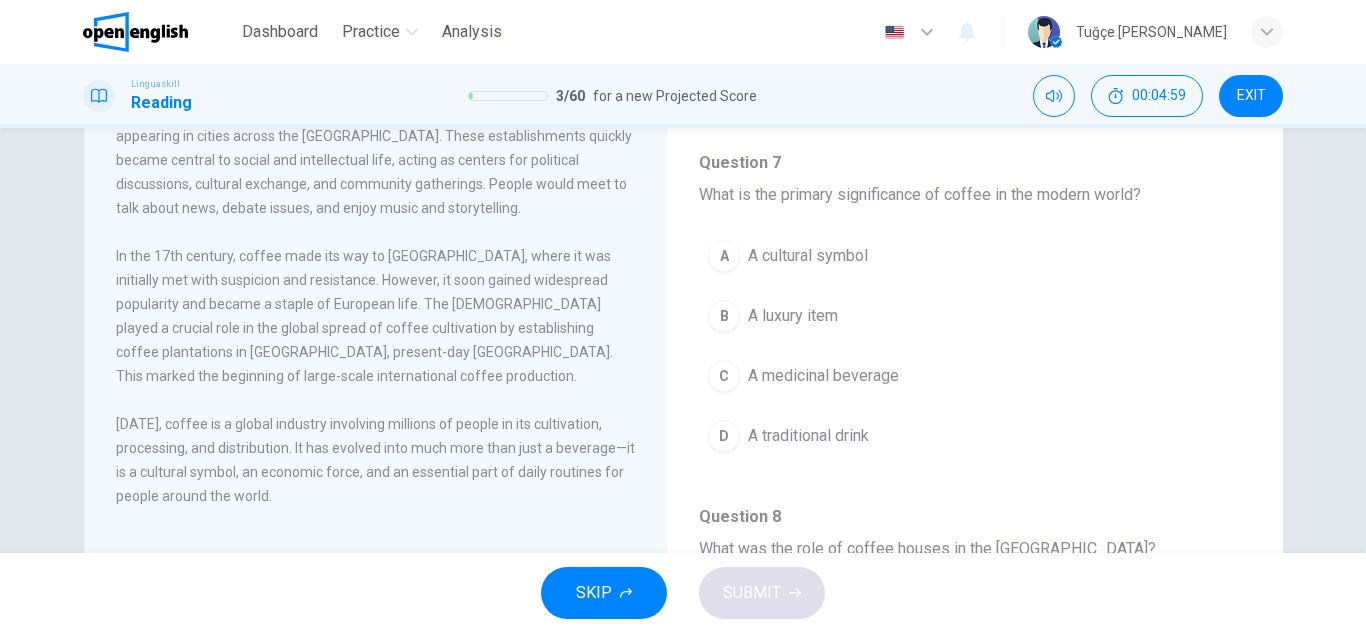 scroll, scrollTop: 951, scrollLeft: 0, axis: vertical 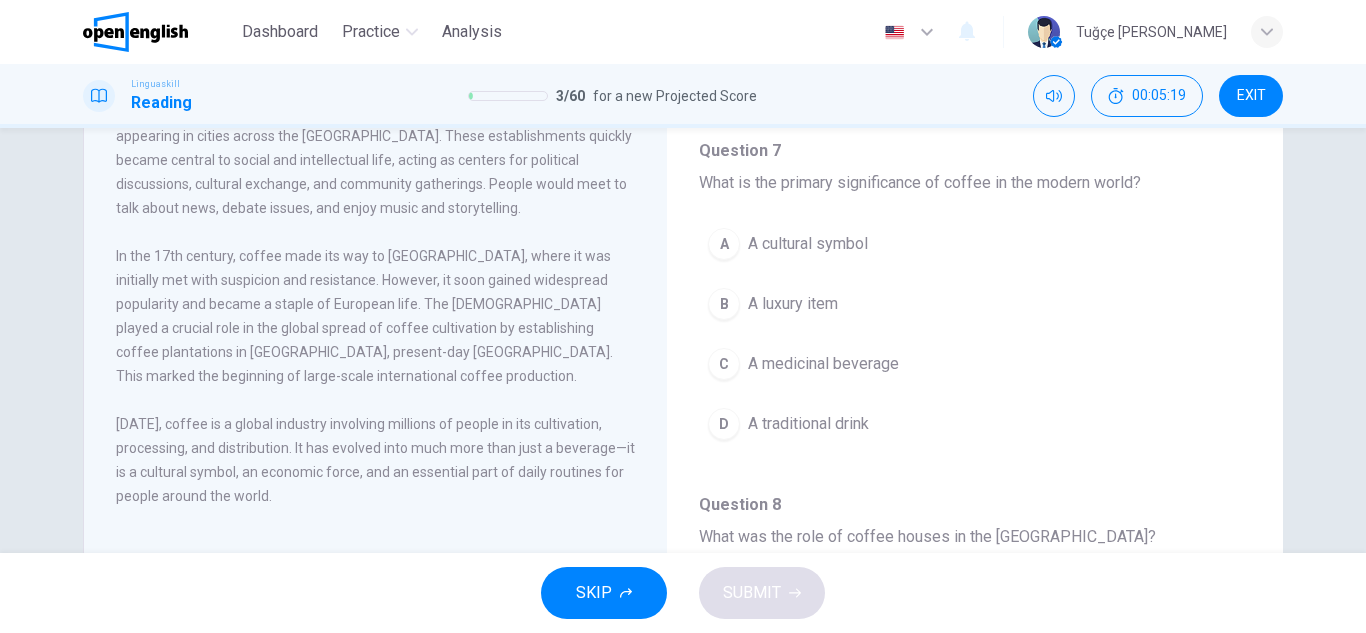 click on "A A cultural symbol" at bounding box center [975, 244] 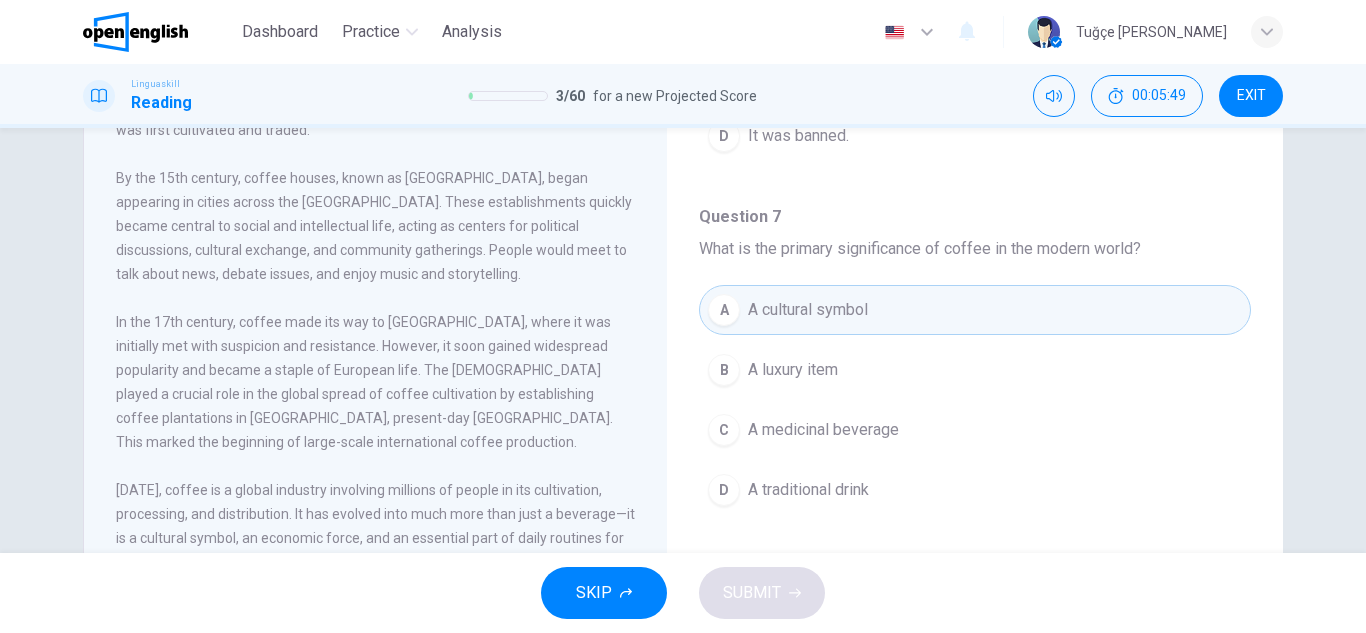scroll, scrollTop: 200, scrollLeft: 0, axis: vertical 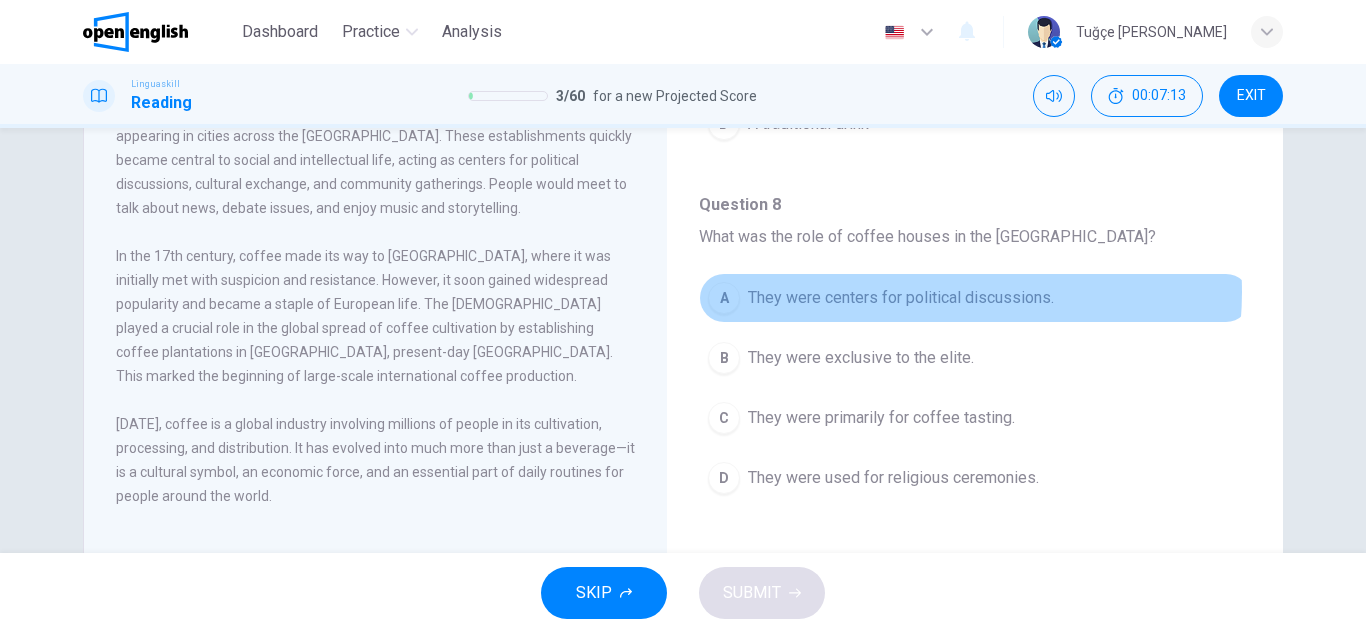 click on "They were centers for political discussions." at bounding box center [901, 298] 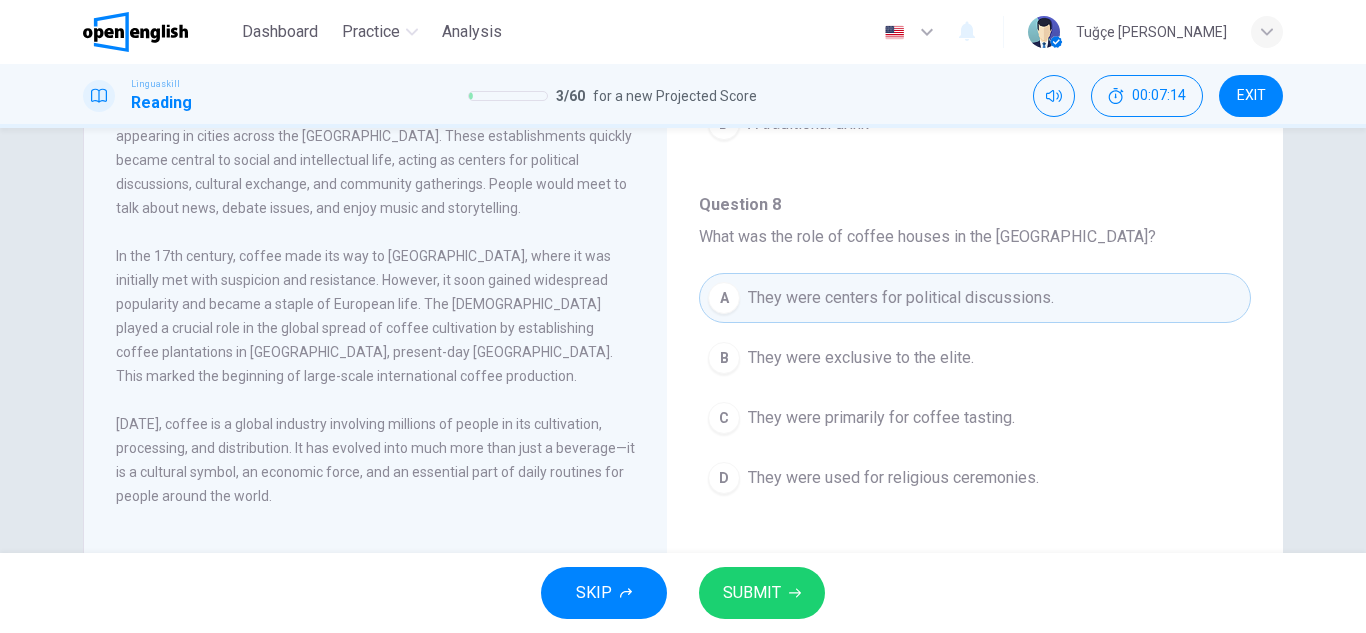 type 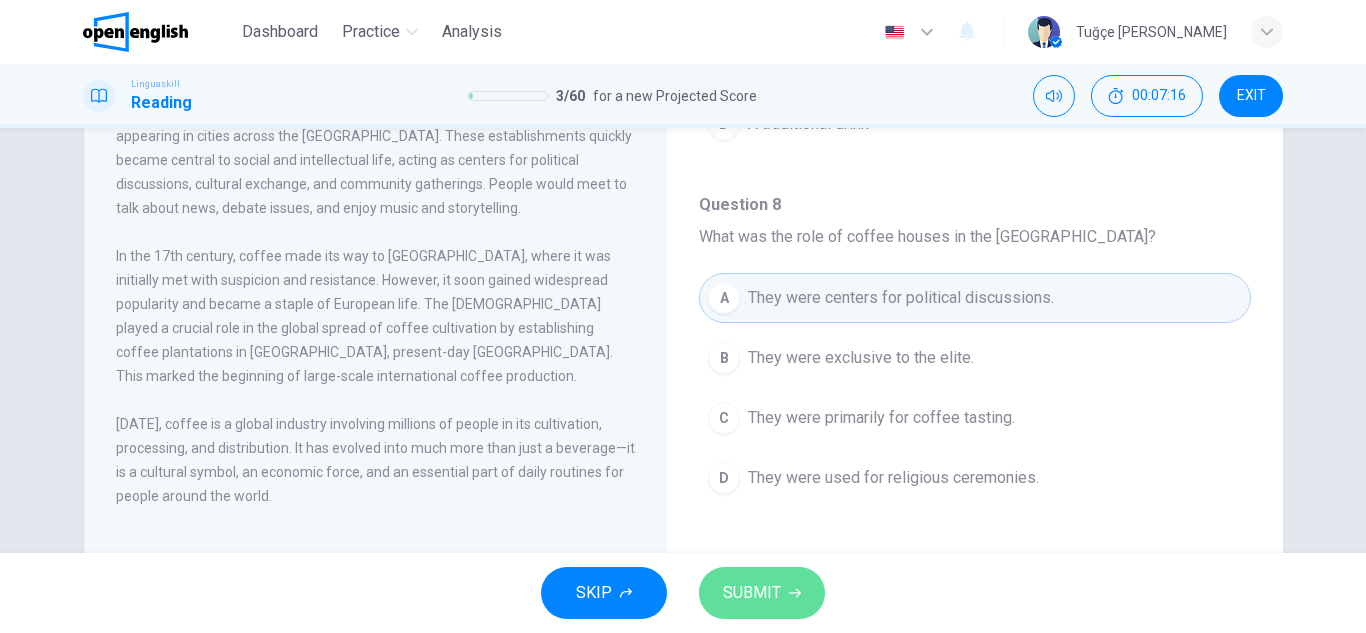 click on "SUBMIT" at bounding box center [762, 593] 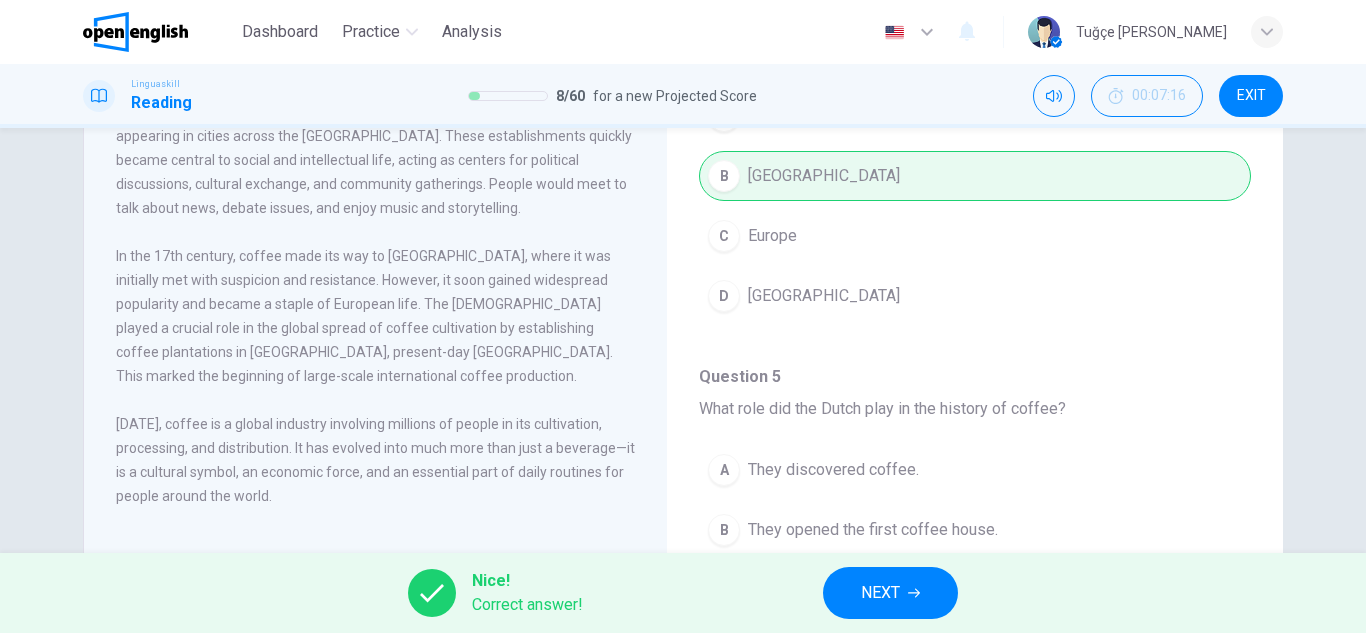 scroll, scrollTop: 0, scrollLeft: 0, axis: both 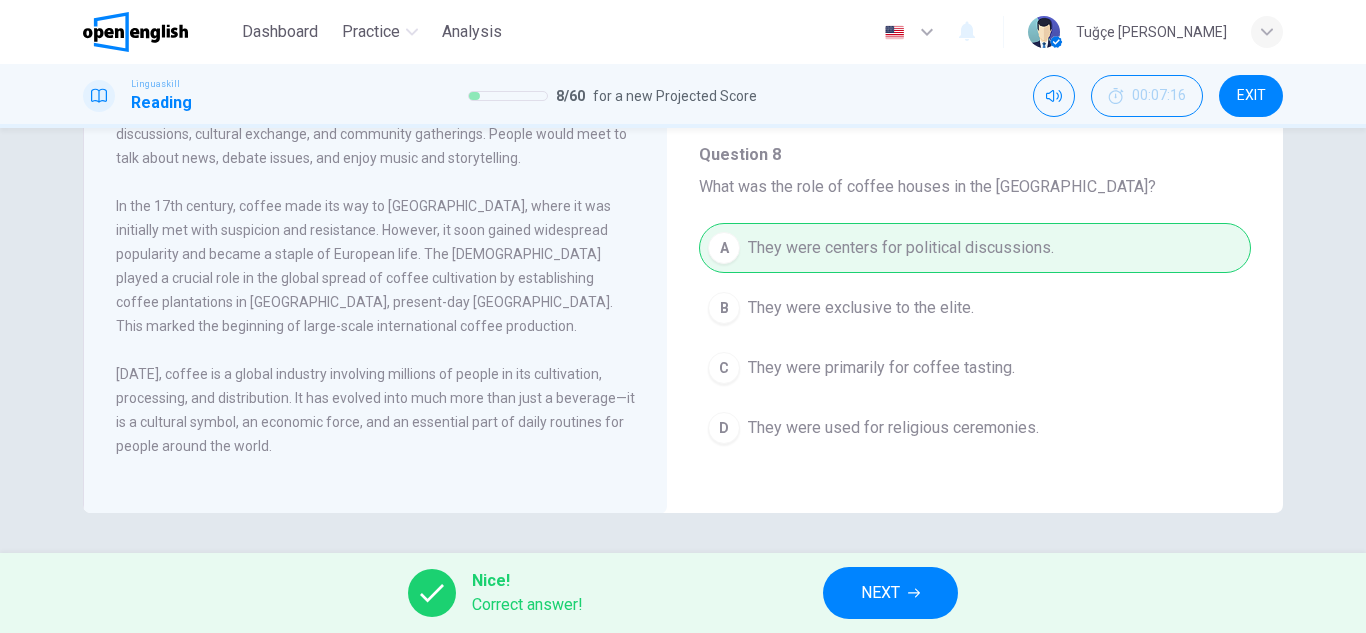 click on "NEXT" at bounding box center (890, 593) 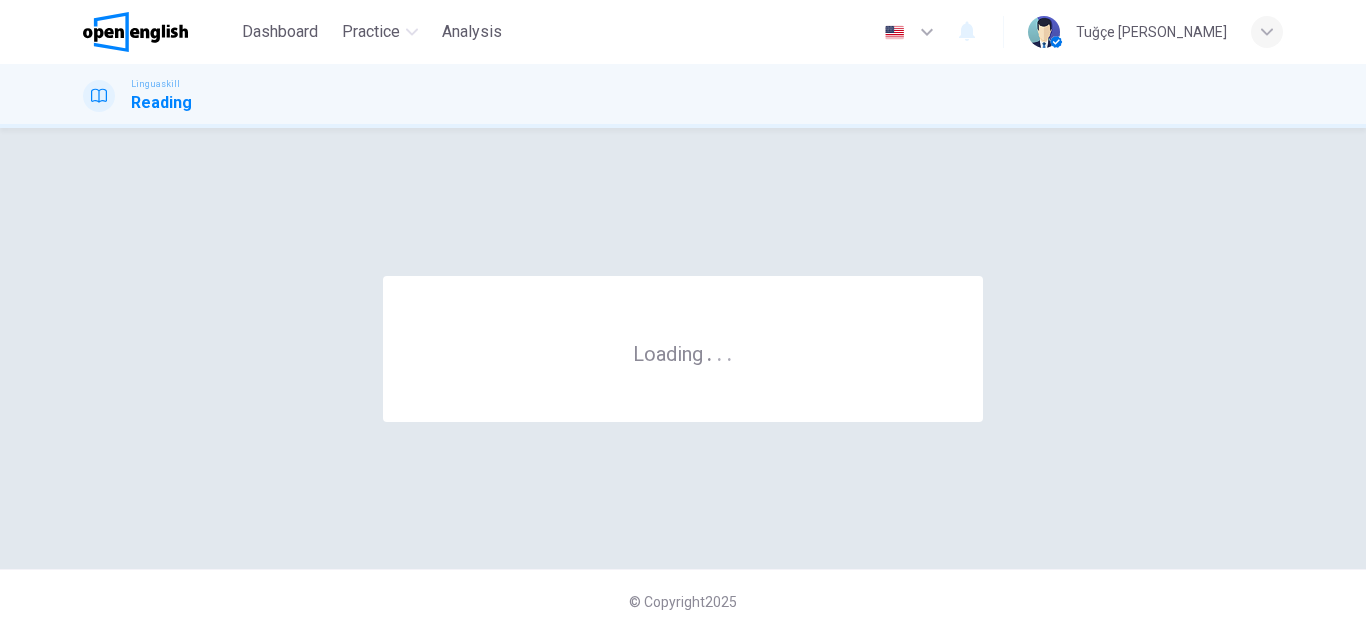 scroll, scrollTop: 0, scrollLeft: 0, axis: both 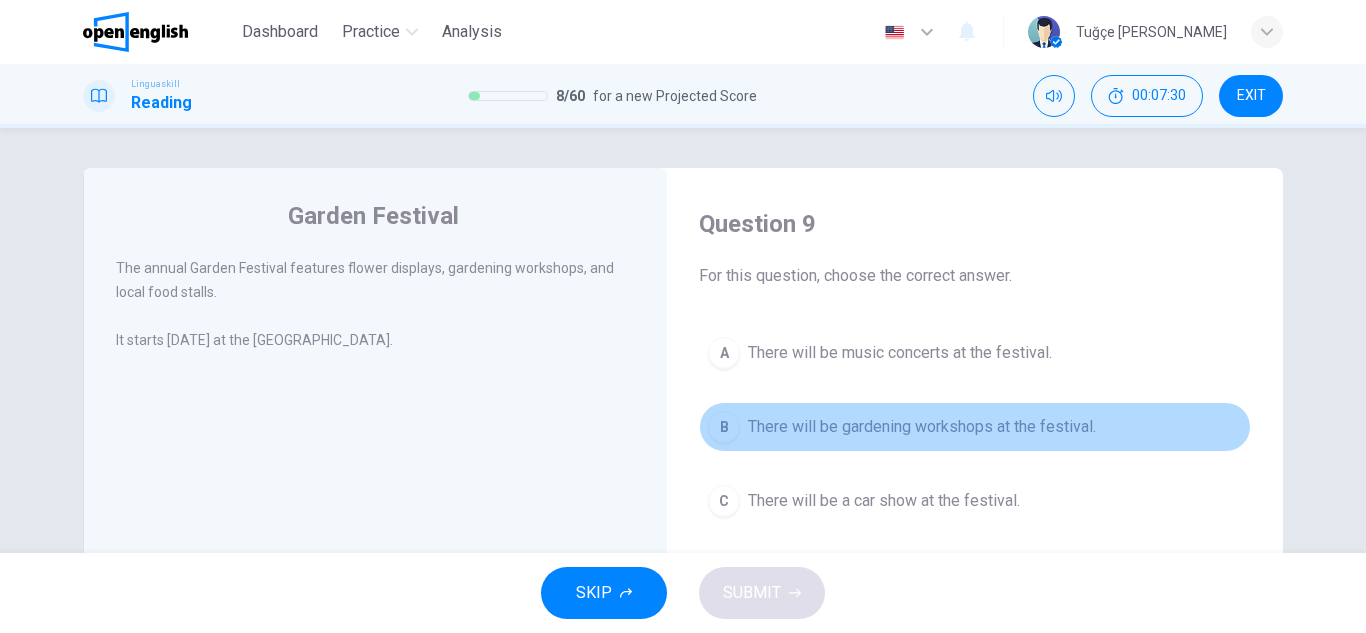 click on "There will be gardening workshops at the festival." at bounding box center [922, 427] 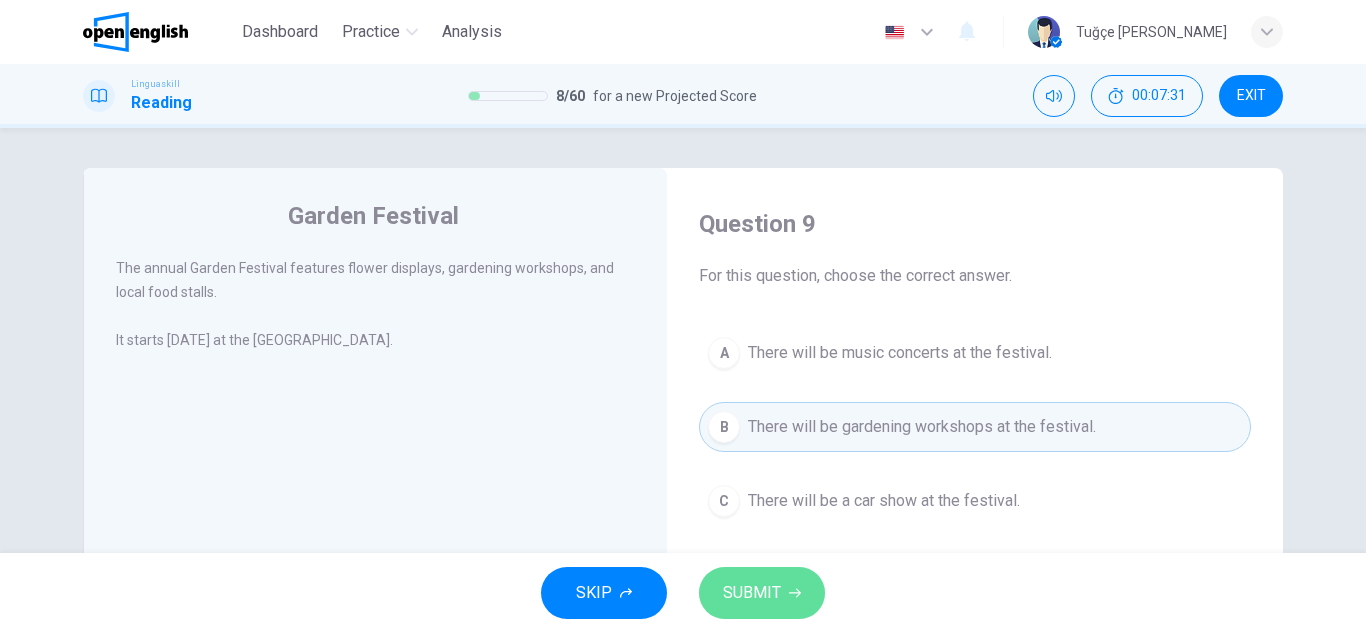 click on "SUBMIT" at bounding box center [752, 593] 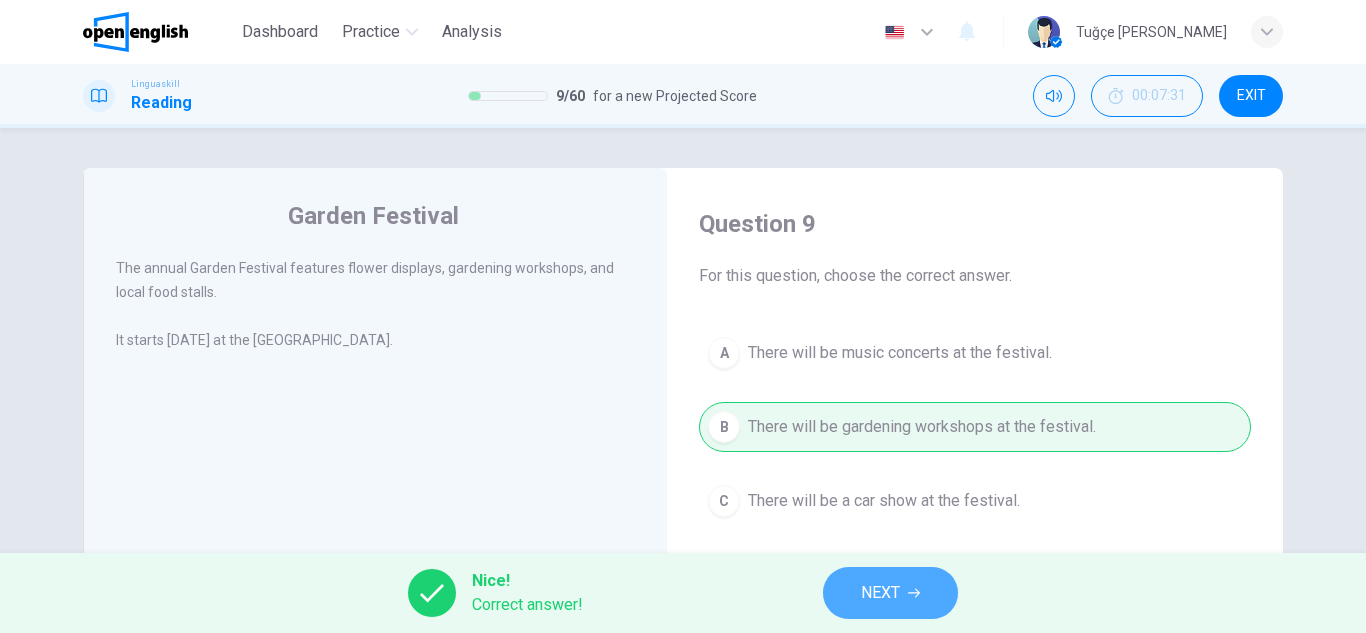 click on "NEXT" at bounding box center [890, 593] 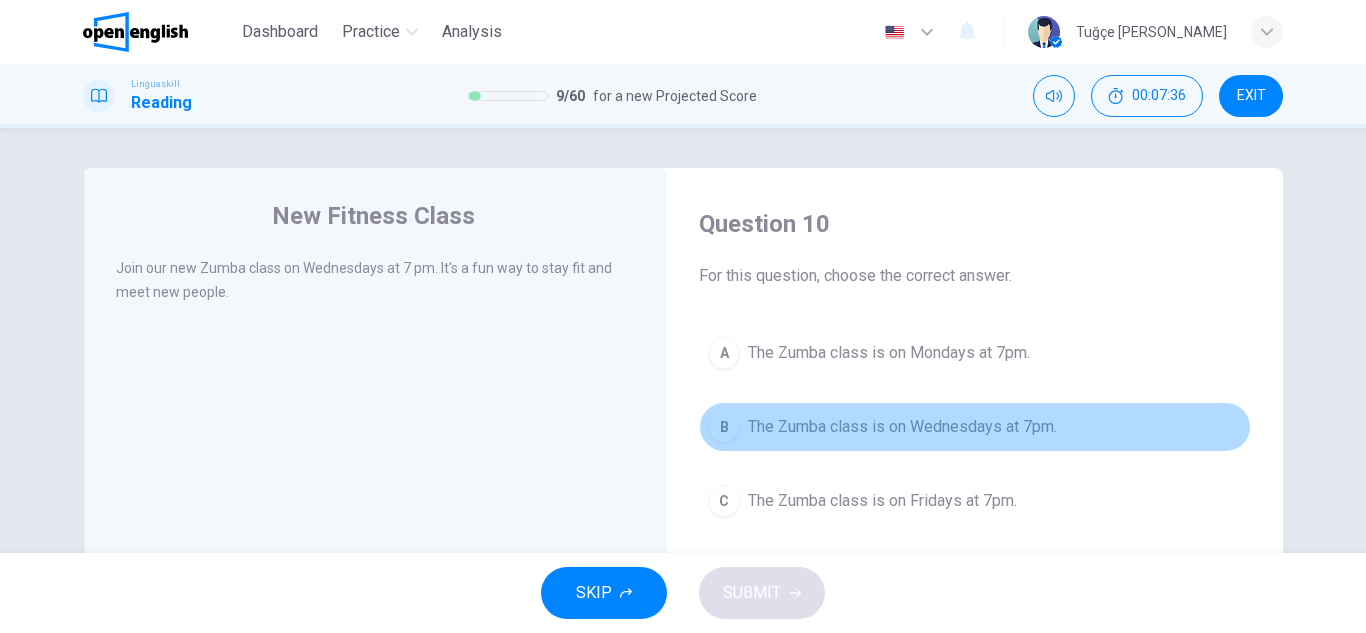 click on "The Zumba class is on Wednesdays at 7pm." at bounding box center (902, 427) 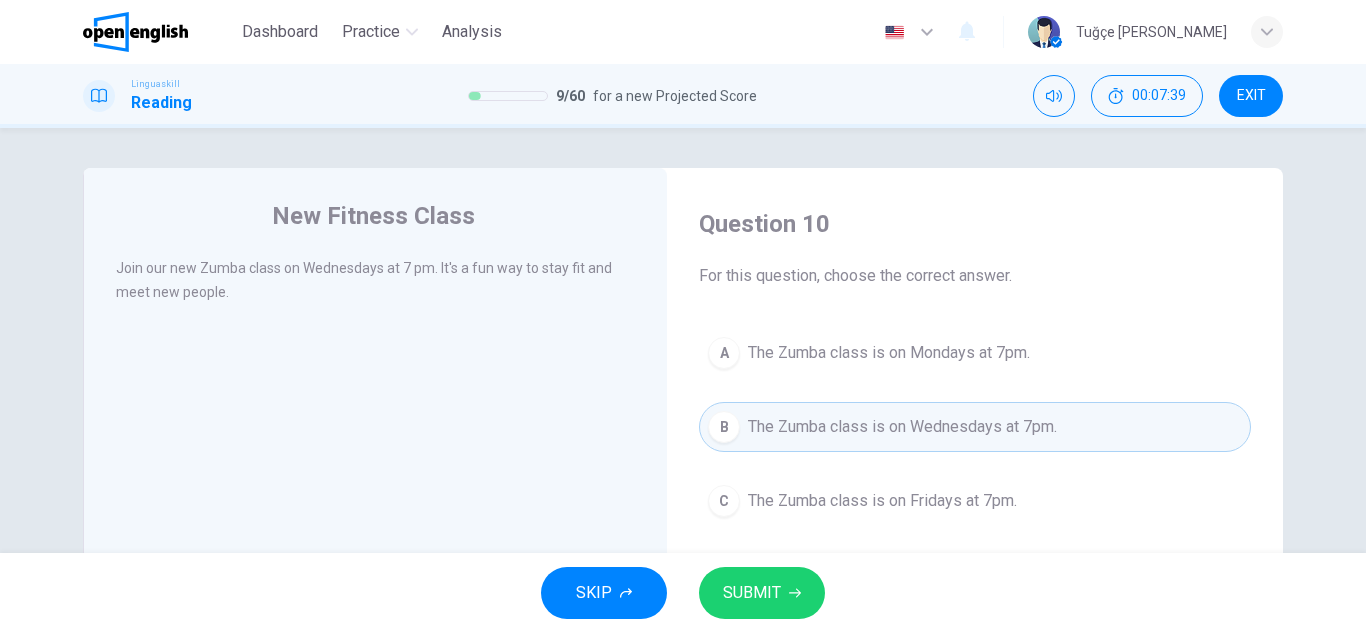 click on "SUBMIT" at bounding box center [762, 593] 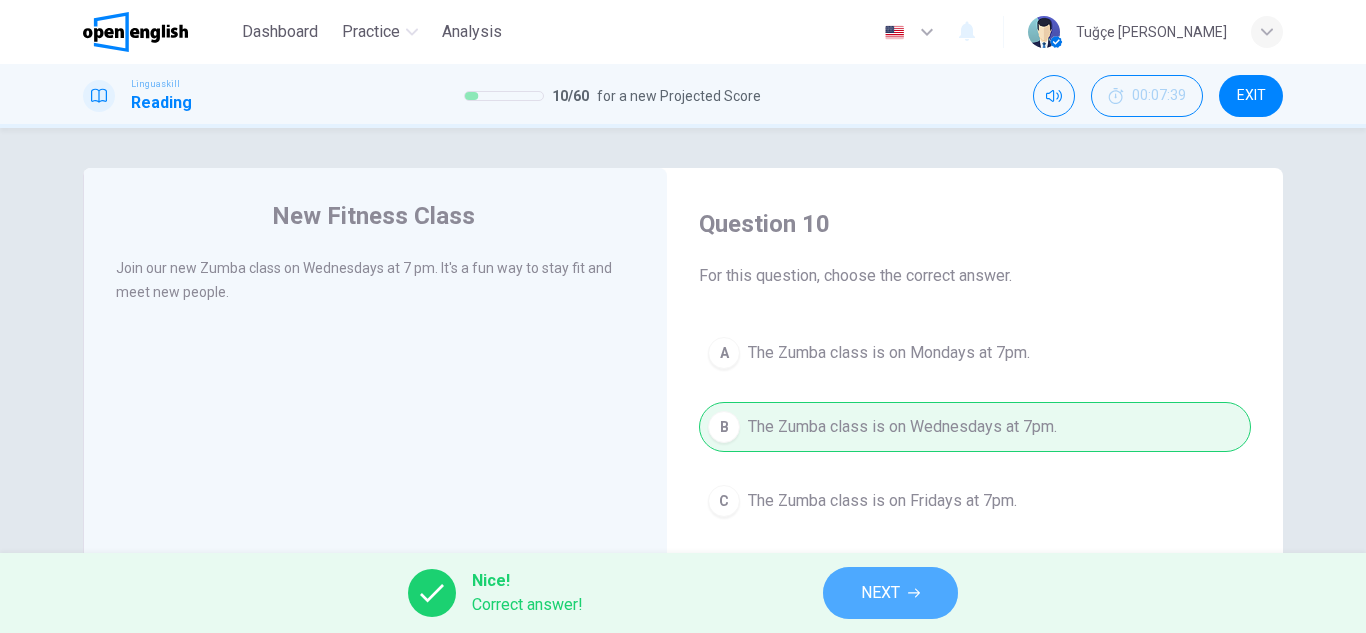 click on "NEXT" at bounding box center [890, 593] 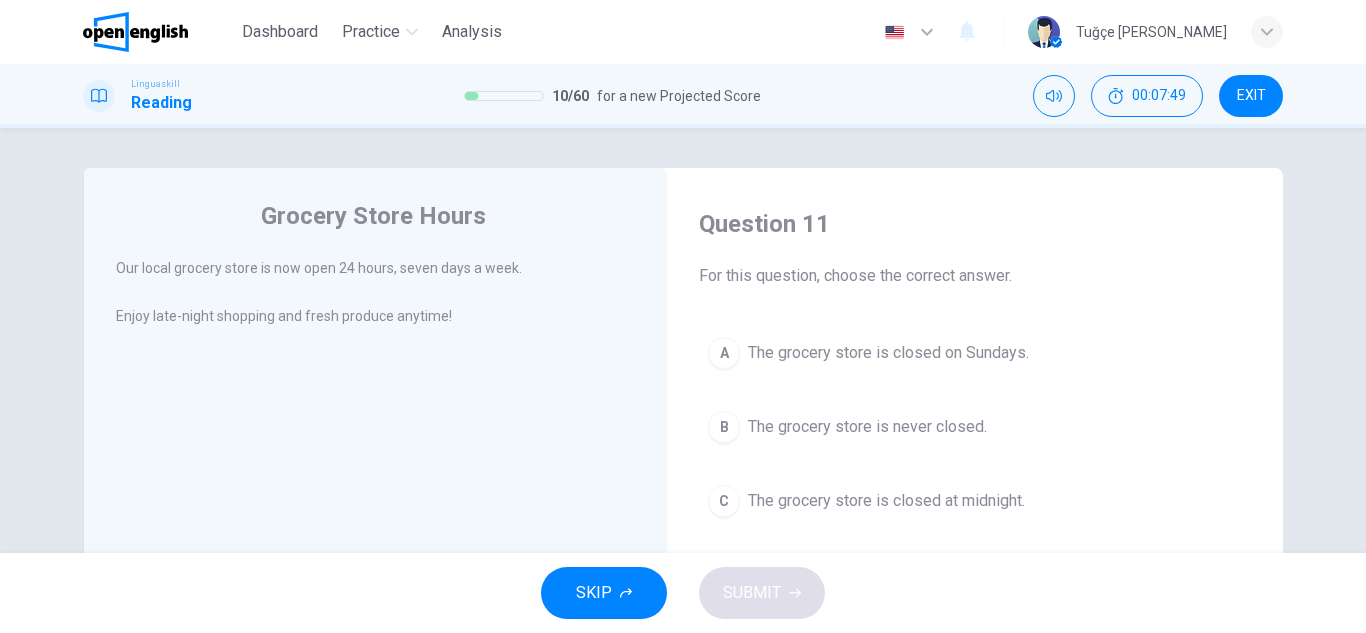 click on "B The grocery store is never closed." at bounding box center [975, 427] 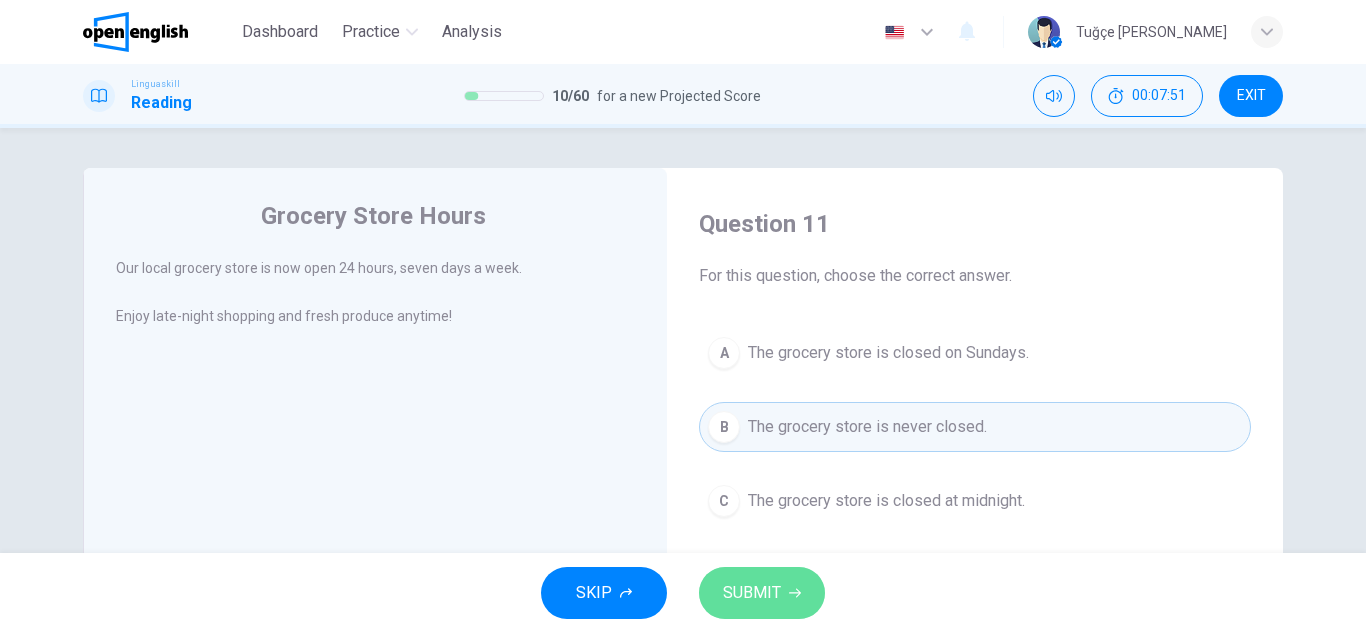click on "SUBMIT" at bounding box center [762, 593] 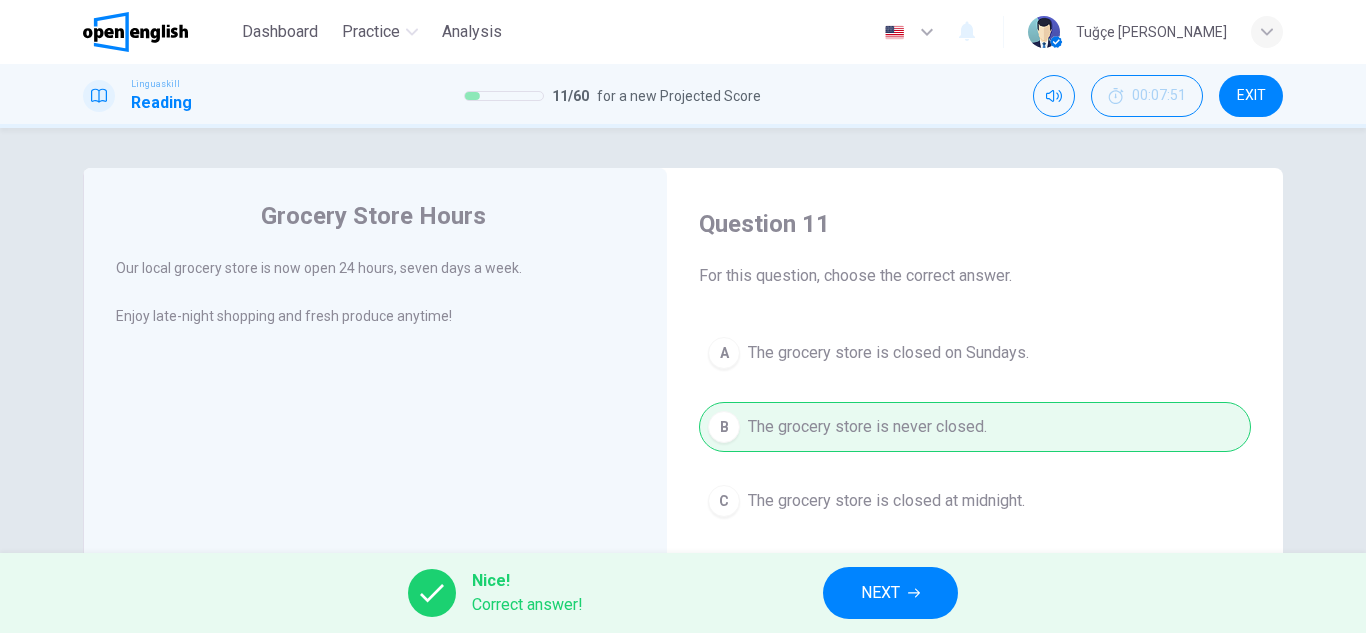 click on "NEXT" at bounding box center (890, 593) 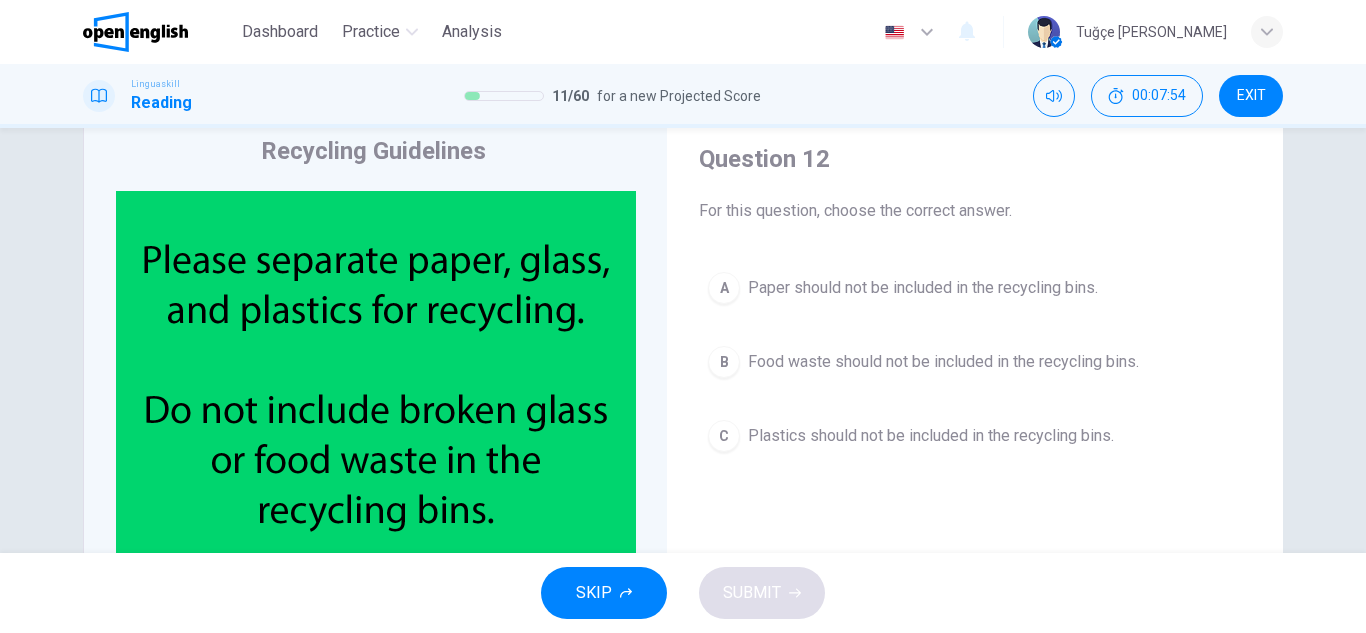 scroll, scrollTop: 100, scrollLeft: 0, axis: vertical 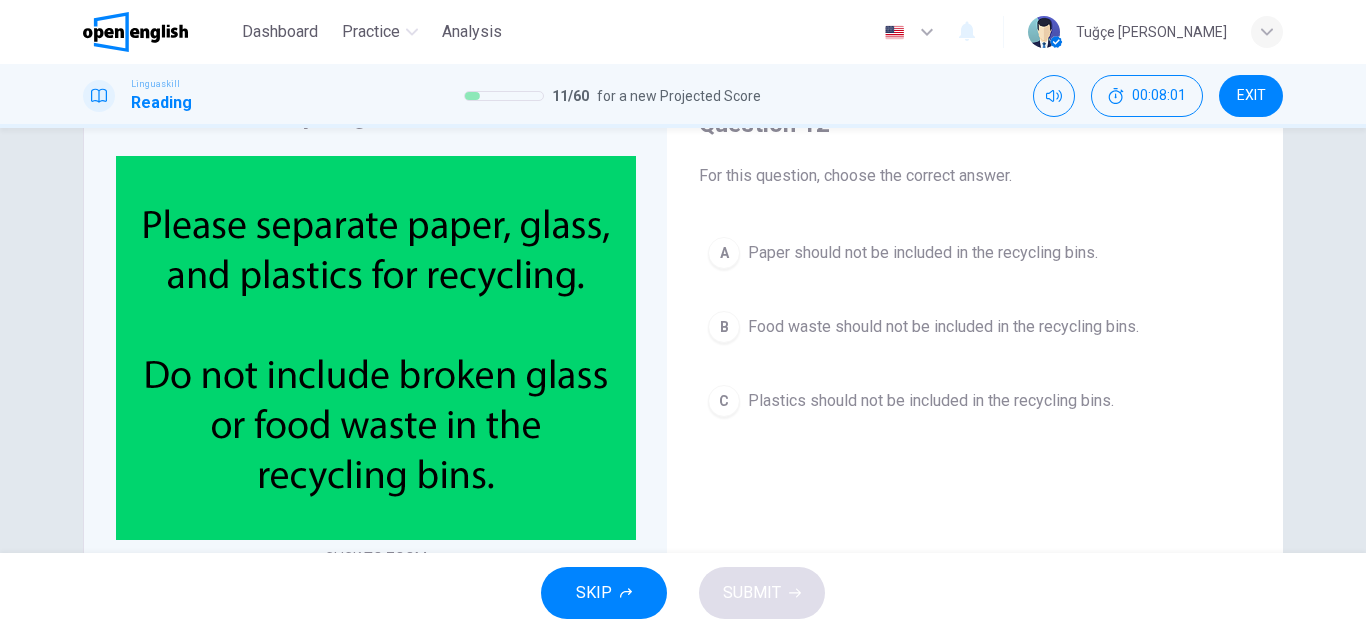click on "Food waste should not be included in the recycling bins." at bounding box center [943, 327] 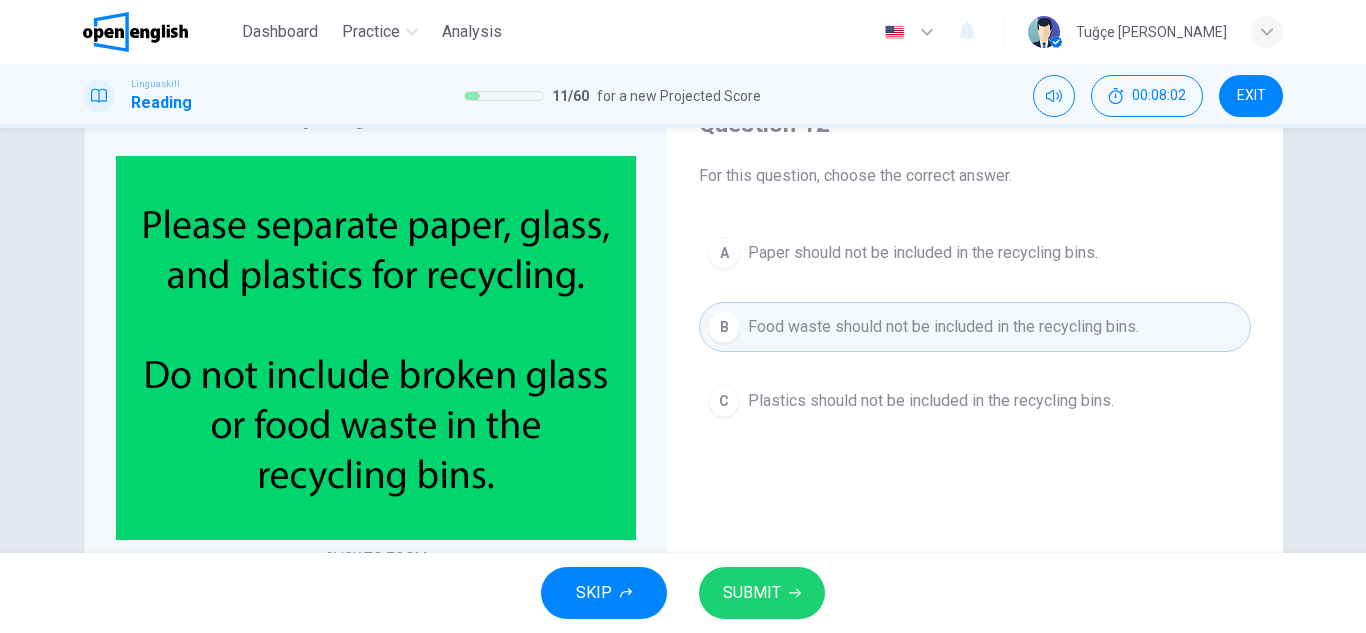 click on "SUBMIT" at bounding box center [762, 593] 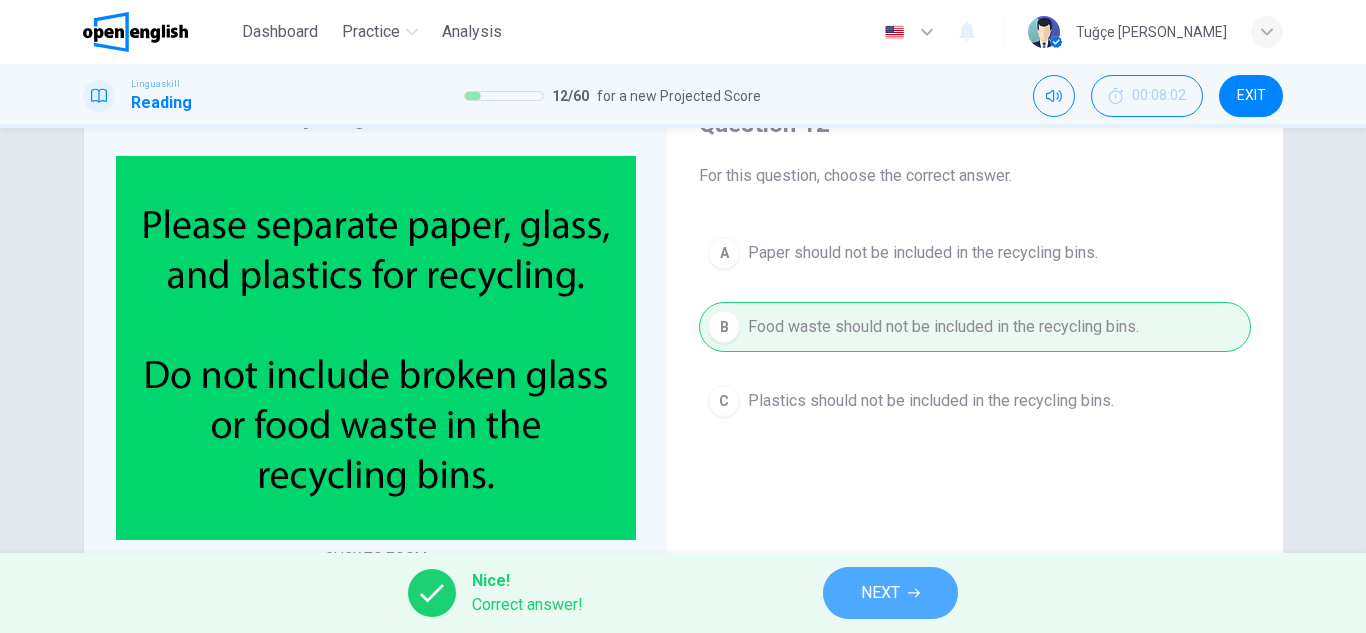 click on "NEXT" at bounding box center (890, 593) 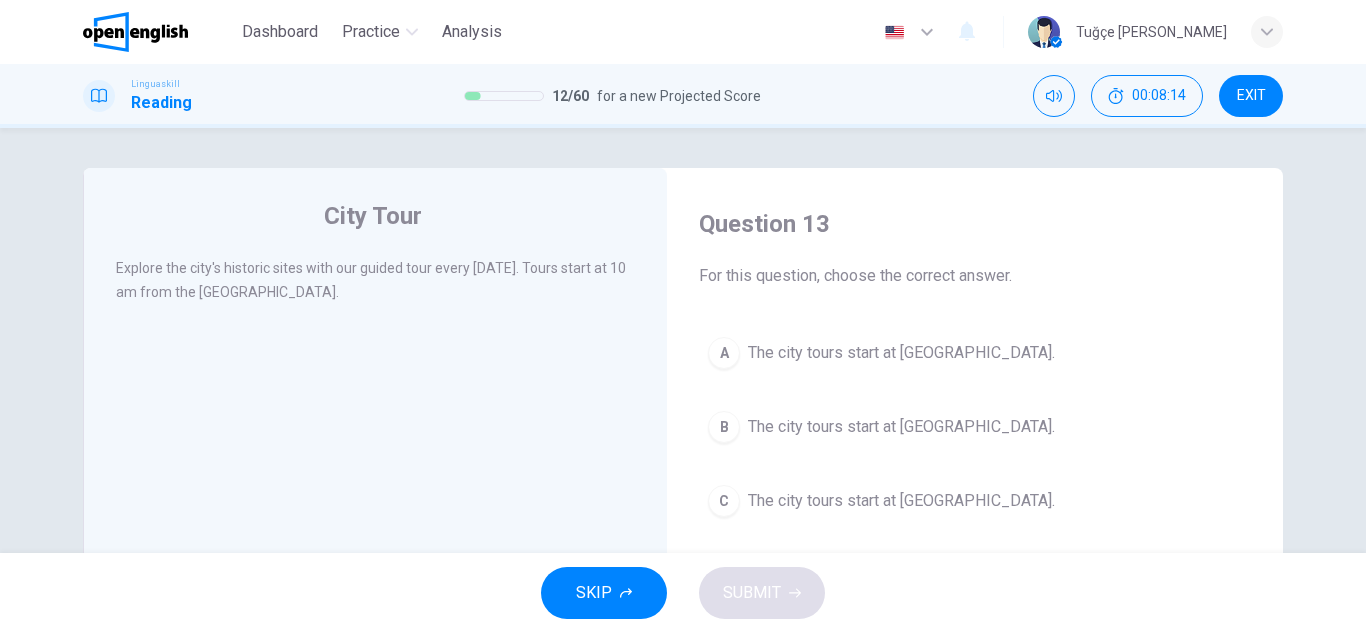 click on "The city tours start at City Museum." at bounding box center (901, 353) 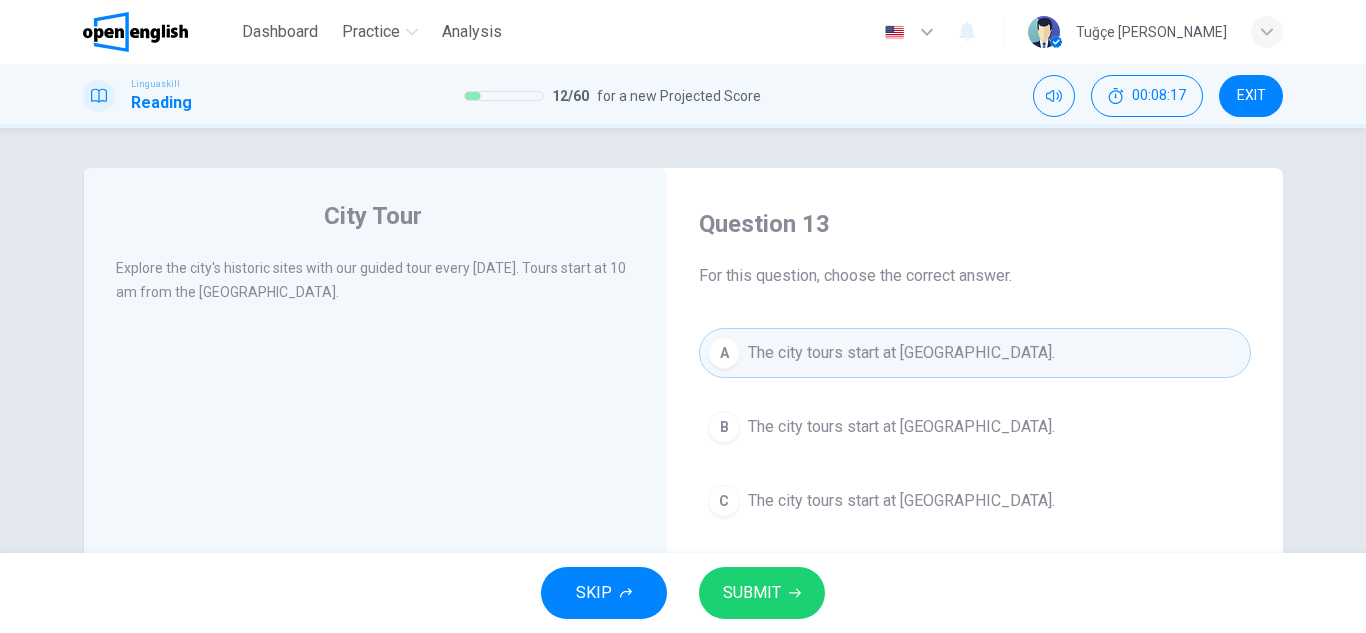 click on "SUBMIT" at bounding box center [762, 593] 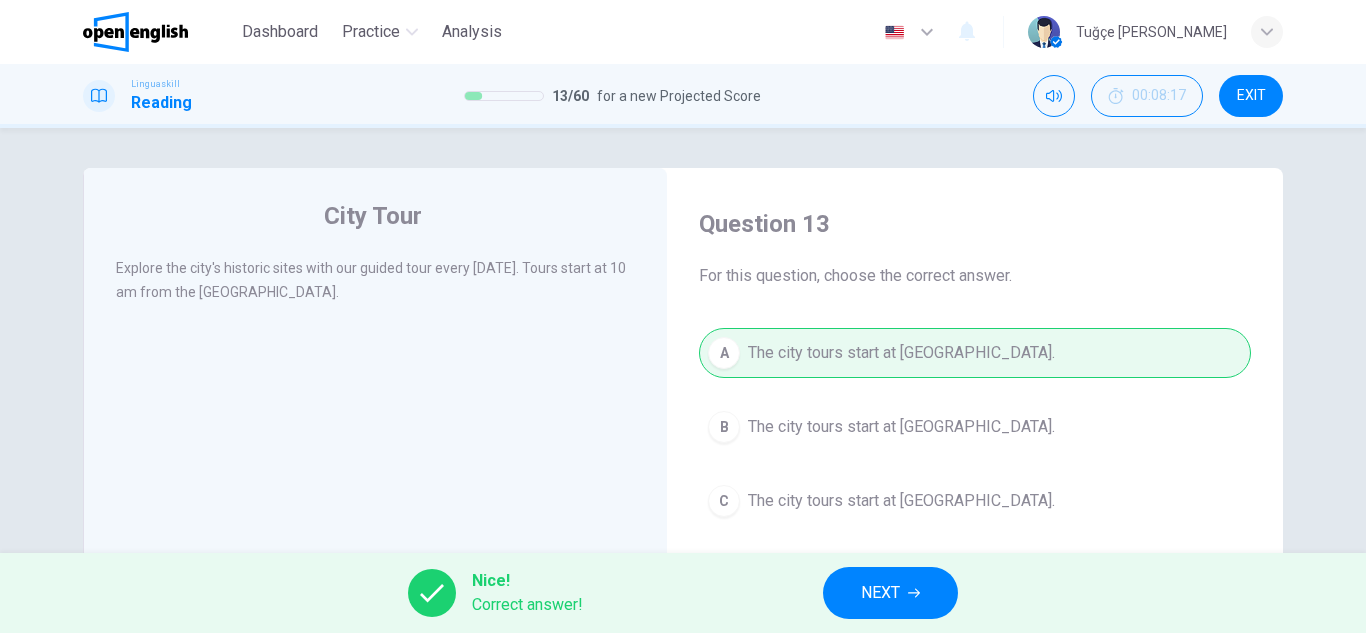click on "NEXT" at bounding box center [890, 593] 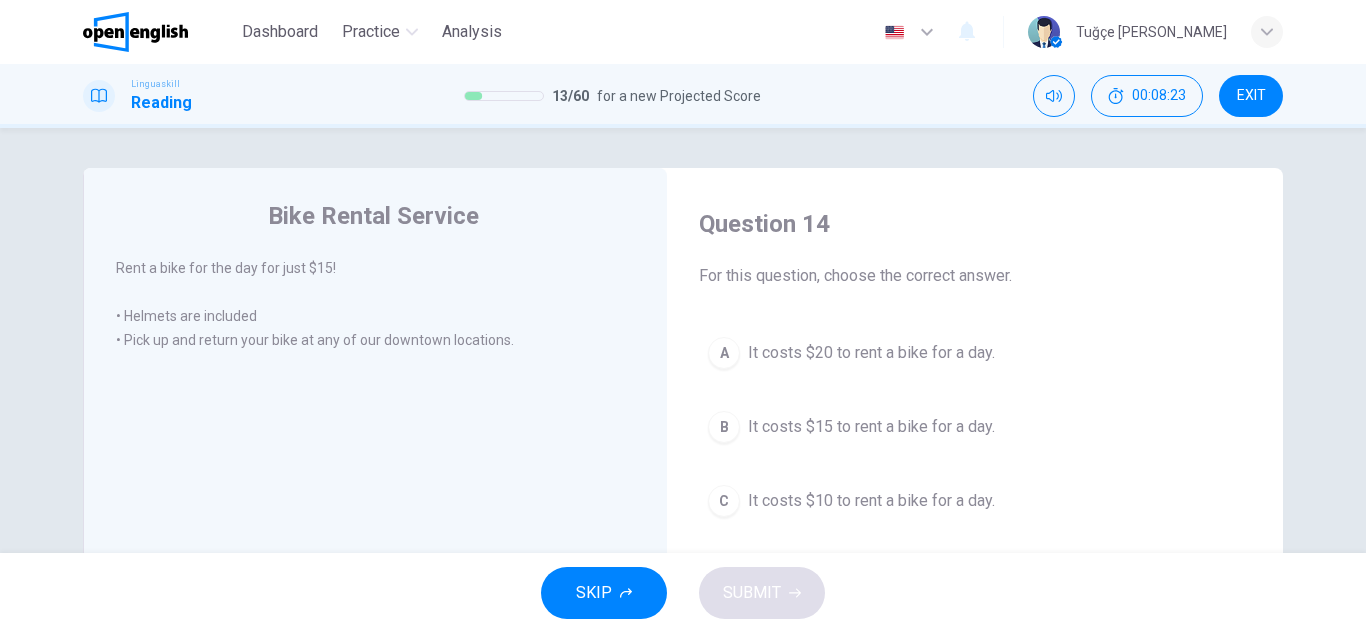 click on "It costs $15 to rent a bike for a day." at bounding box center (871, 427) 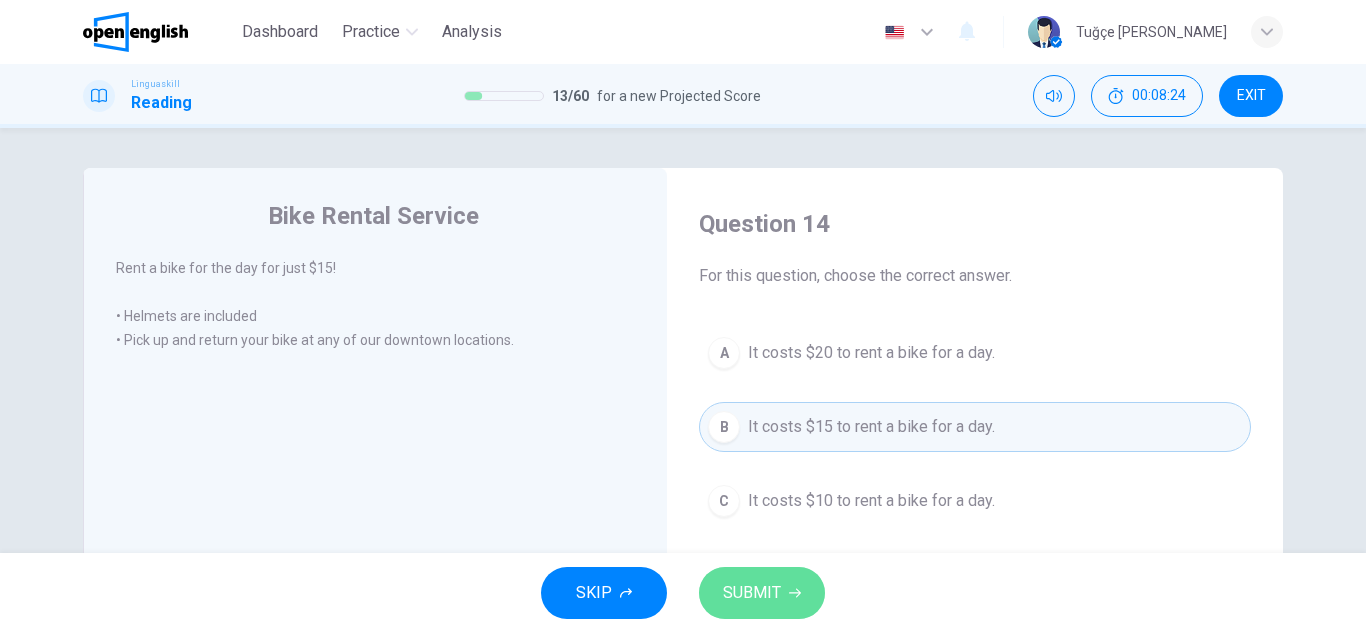 click on "SUBMIT" at bounding box center [752, 593] 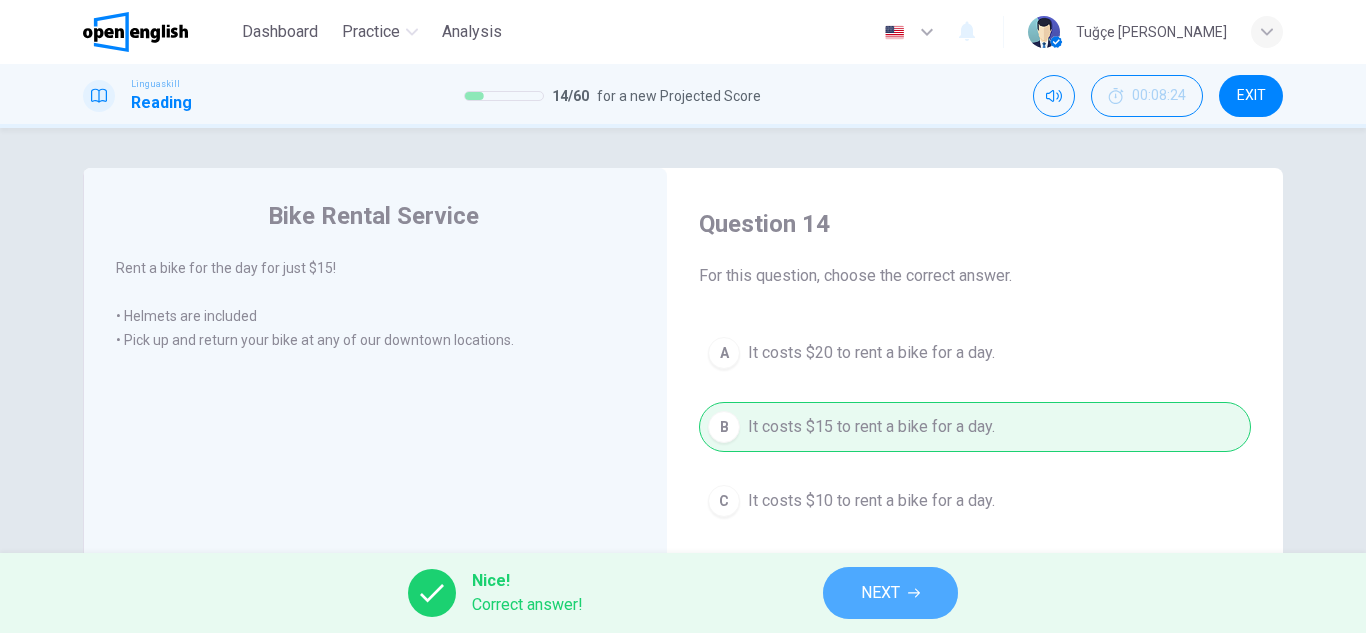click on "NEXT" at bounding box center (890, 593) 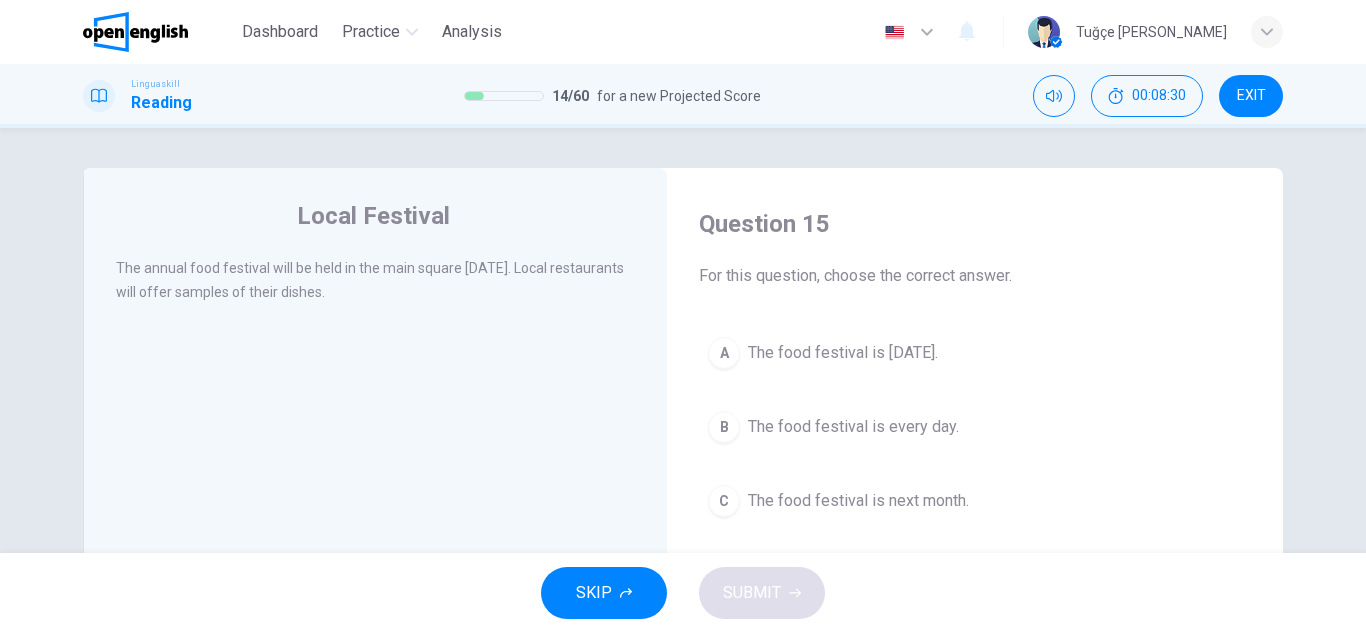click on "The food festival is next Saturday." at bounding box center (843, 353) 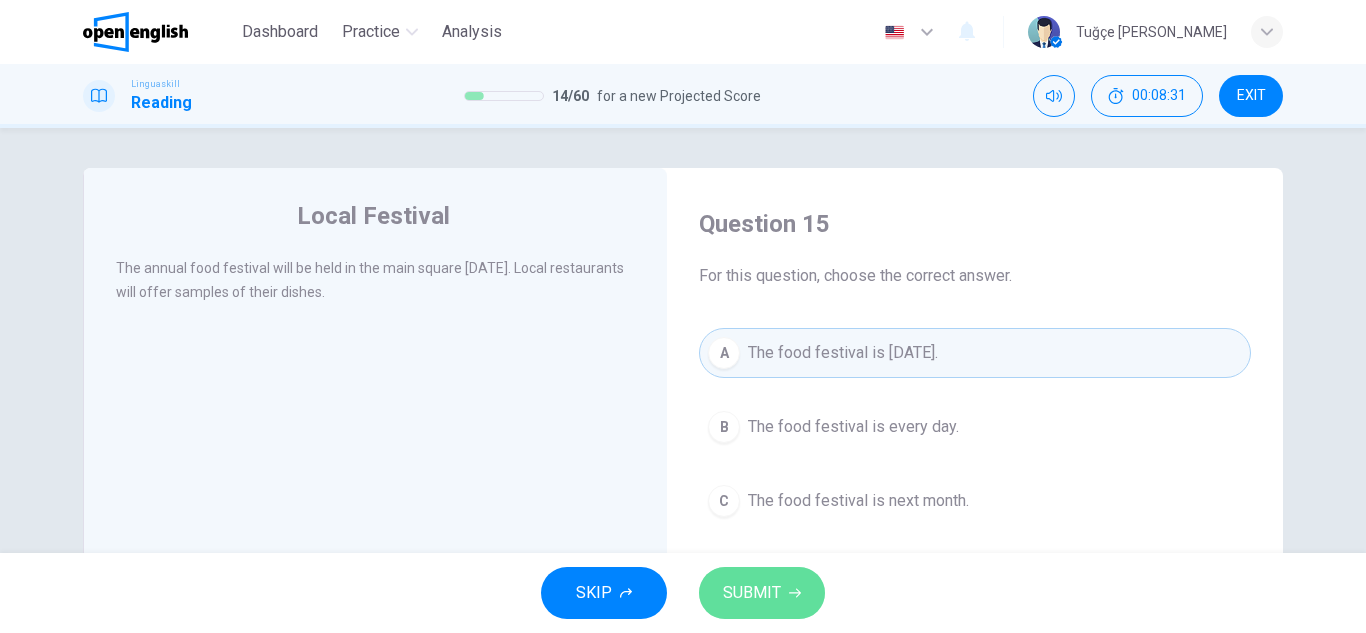 click on "SUBMIT" at bounding box center [752, 593] 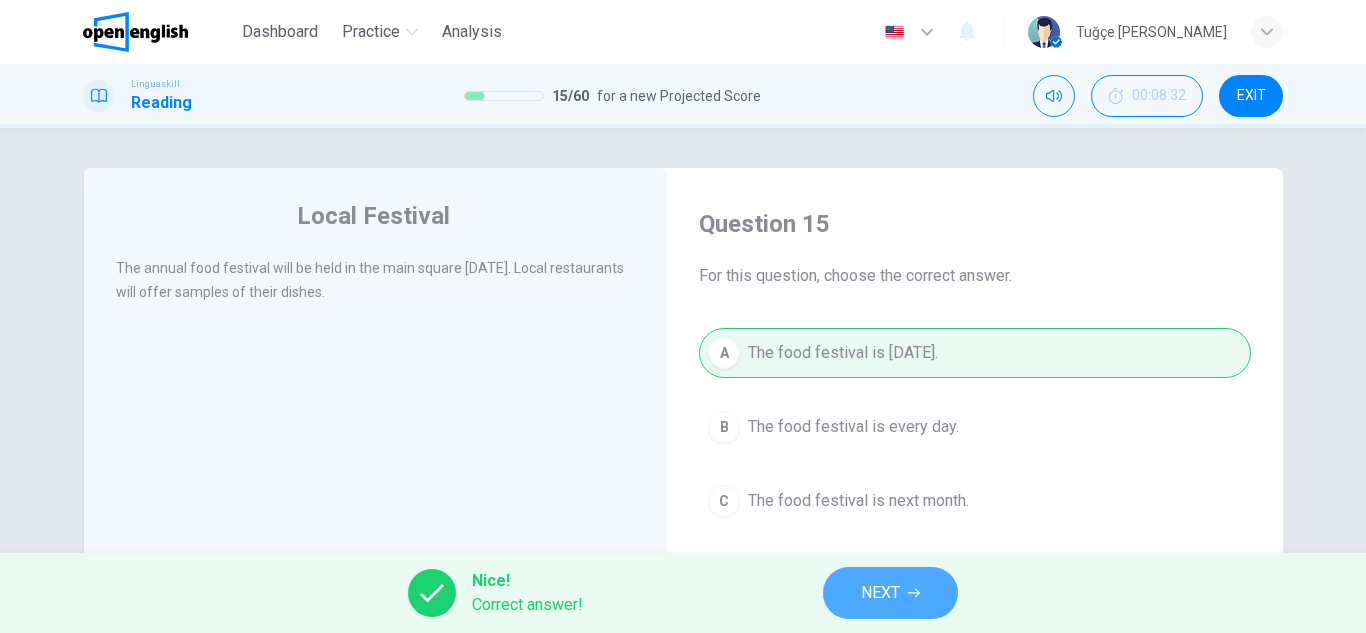 click on "NEXT" at bounding box center (890, 593) 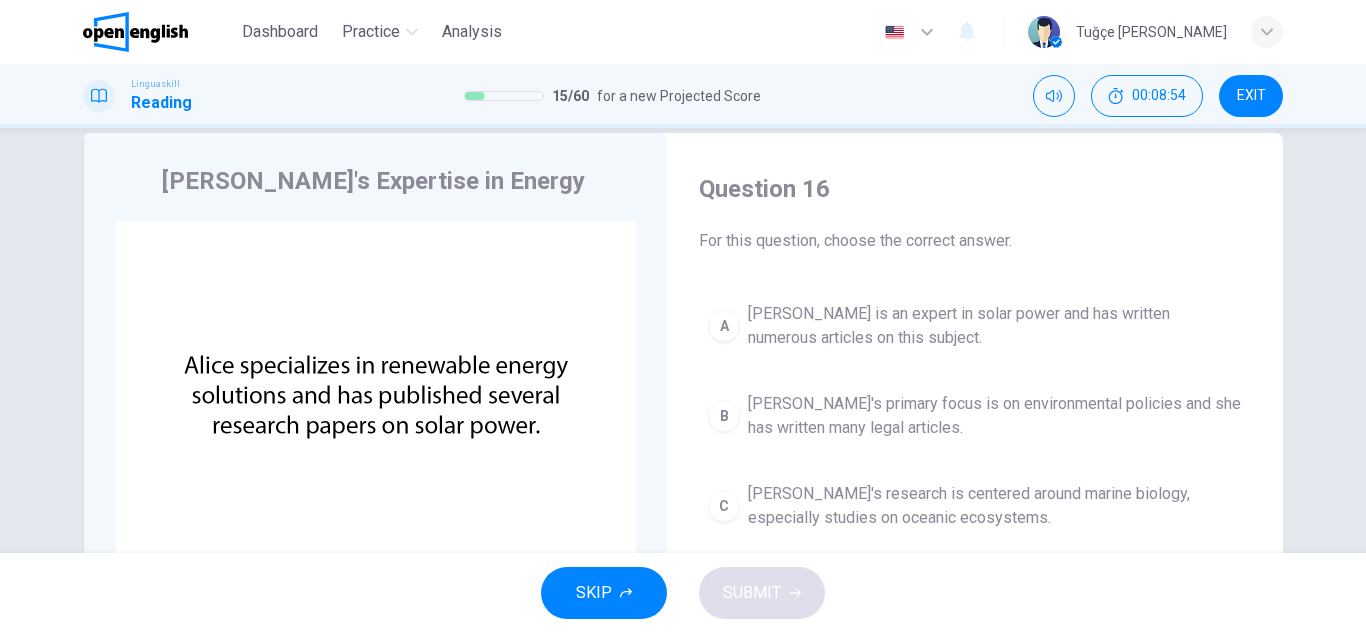 scroll, scrollTop: 0, scrollLeft: 0, axis: both 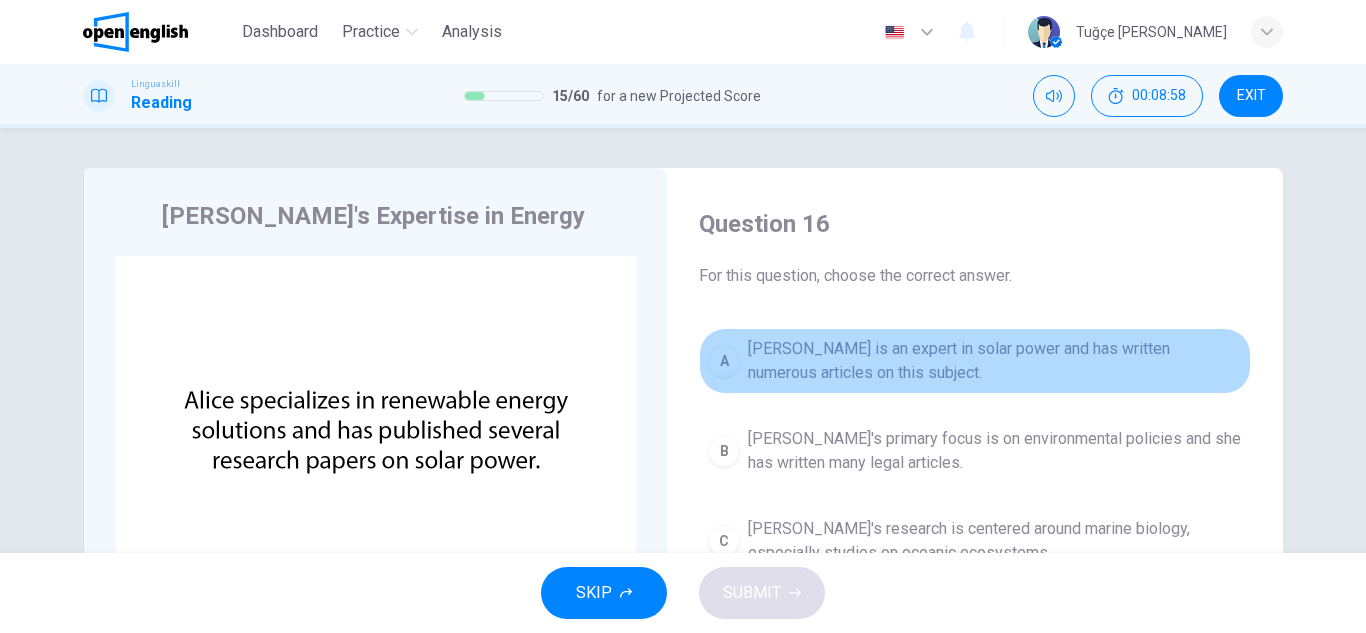 click on "Alice is an expert in solar power and has written numerous articles on this subject." at bounding box center [995, 361] 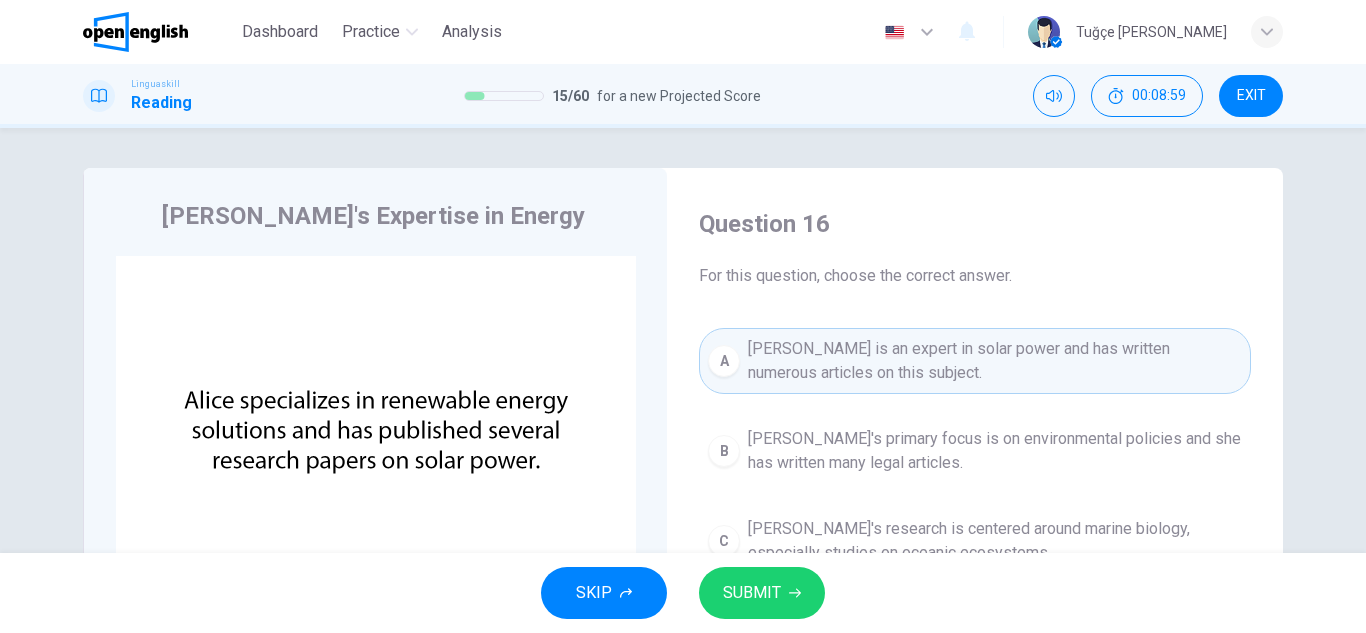 click on "SUBMIT" at bounding box center [762, 593] 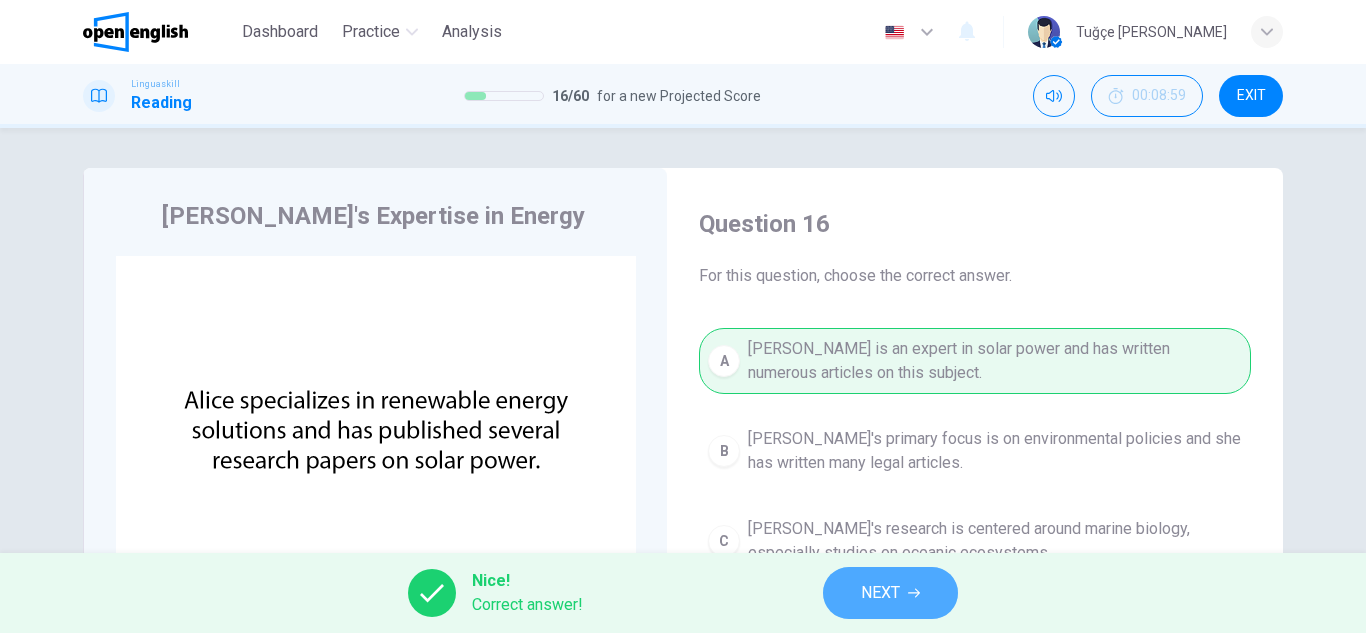 click on "NEXT" at bounding box center (890, 593) 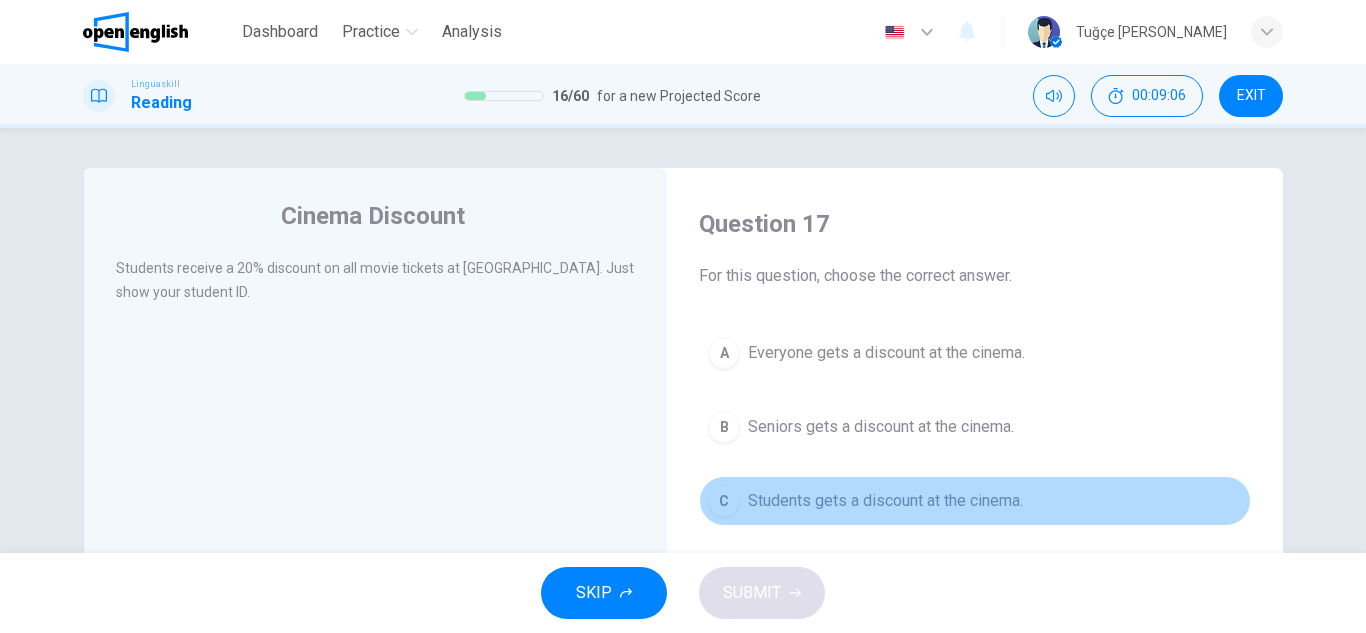 click on "C Students gets a discount at the cinema." at bounding box center (975, 501) 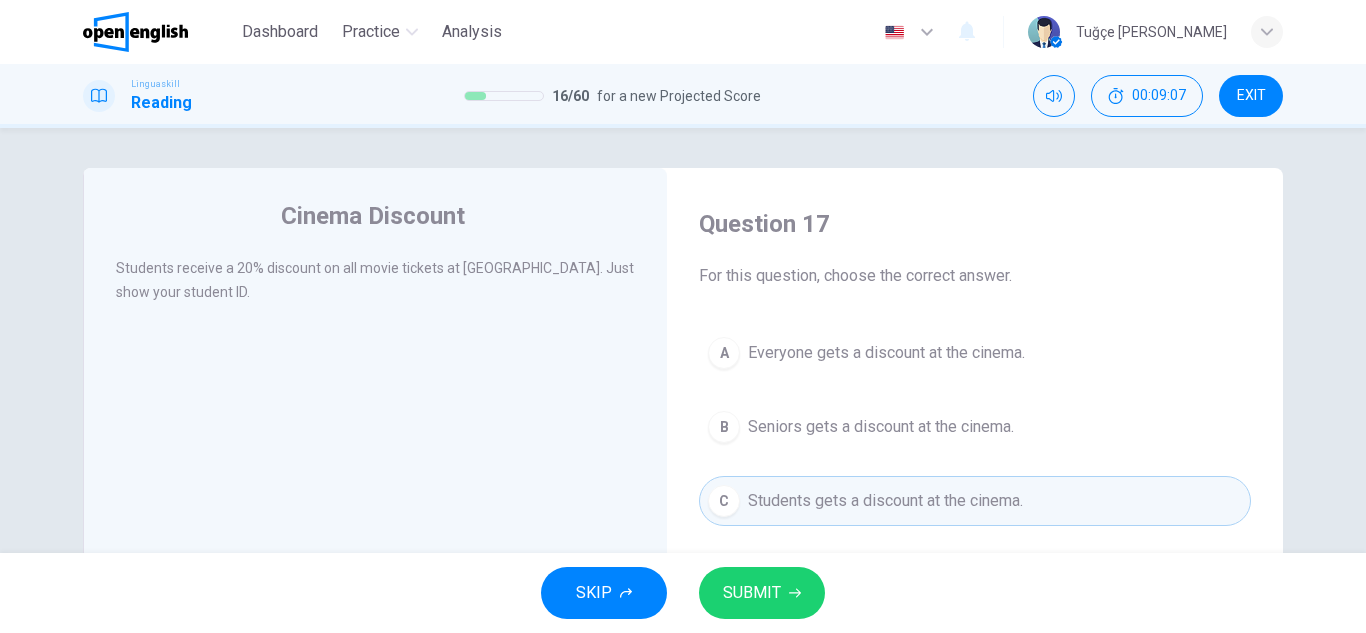 click on "SUBMIT" at bounding box center [762, 593] 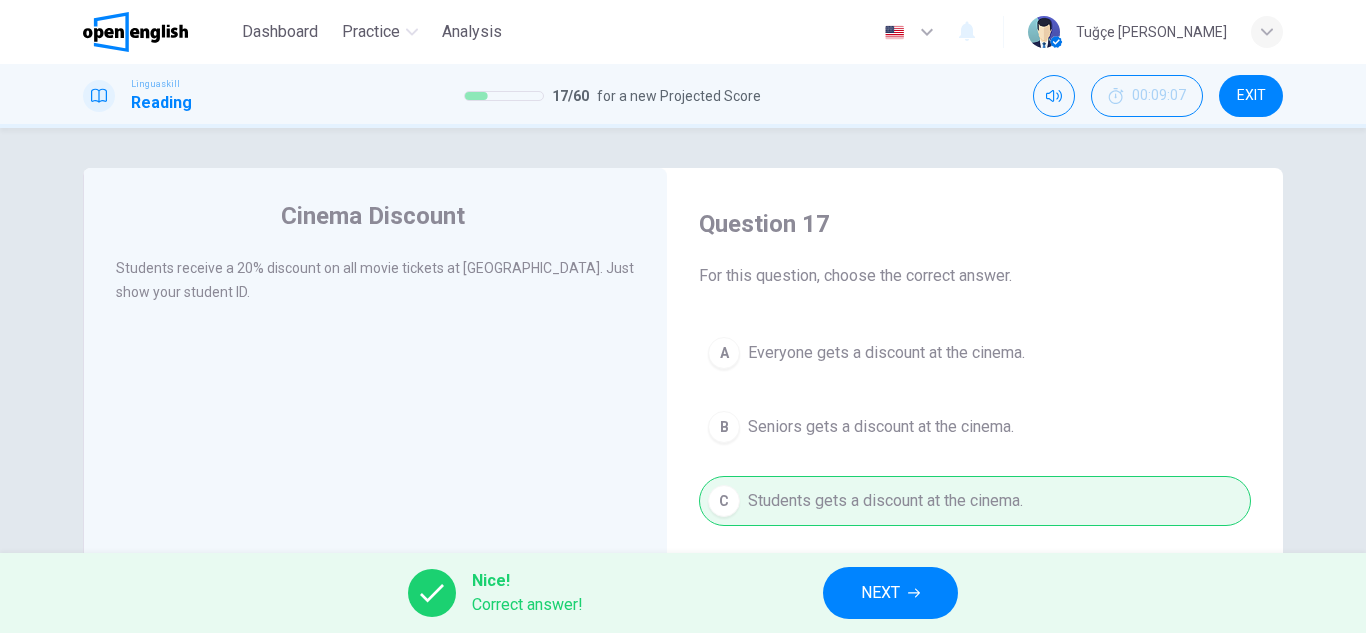 click on "NEXT" at bounding box center (880, 593) 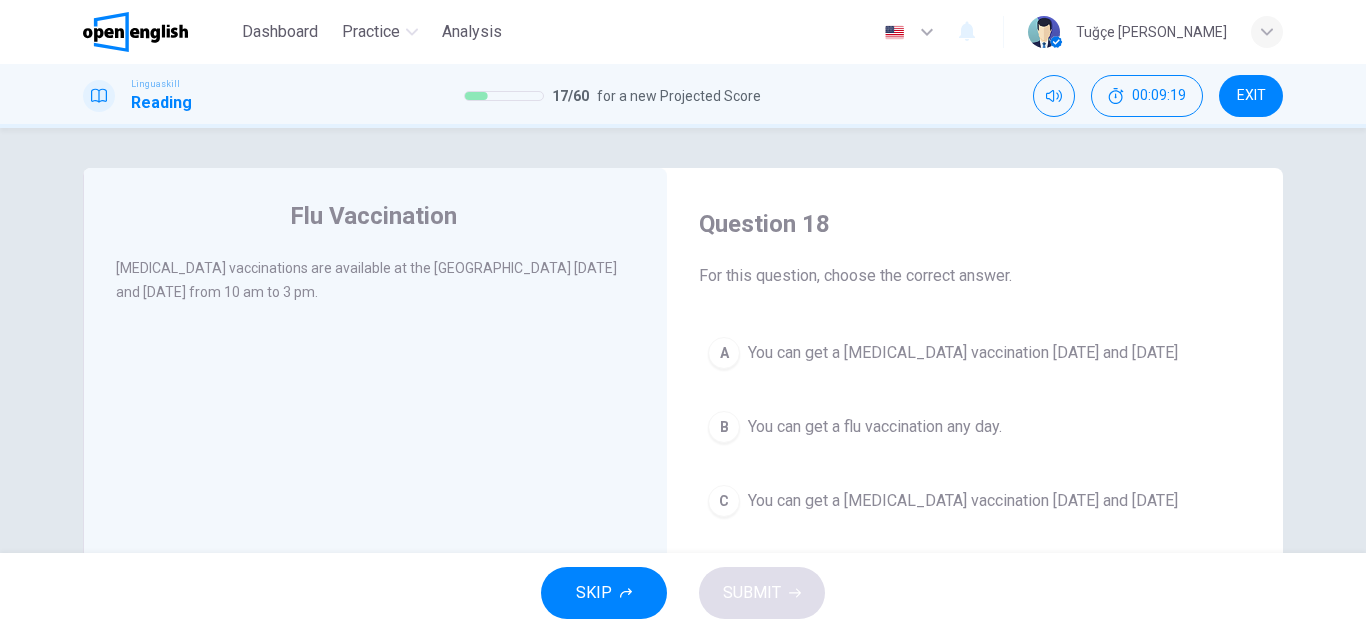drag, startPoint x: 1101, startPoint y: 353, endPoint x: 1096, endPoint y: 363, distance: 11.18034 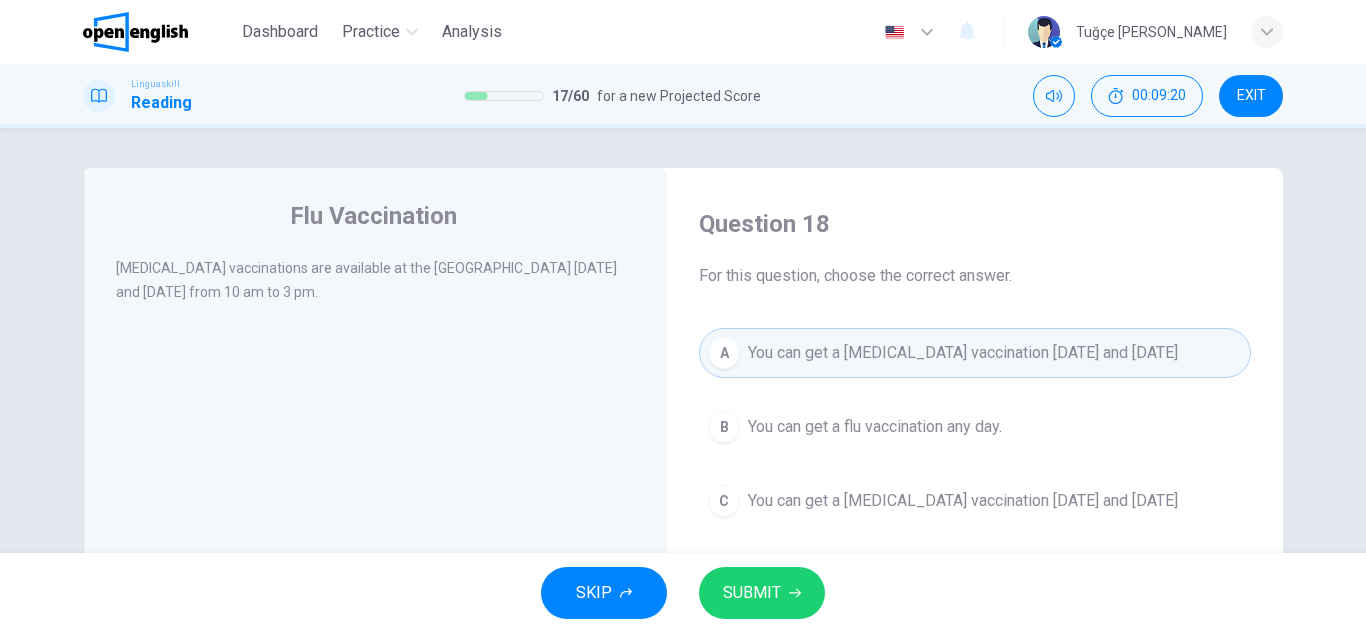 click on "SUBMIT" at bounding box center (752, 593) 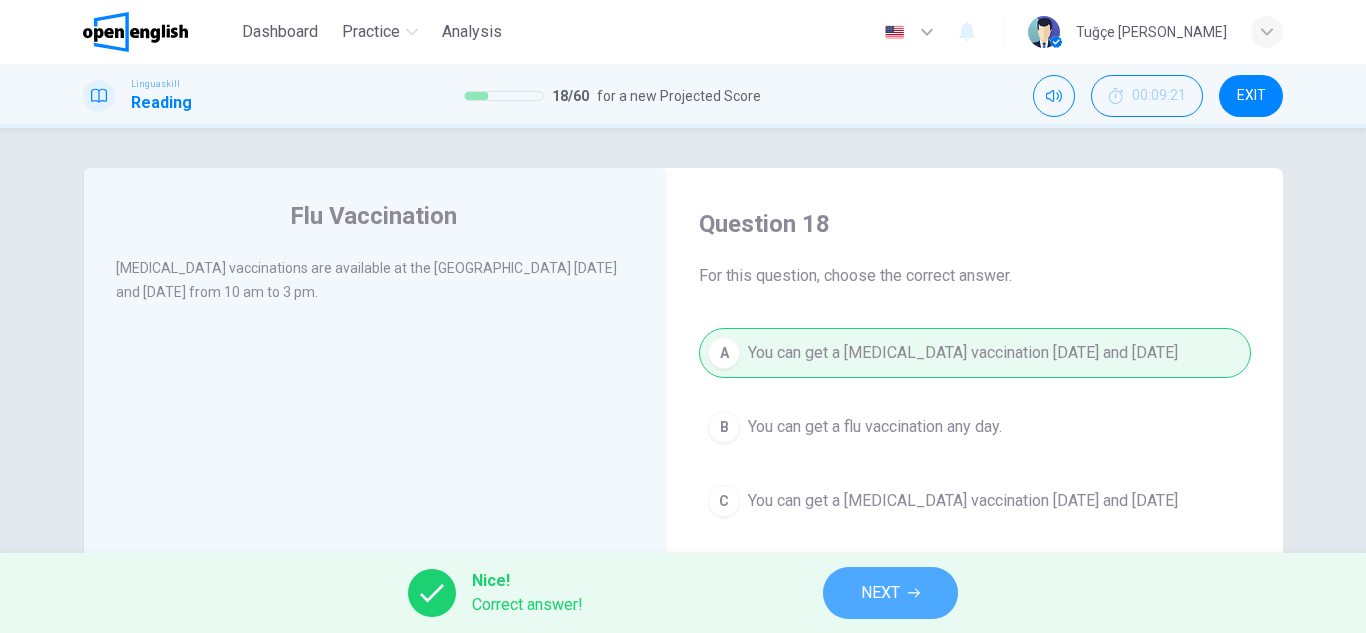 click on "NEXT" at bounding box center (890, 593) 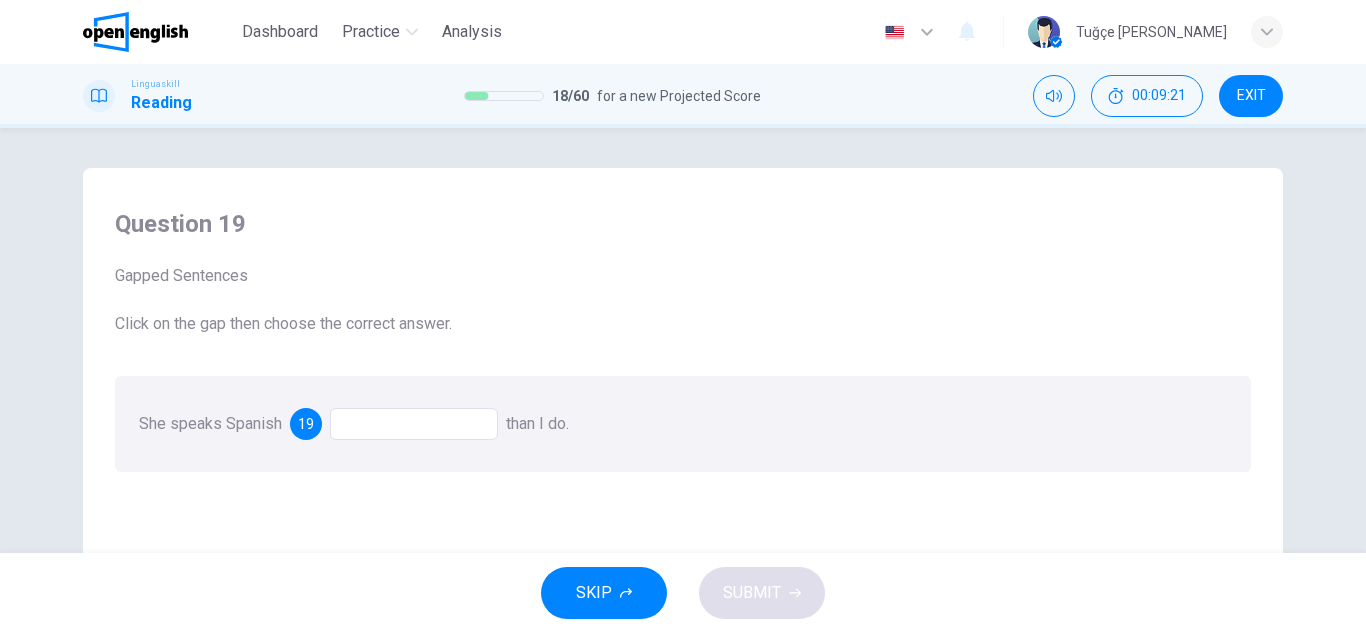 click at bounding box center (414, 424) 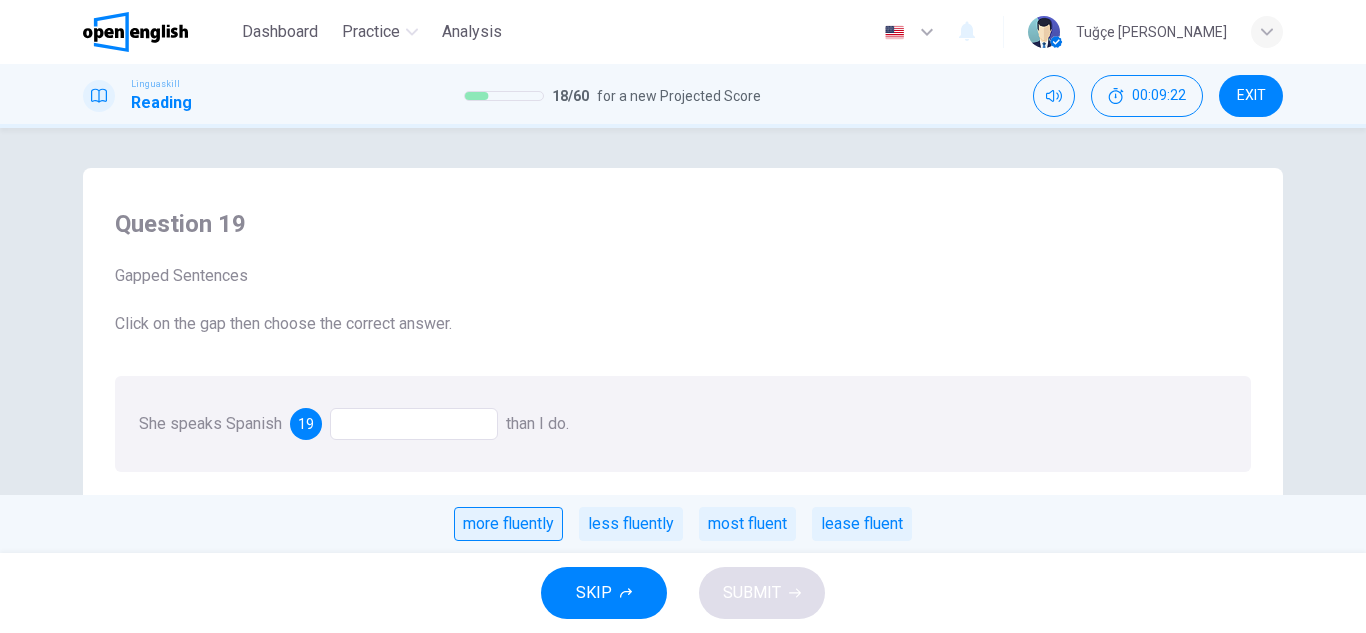 click on "more fluently" at bounding box center [508, 524] 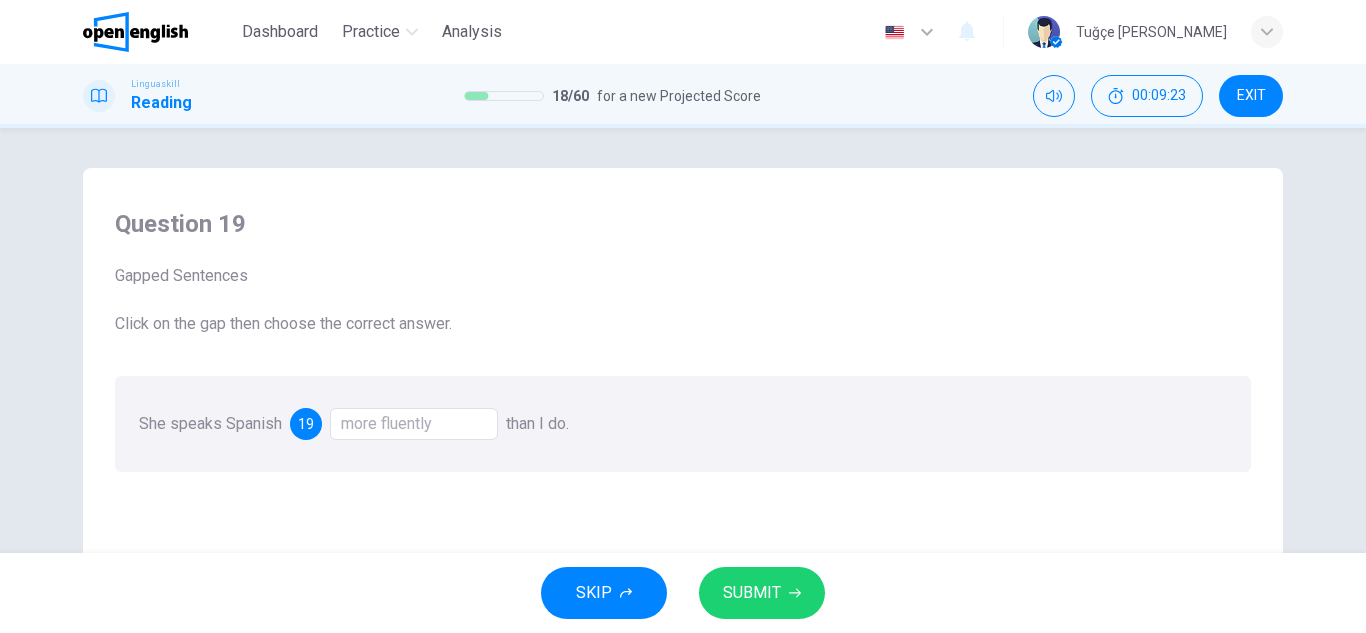 click on "SUBMIT" at bounding box center [762, 593] 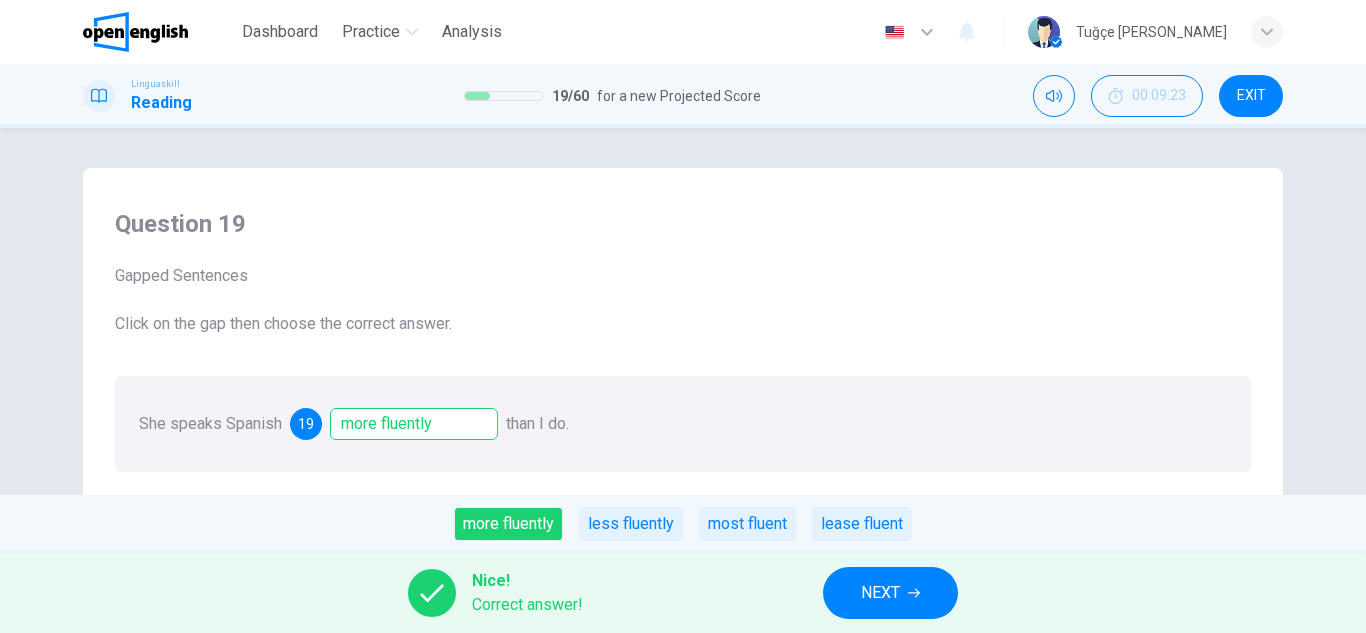 click on "NEXT" at bounding box center (890, 593) 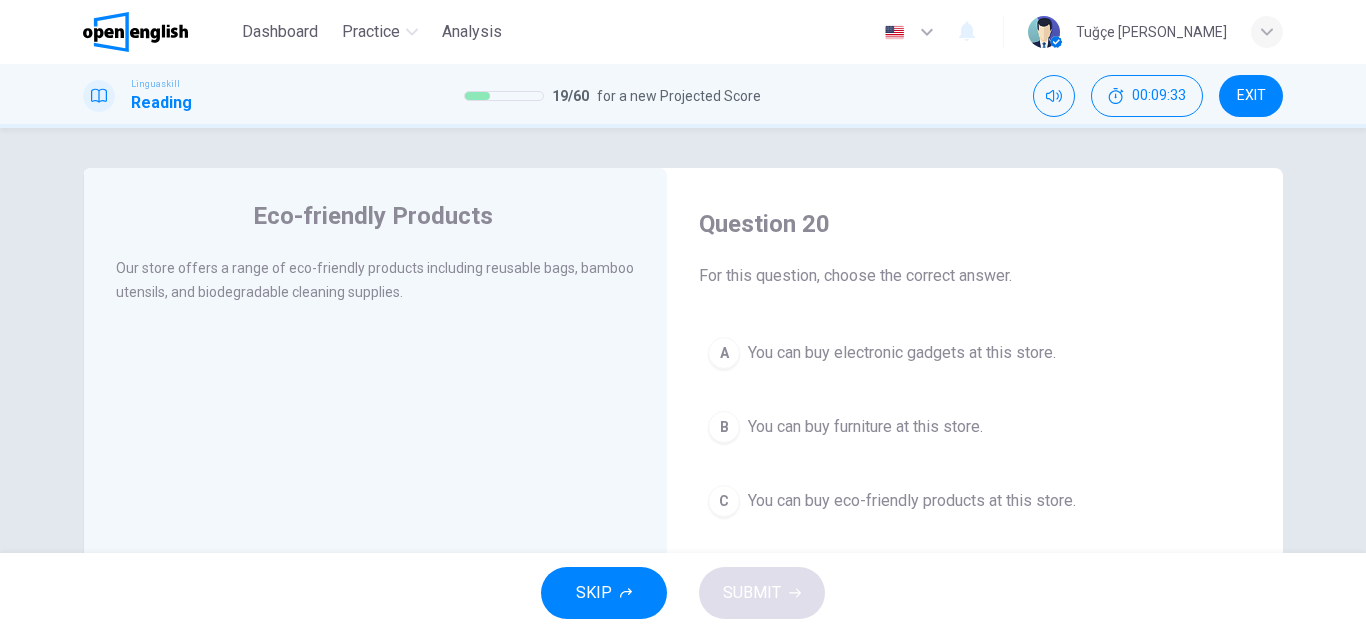 click on "You can buy eco-friendly products at this store." at bounding box center [912, 501] 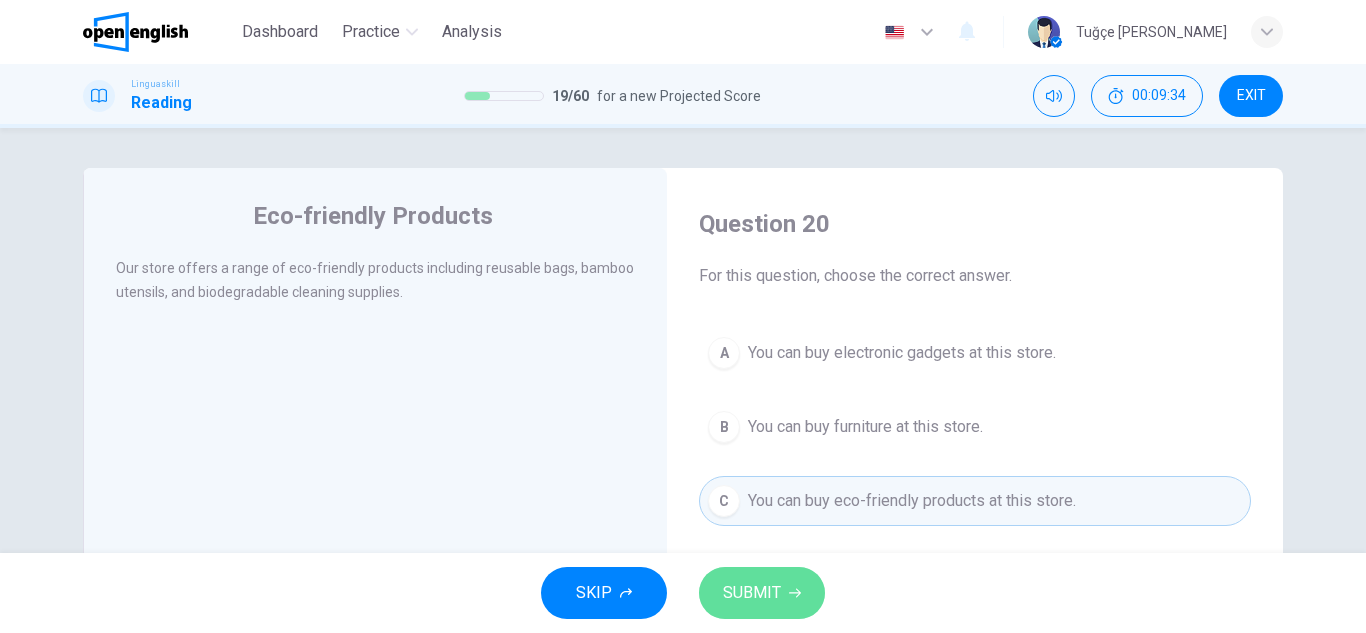 click on "SUBMIT" at bounding box center [762, 593] 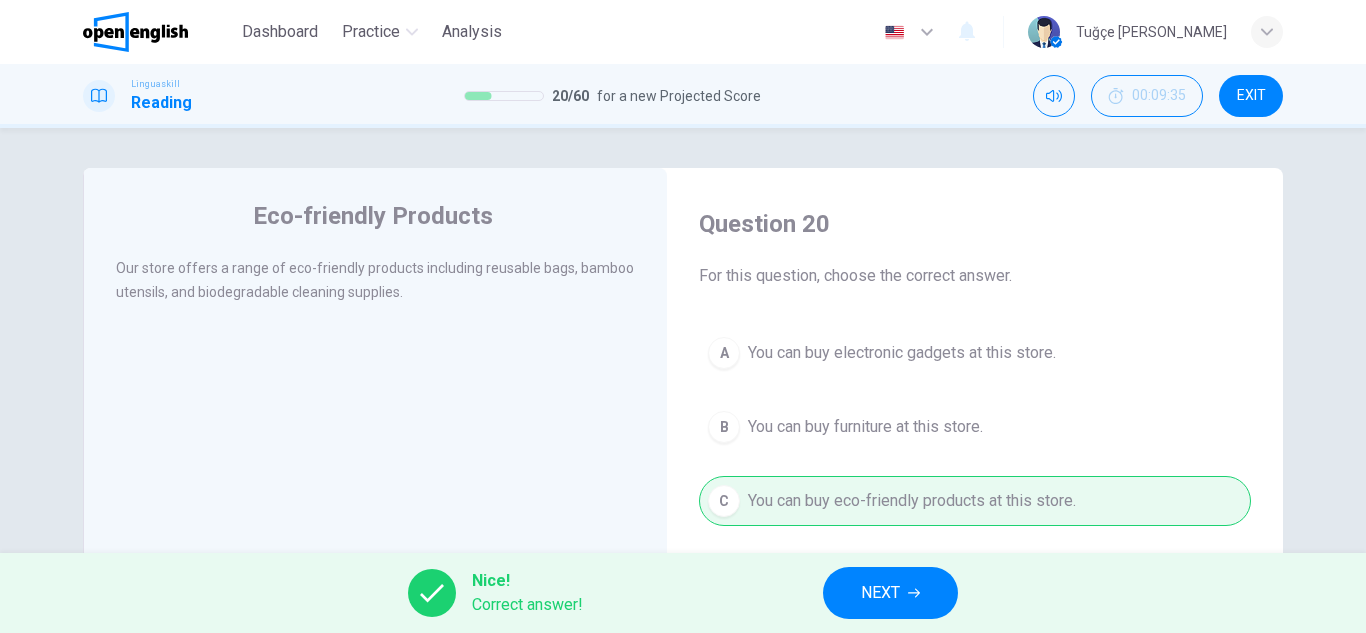 click on "Nice! Correct answer! NEXT" at bounding box center [683, 593] 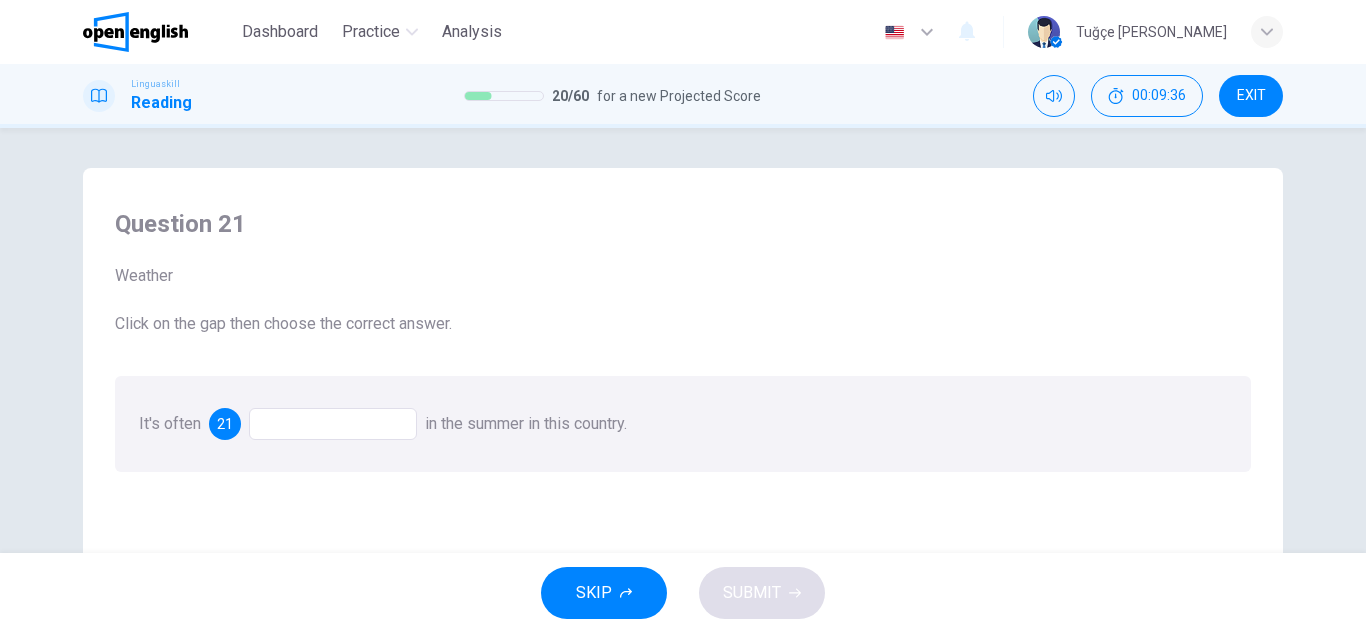 click at bounding box center [333, 424] 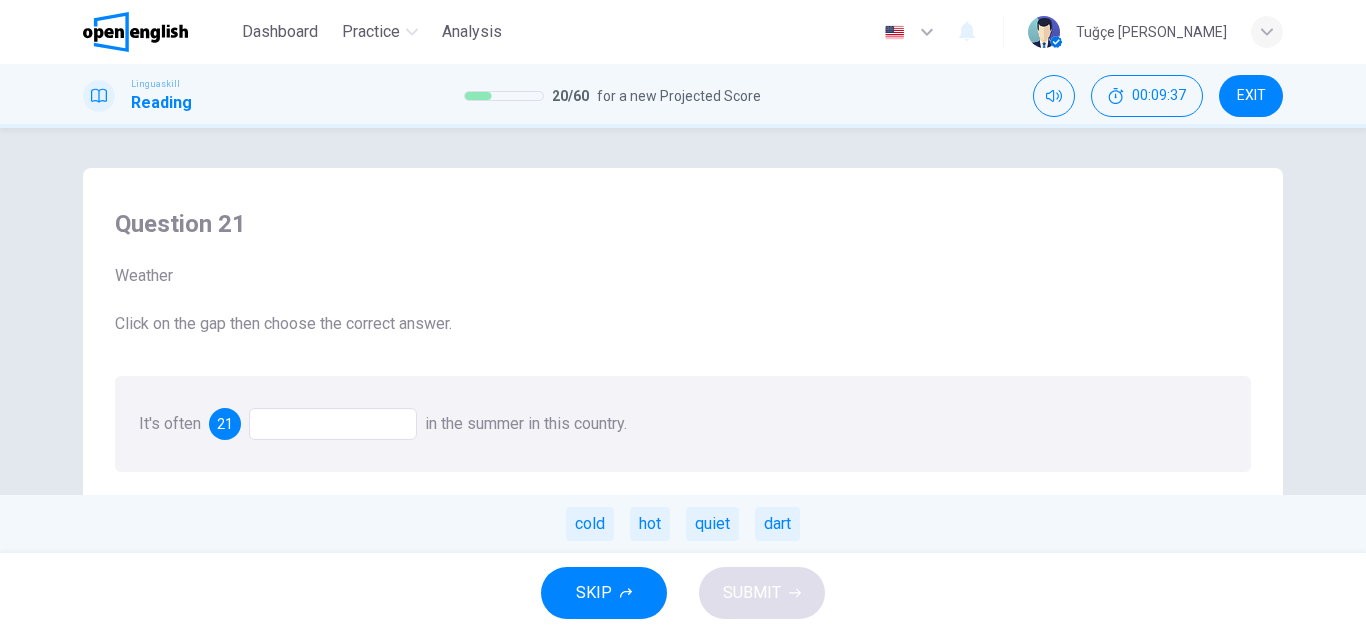 drag, startPoint x: 652, startPoint y: 520, endPoint x: 705, endPoint y: 526, distance: 53.338543 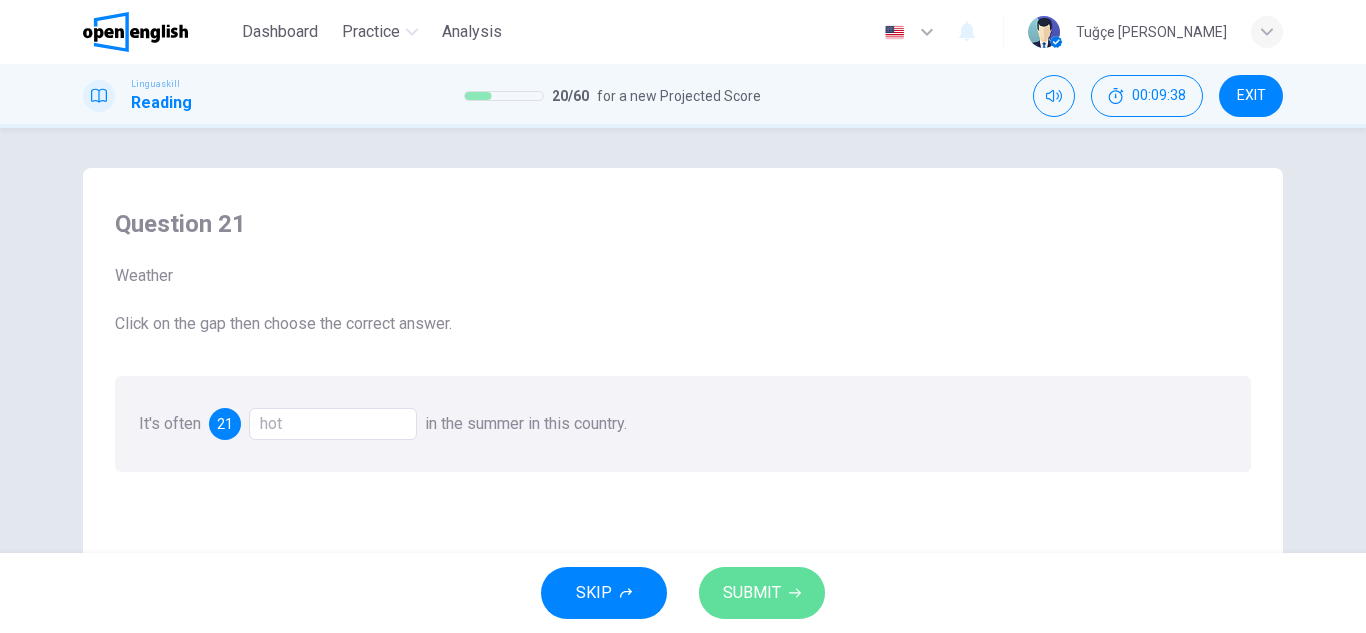 click on "SUBMIT" at bounding box center (752, 593) 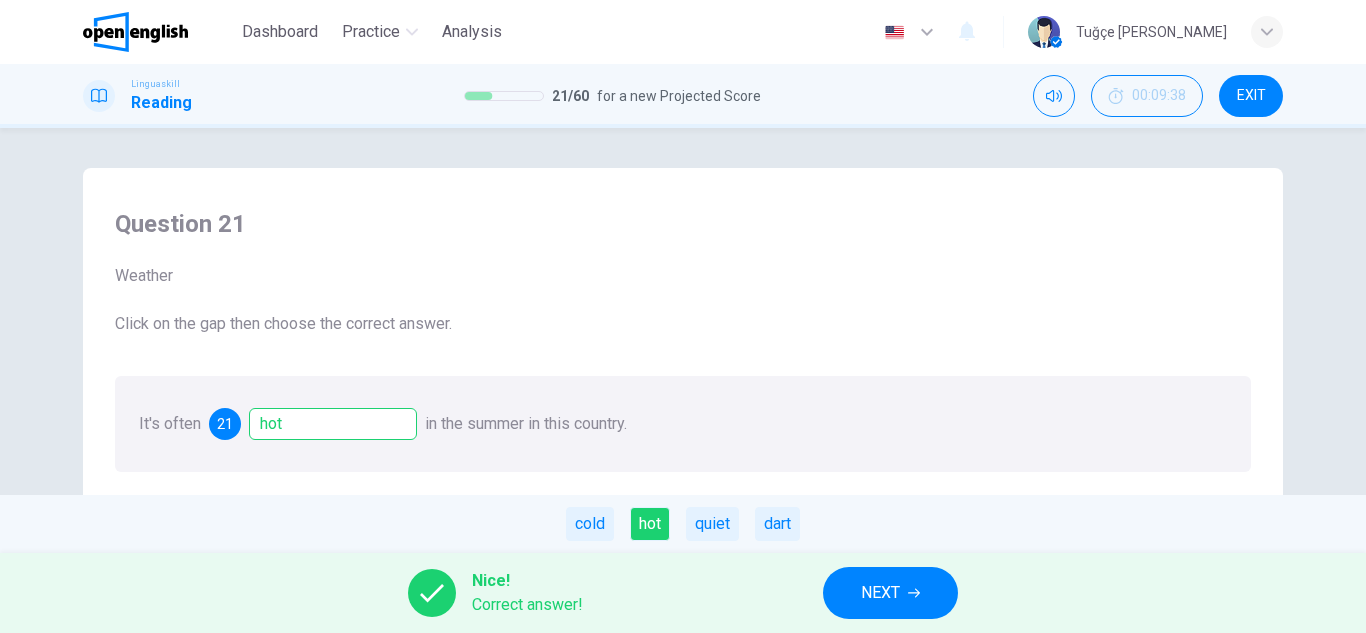 click on "NEXT" at bounding box center (890, 593) 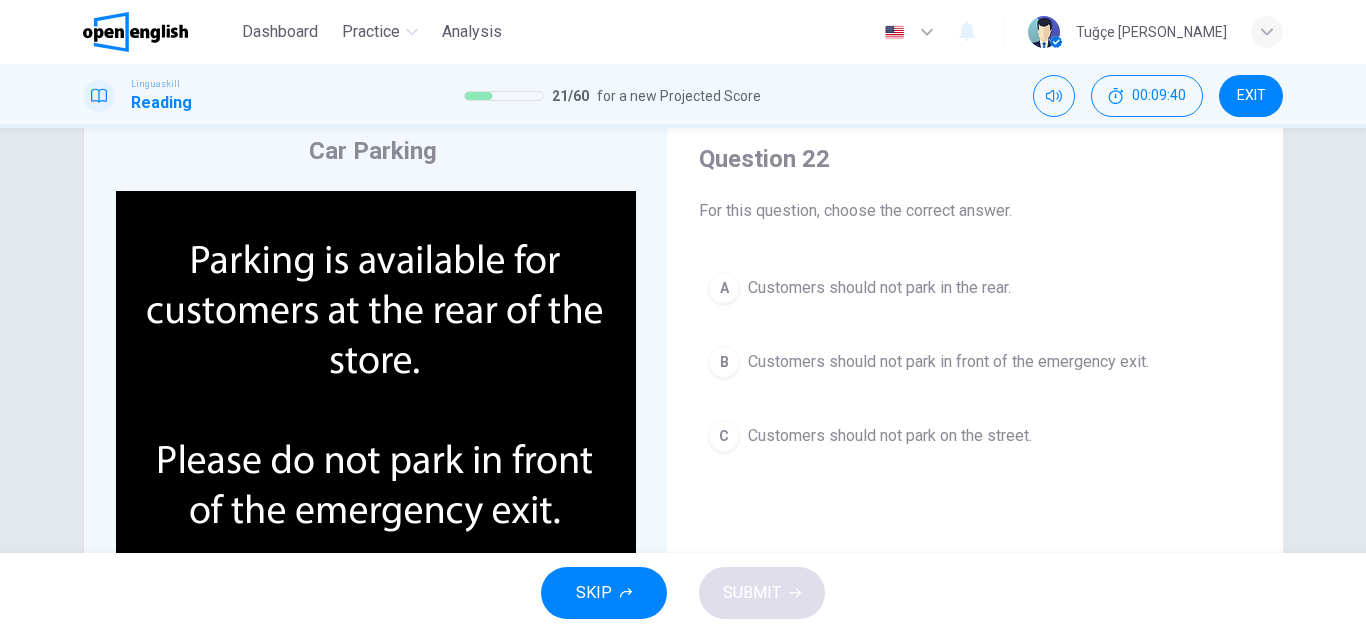 scroll, scrollTop: 100, scrollLeft: 0, axis: vertical 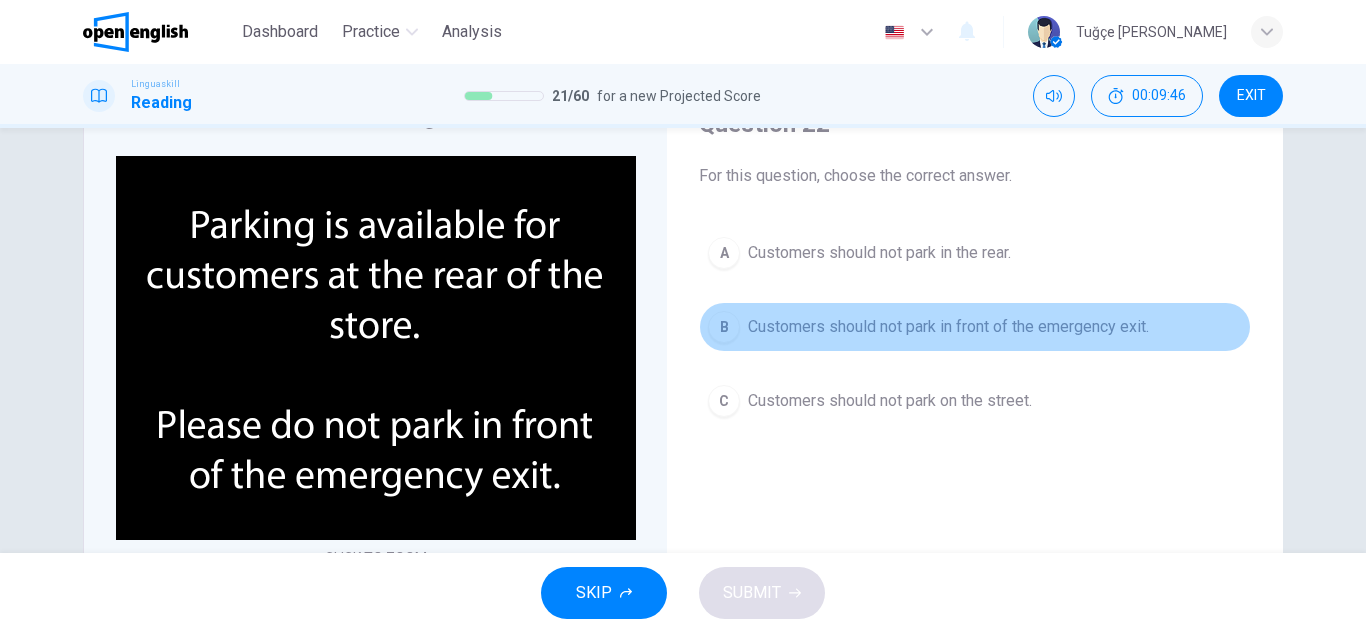 click on "Customers should not park in front of the emergency exit." at bounding box center (948, 327) 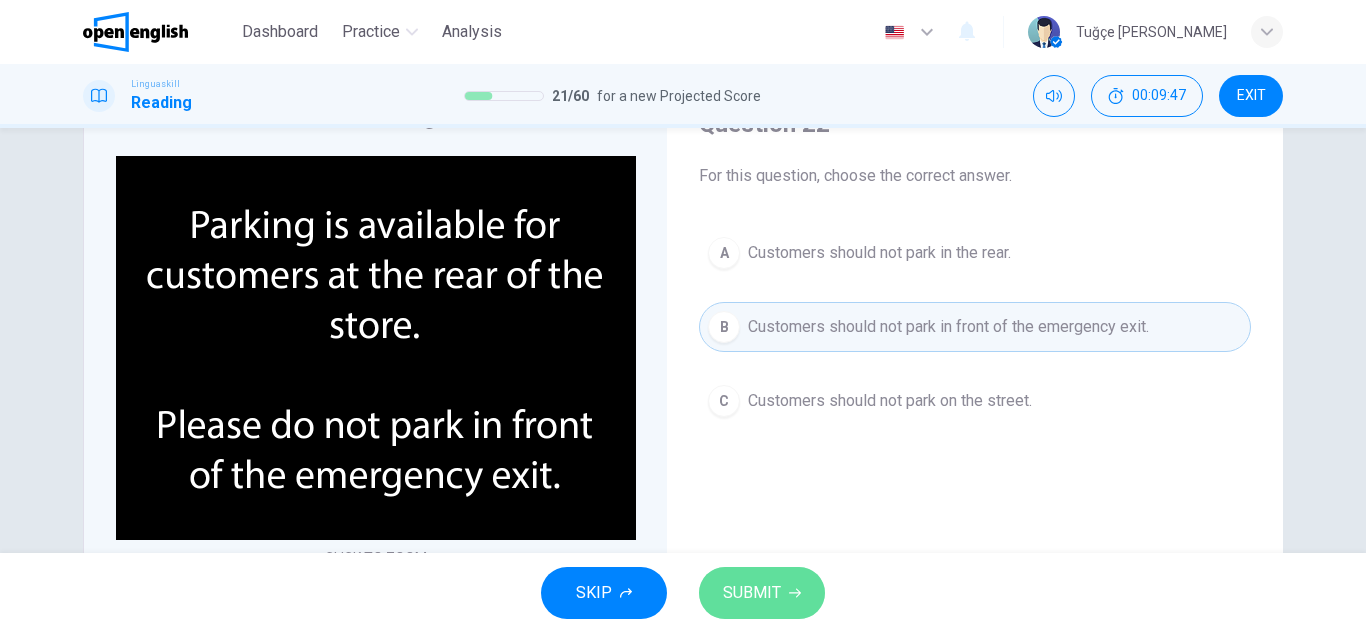 click on "SUBMIT" at bounding box center [762, 593] 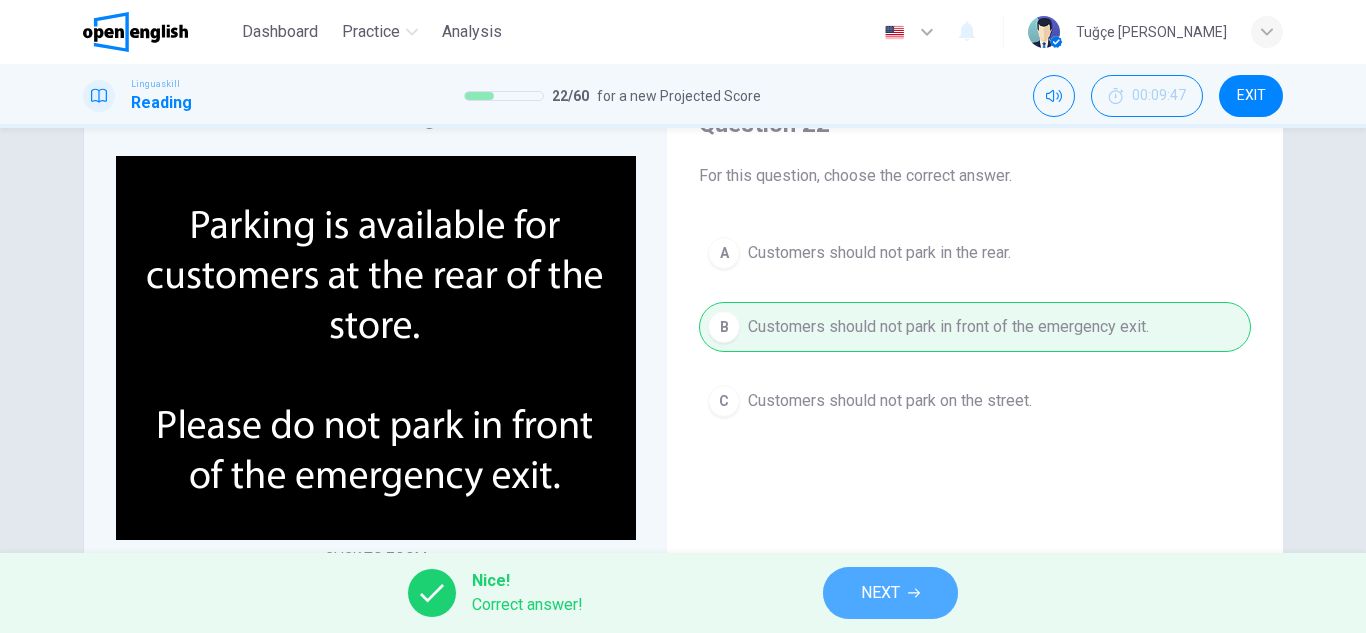 click on "NEXT" at bounding box center (890, 593) 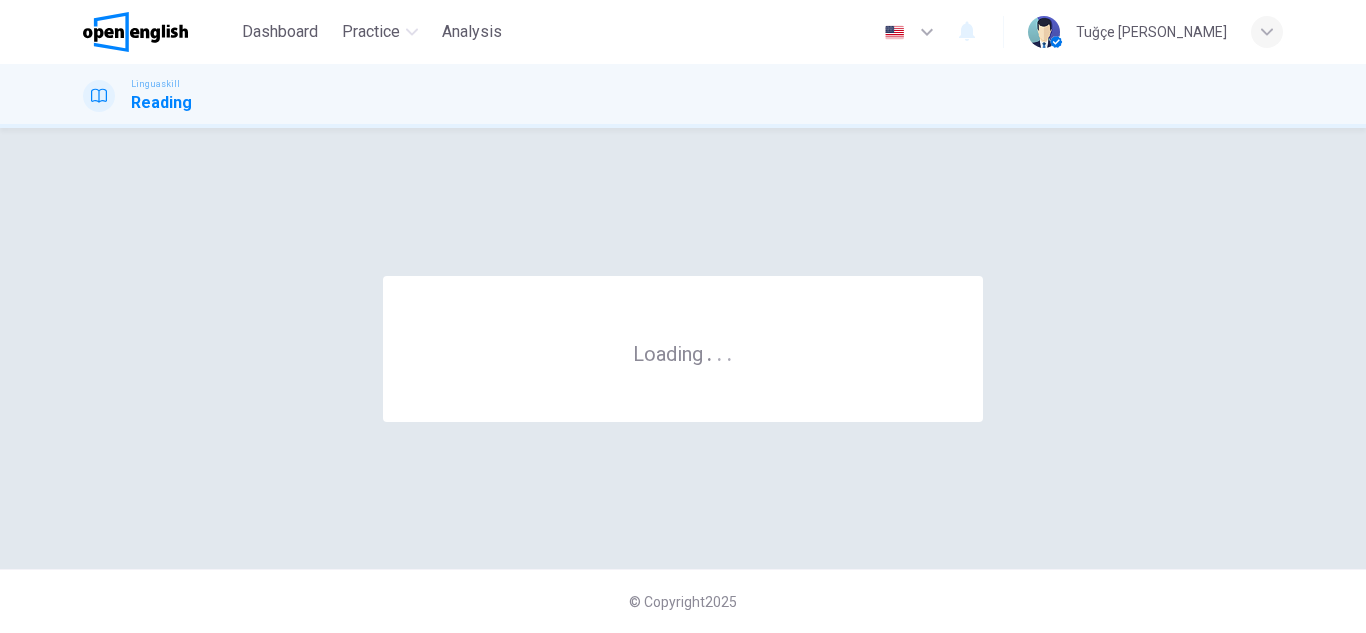 scroll, scrollTop: 0, scrollLeft: 0, axis: both 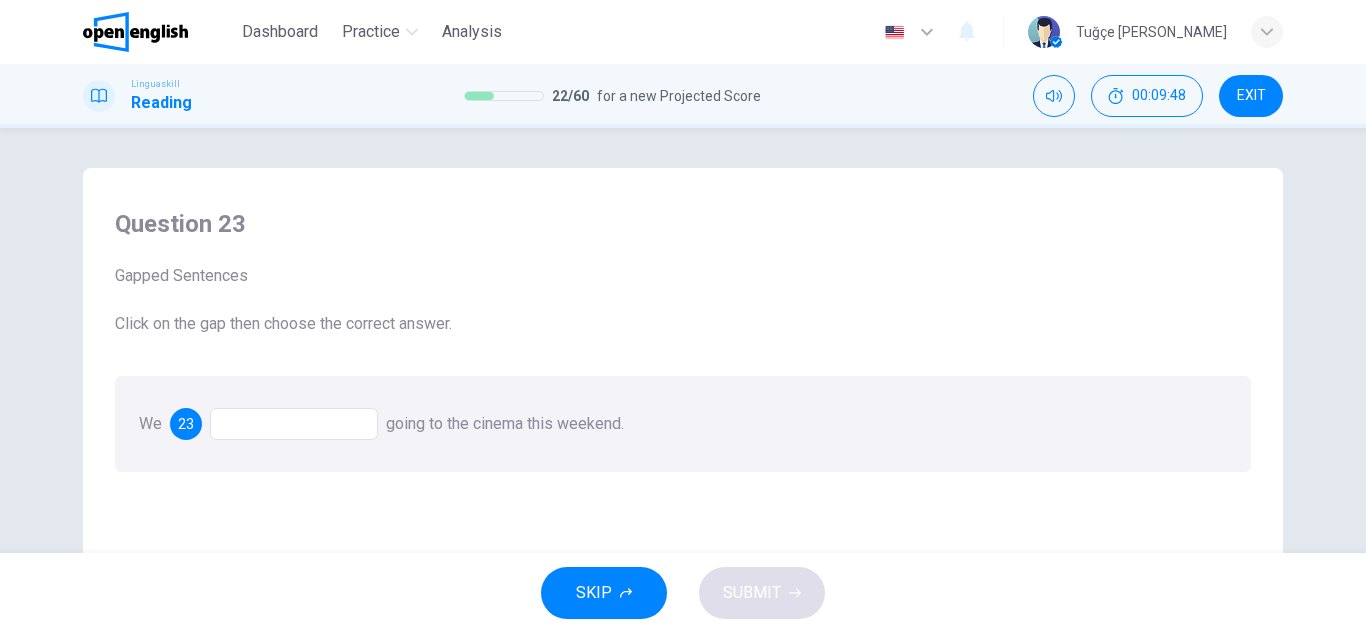 click at bounding box center (294, 424) 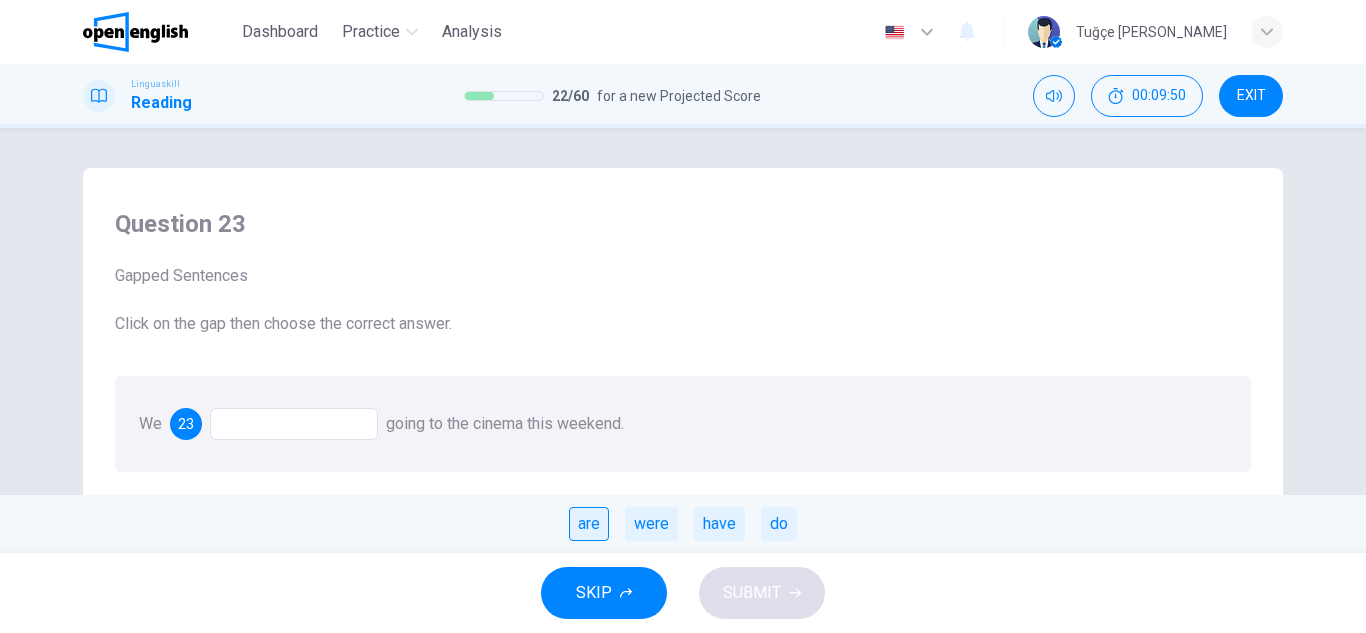 click on "are" at bounding box center [589, 524] 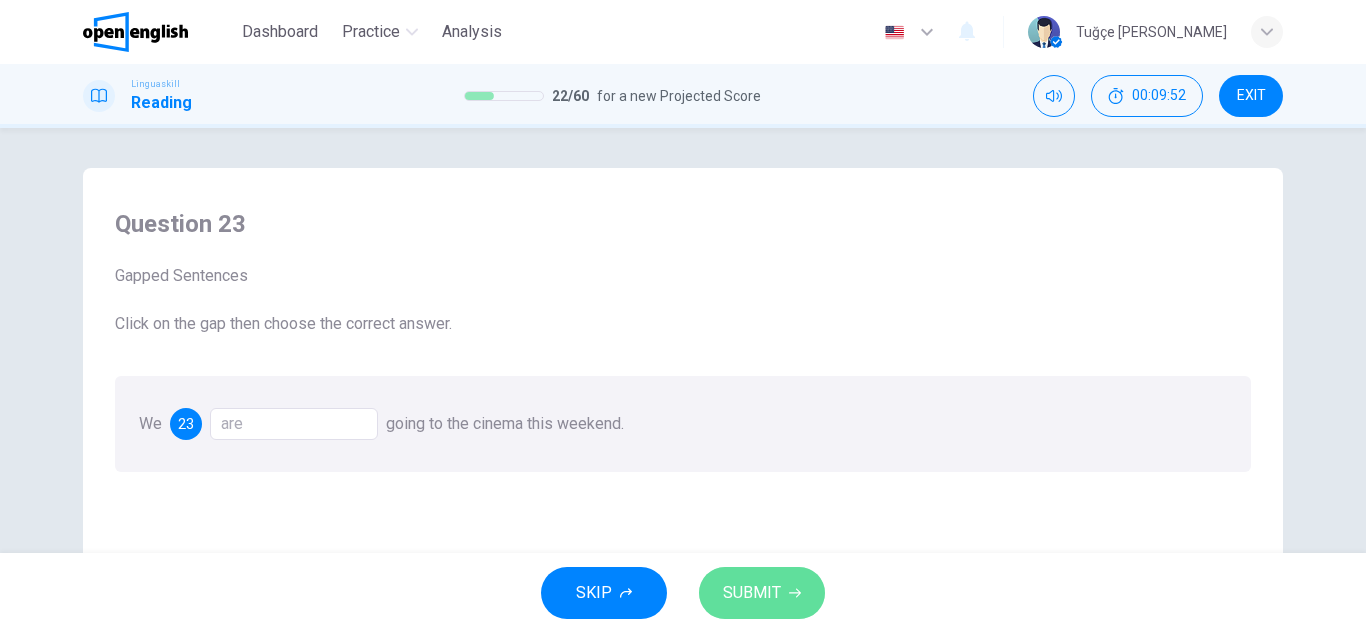click on "SUBMIT" at bounding box center [762, 593] 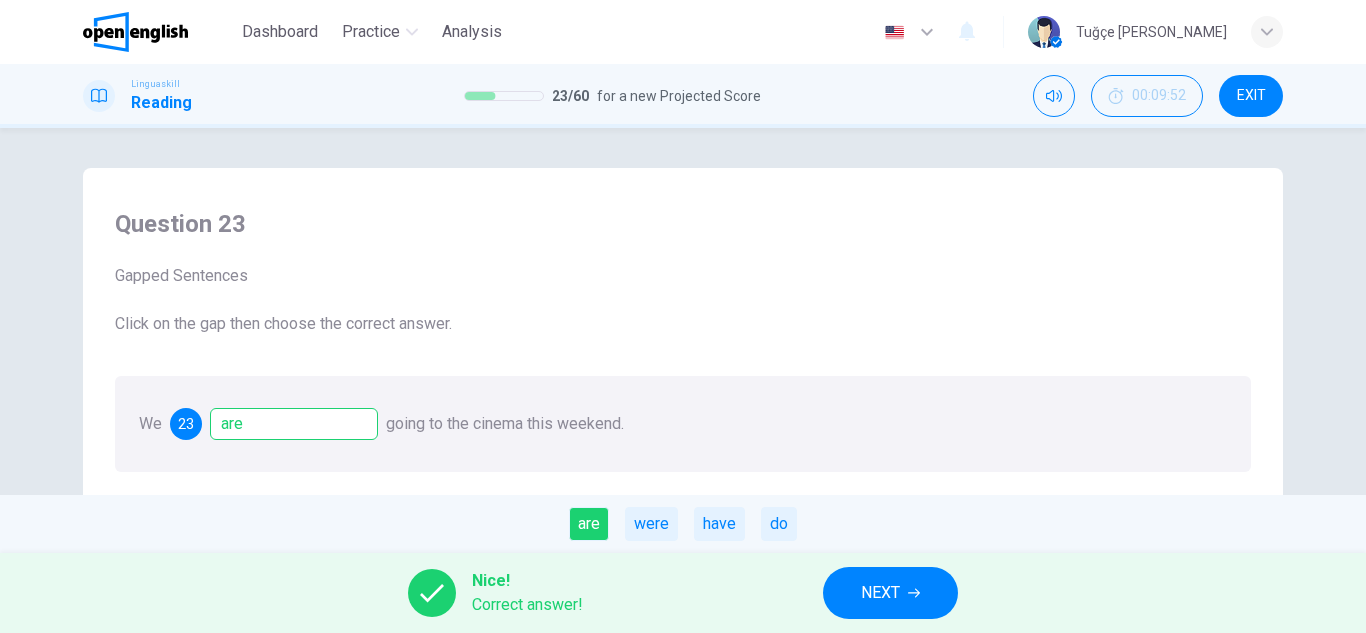 click on "NEXT" at bounding box center [890, 593] 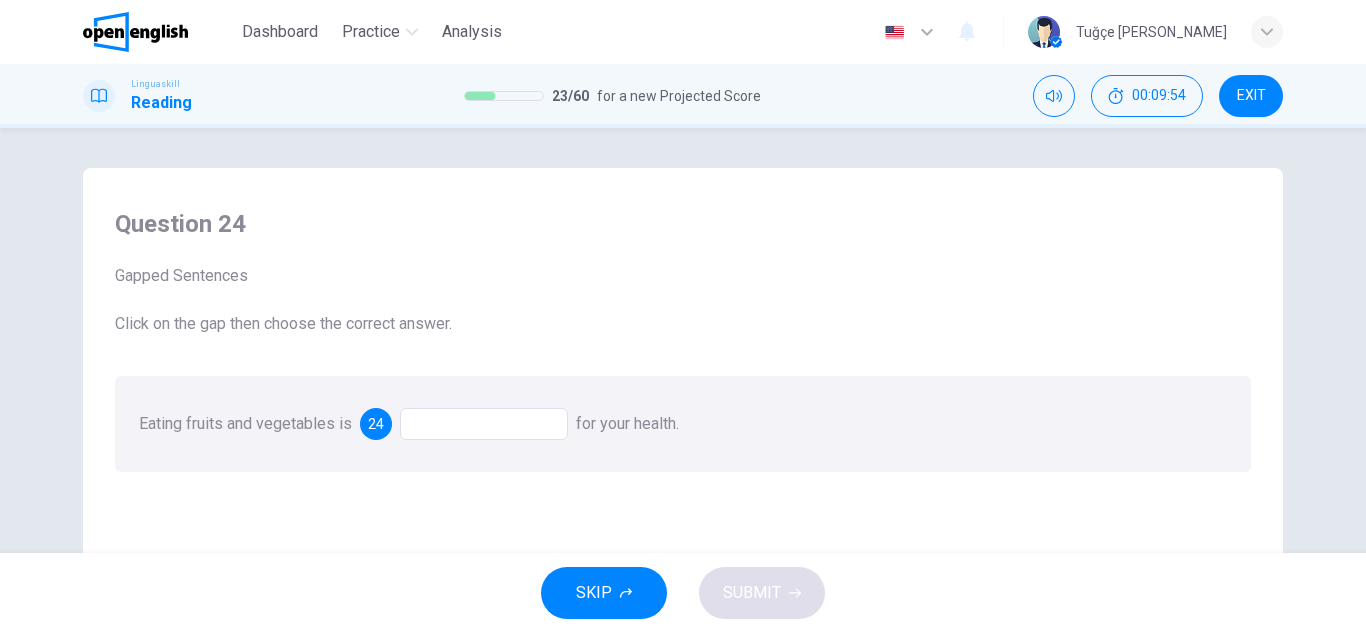 click at bounding box center (484, 424) 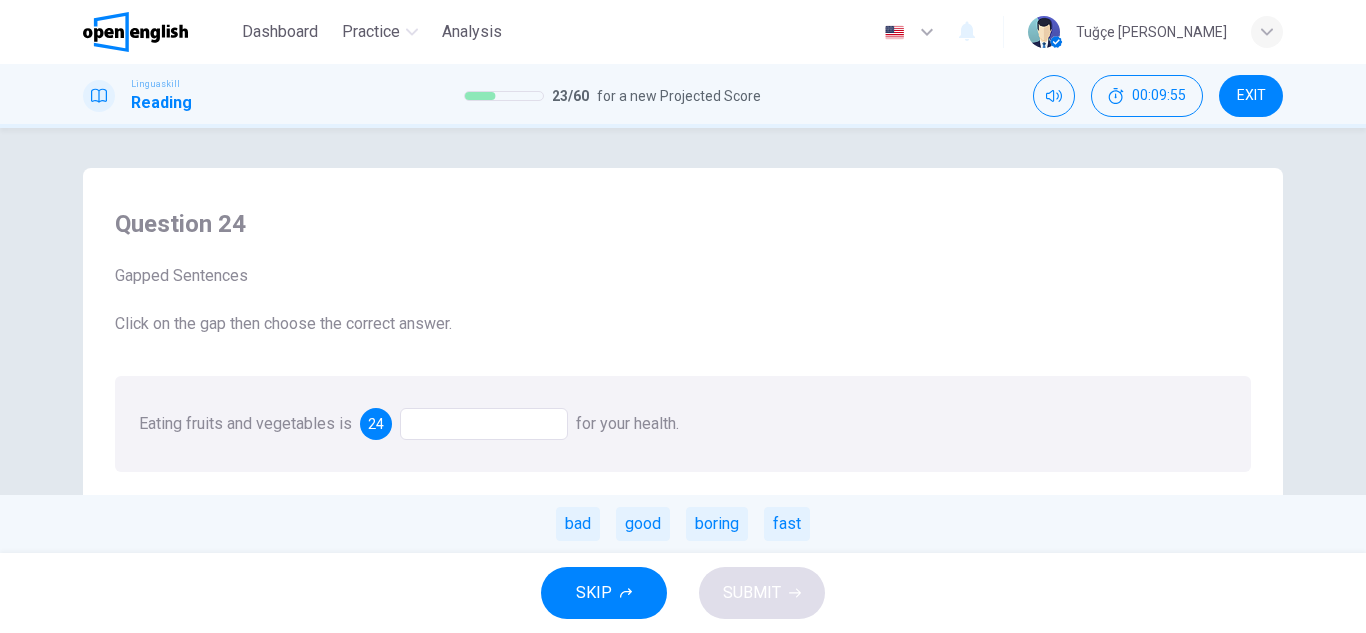 click on "good" at bounding box center (643, 524) 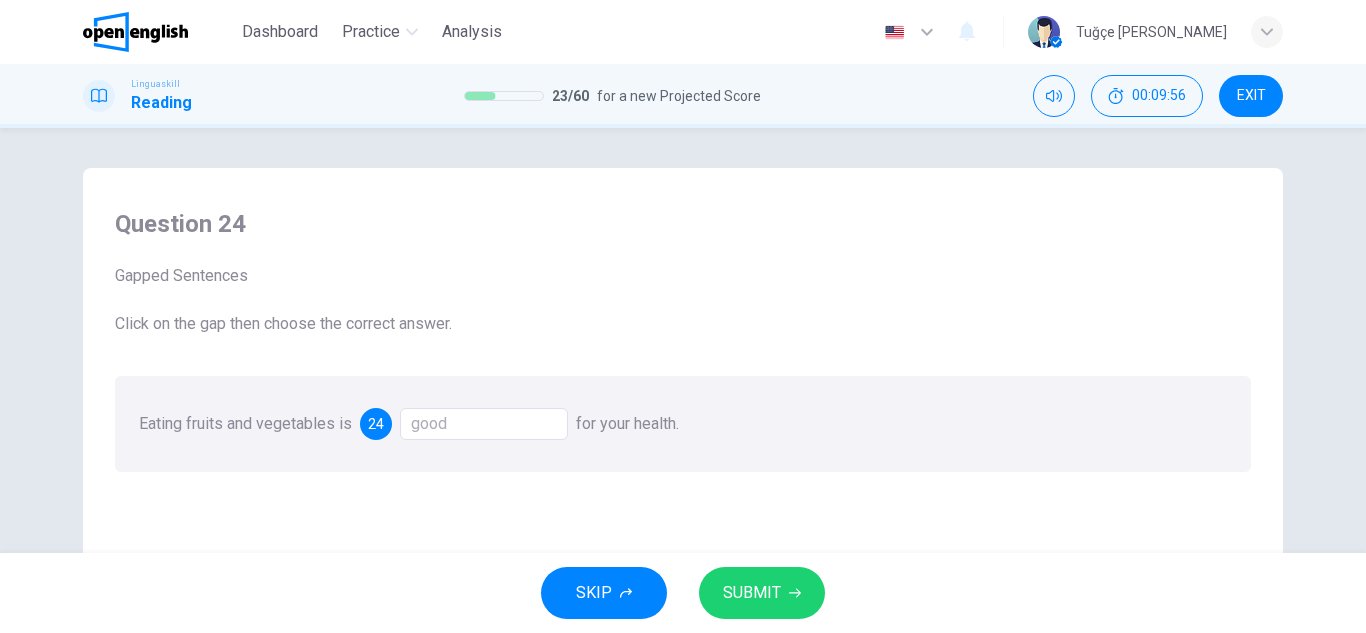 click on "SUBMIT" at bounding box center (752, 593) 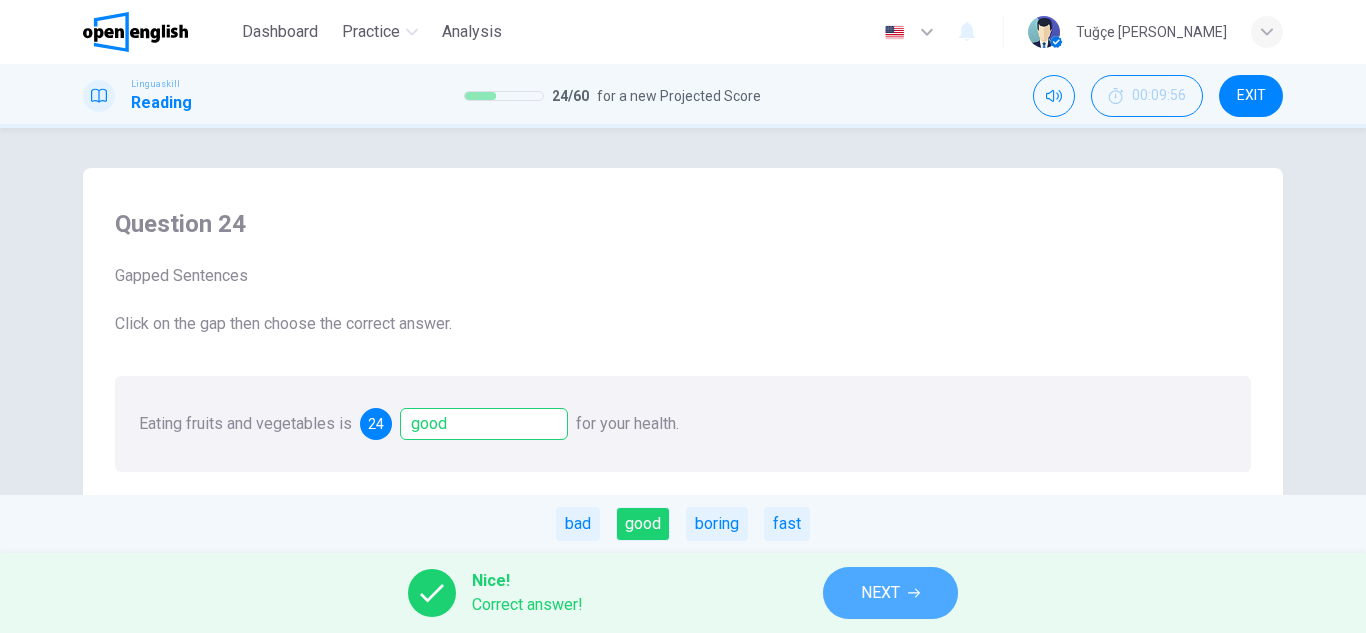 click on "NEXT" at bounding box center (880, 593) 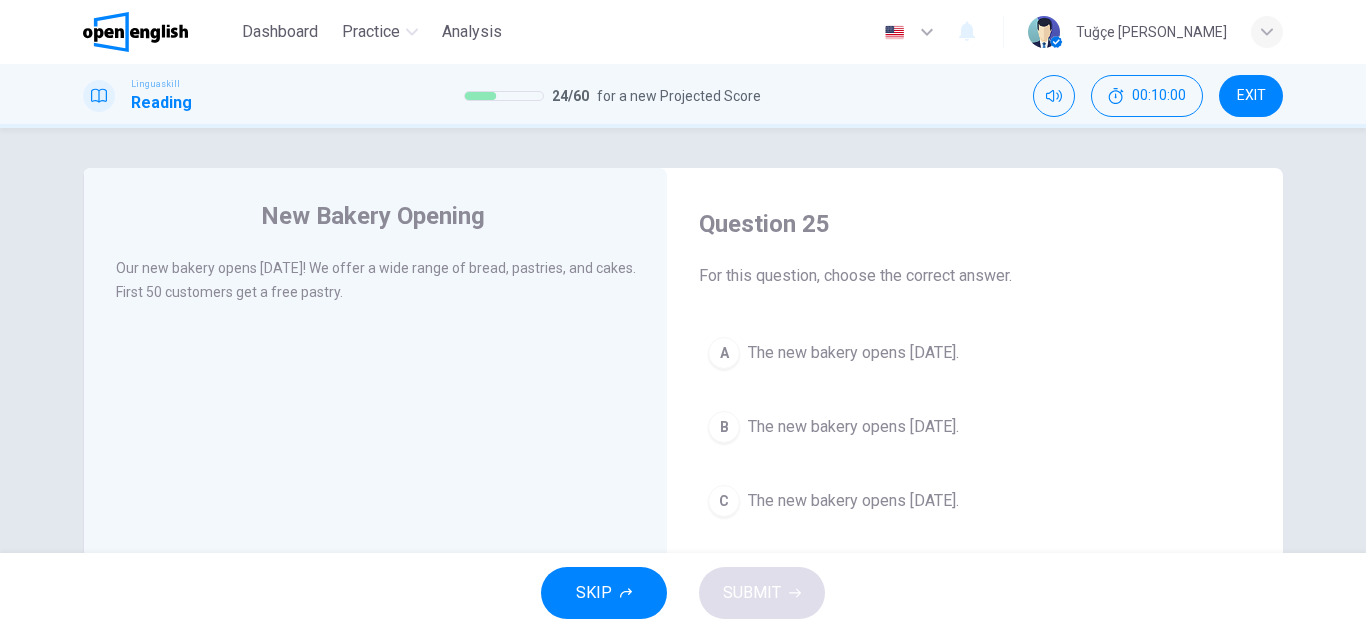 click on "The new bakery opens next Monday." at bounding box center [853, 427] 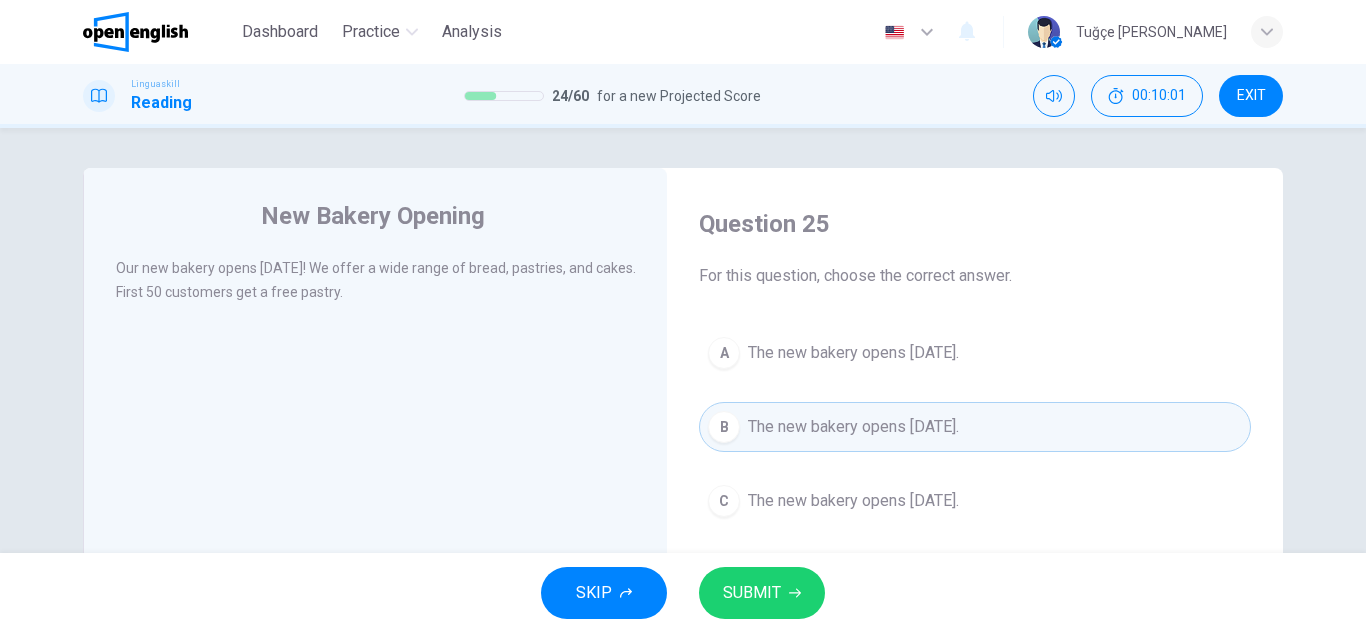 click on "SUBMIT" at bounding box center [752, 593] 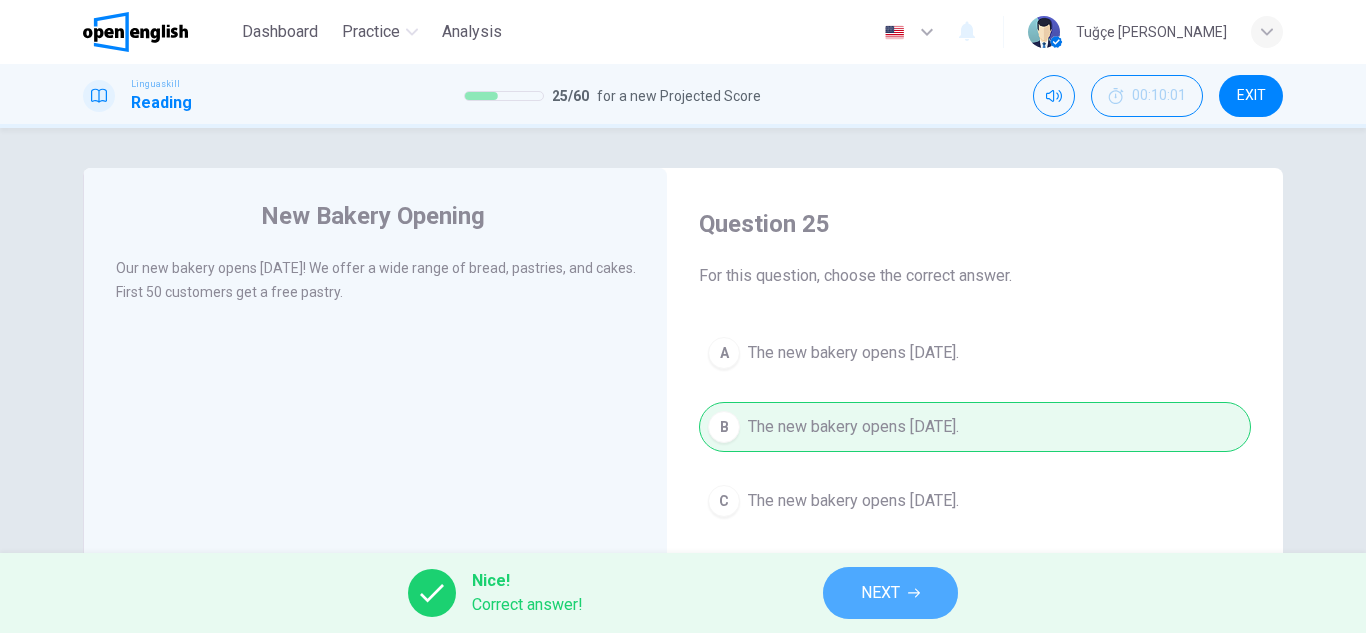 click on "NEXT" at bounding box center [890, 593] 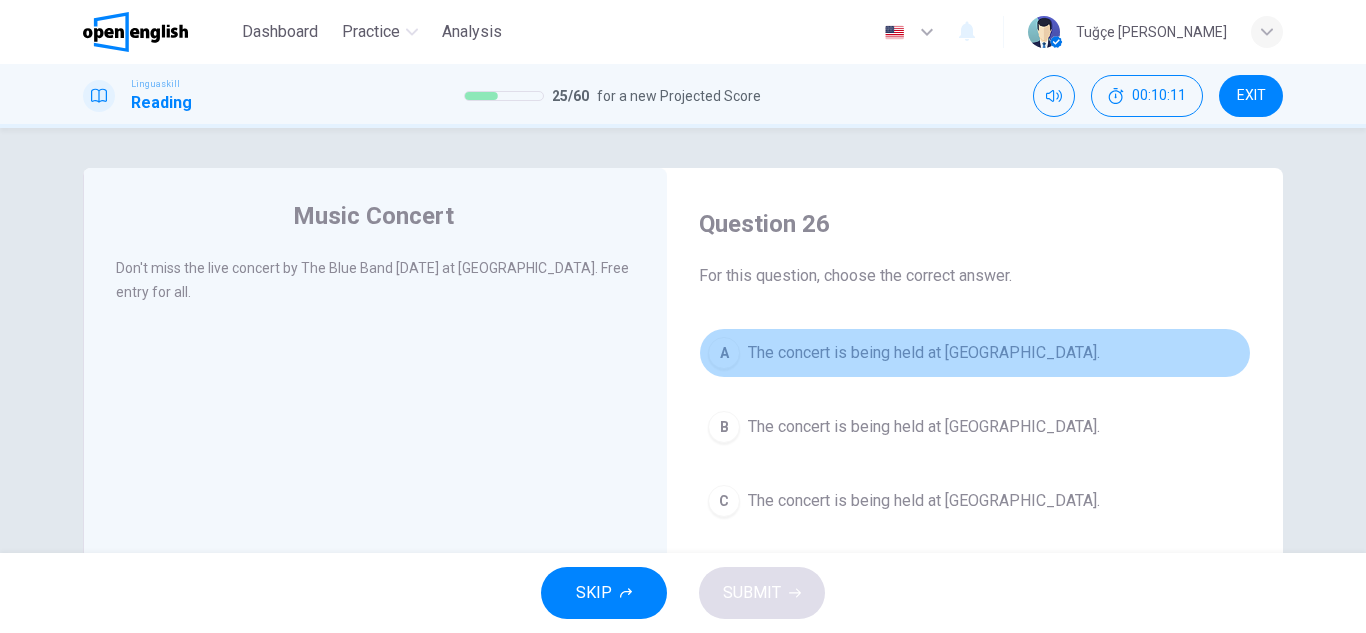 click on "The concert is being held at City Hall." at bounding box center (924, 353) 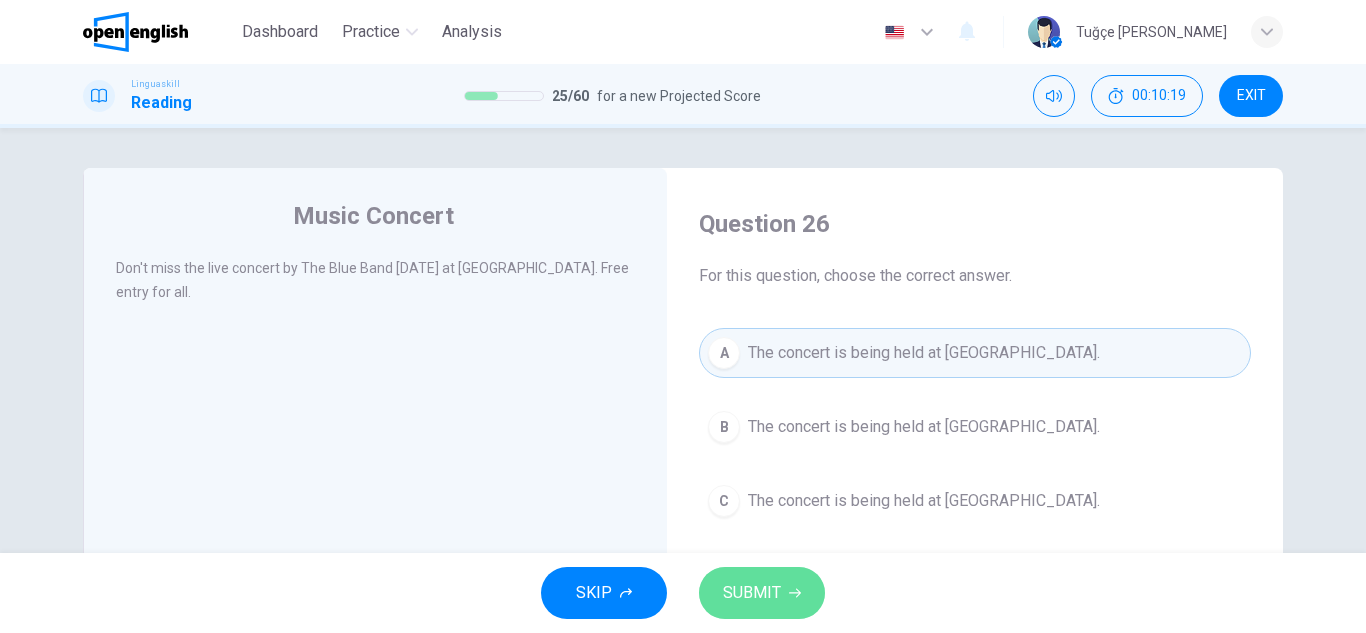 click on "SUBMIT" at bounding box center [762, 593] 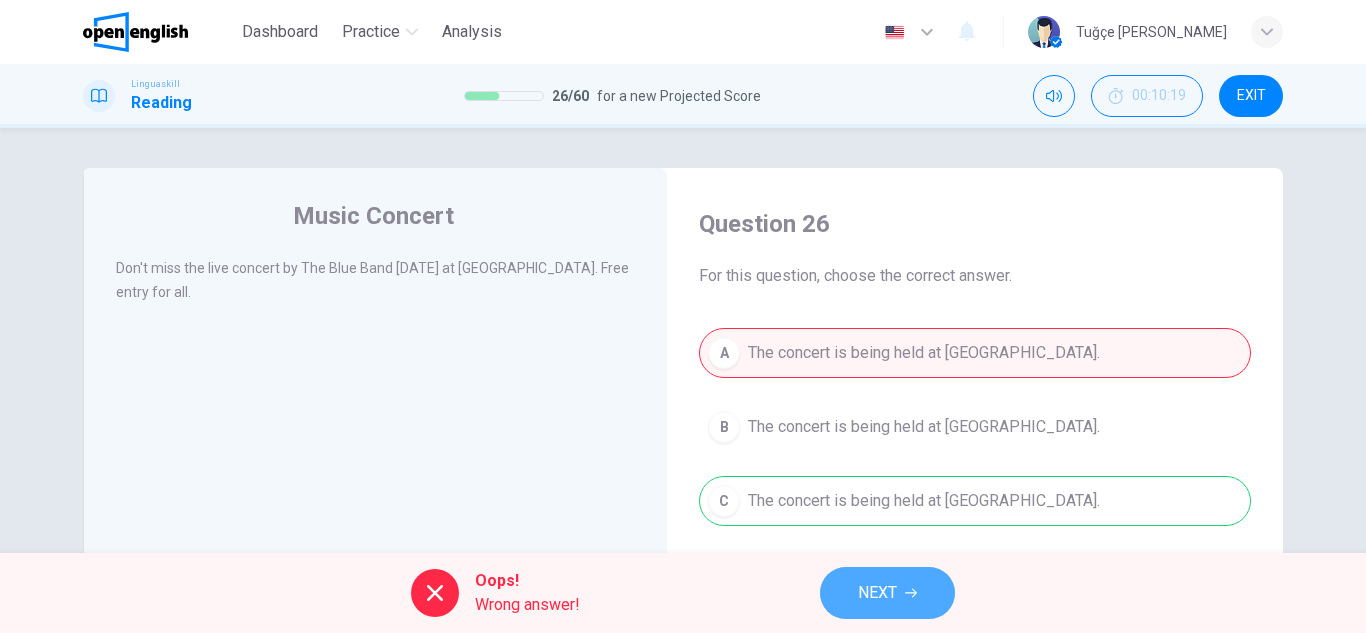 click on "NEXT" at bounding box center (877, 593) 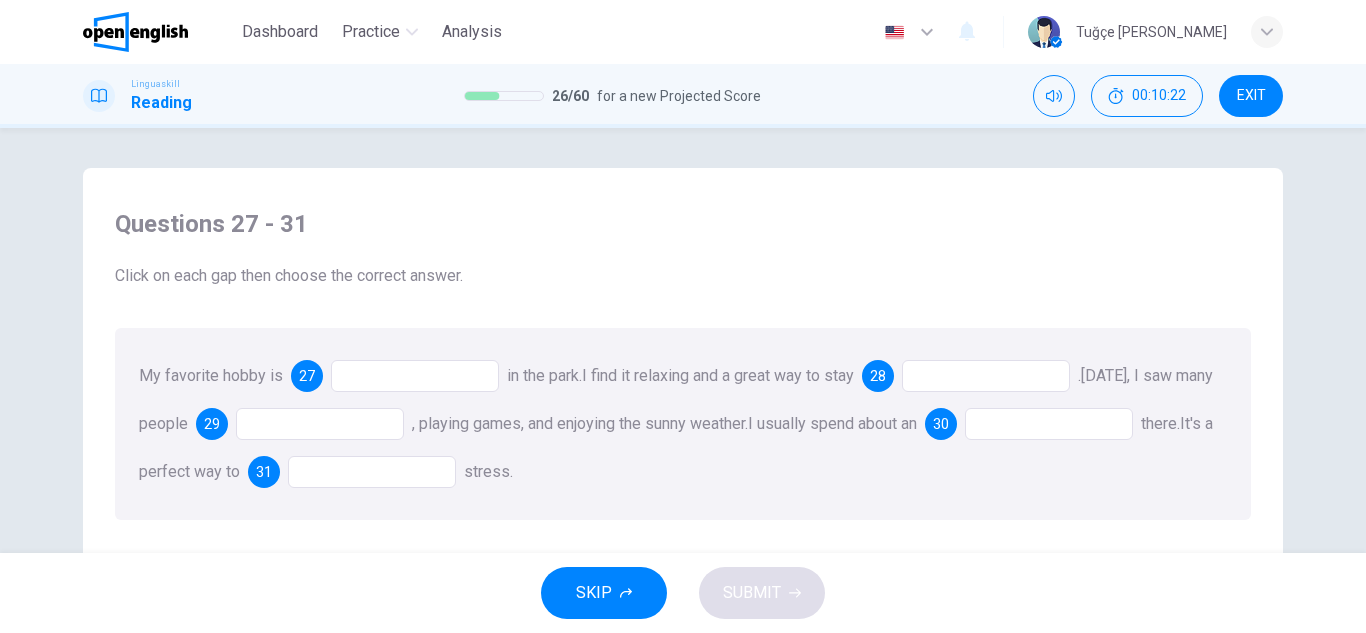 click at bounding box center [415, 376] 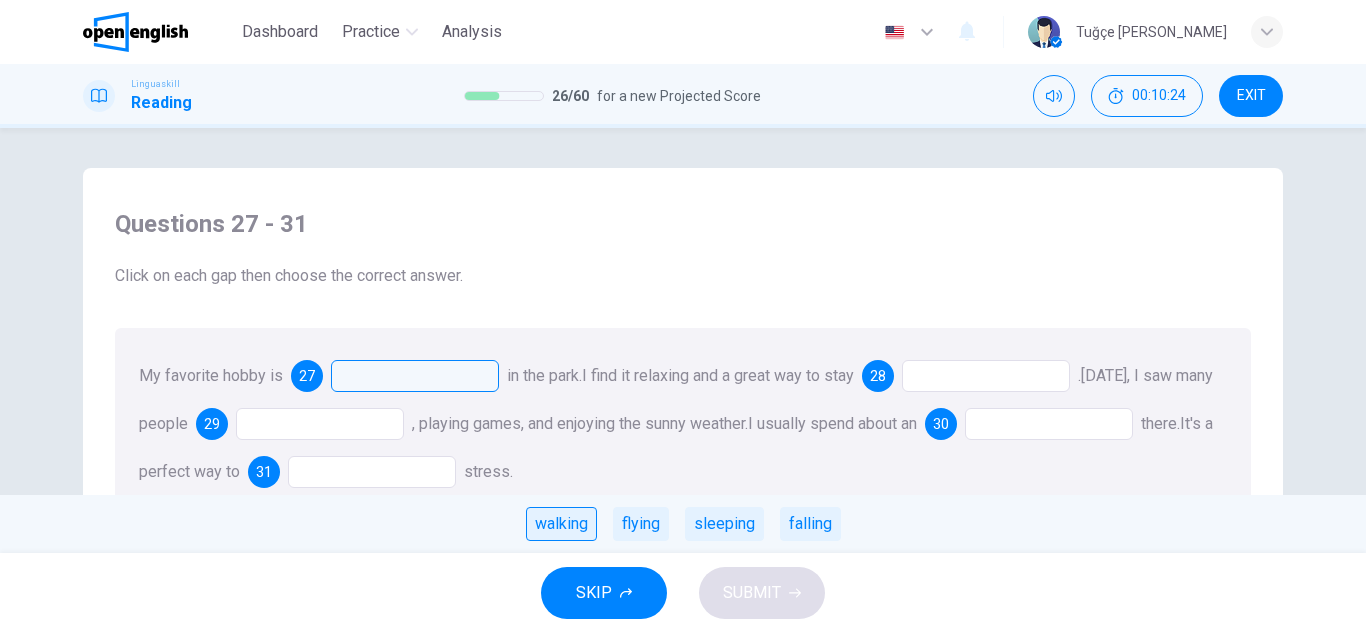 click on "walking" at bounding box center [561, 524] 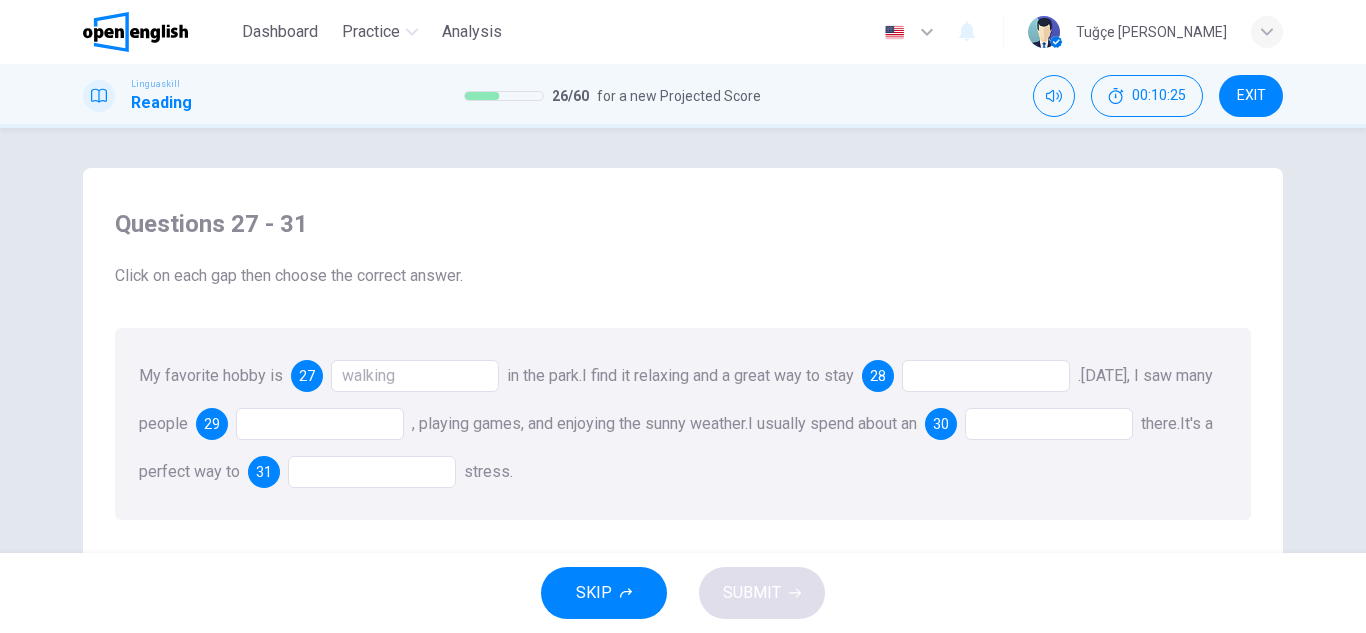 click at bounding box center [986, 376] 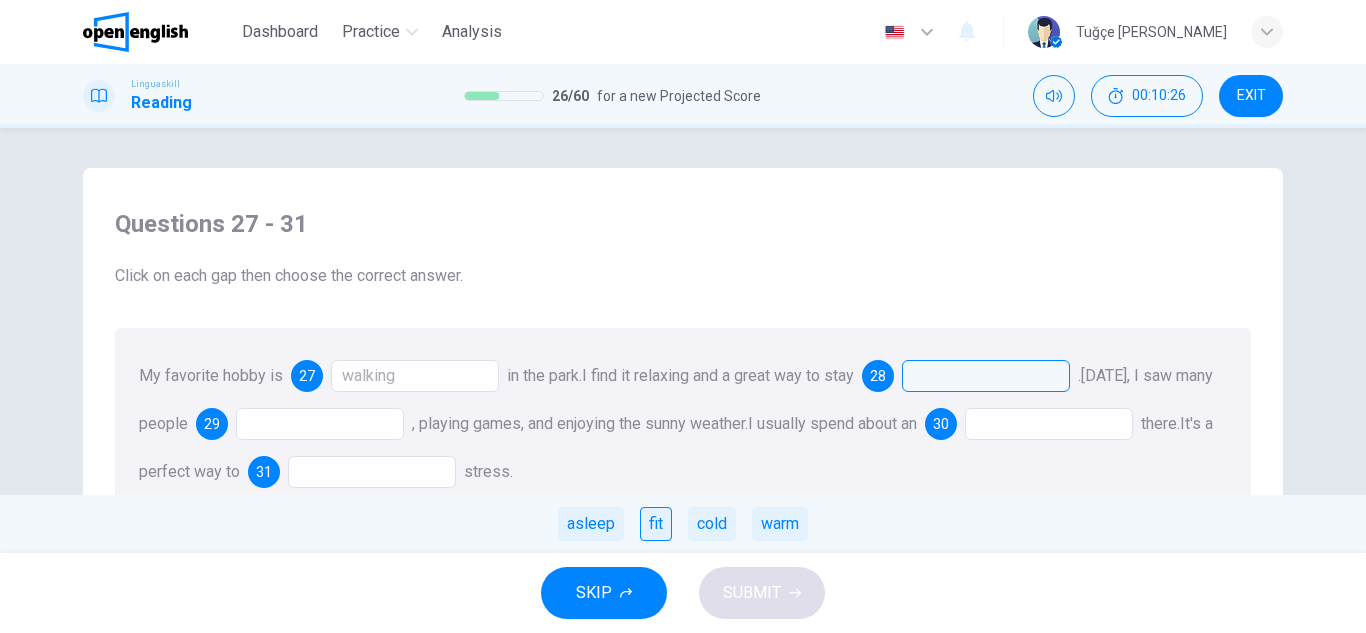 click on "fit" at bounding box center [656, 524] 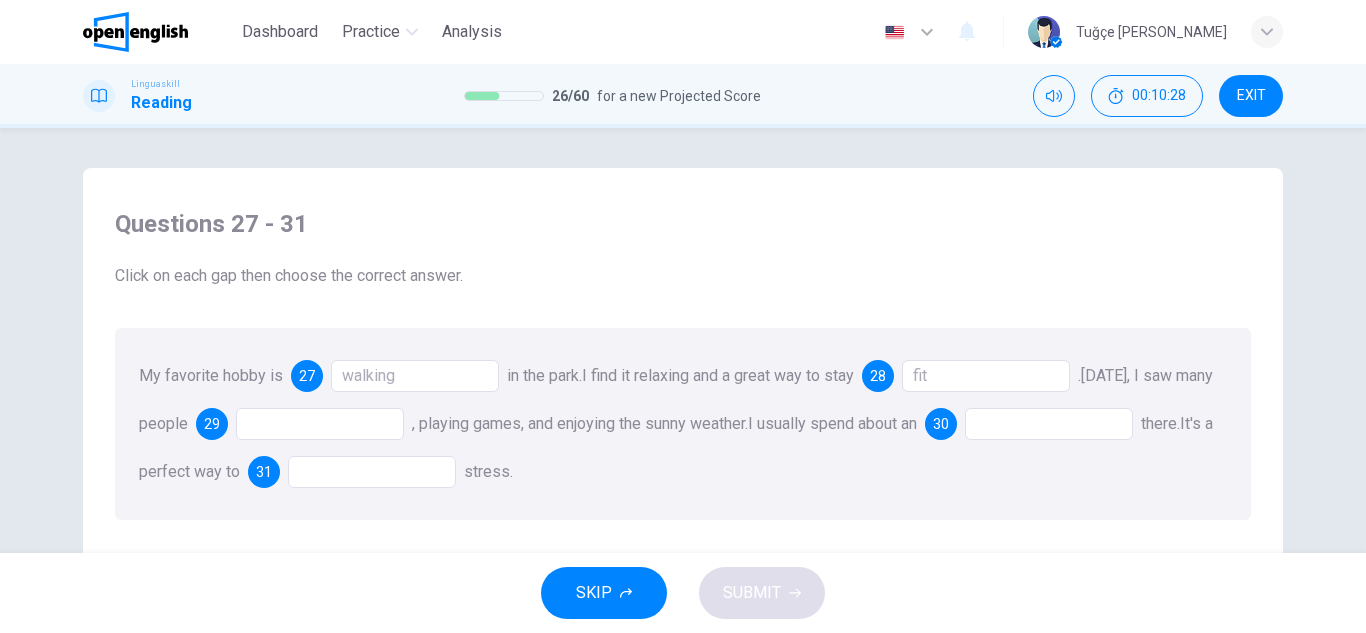 click at bounding box center [320, 424] 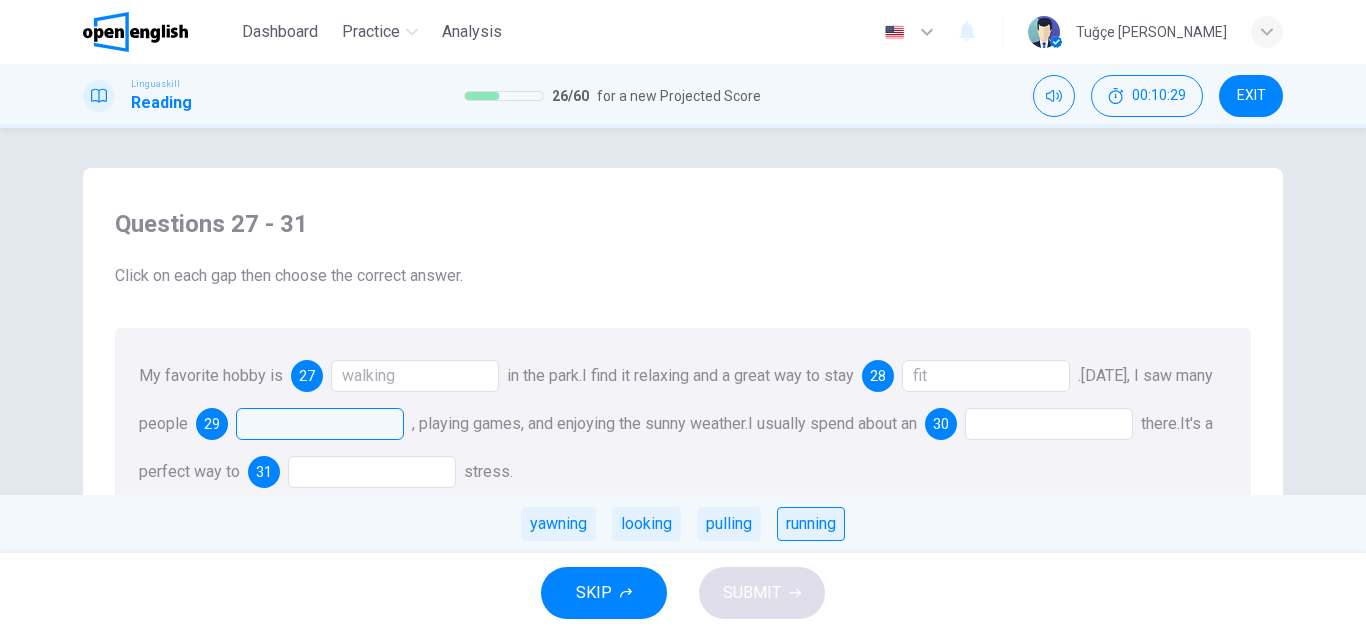 click on "running" at bounding box center (811, 524) 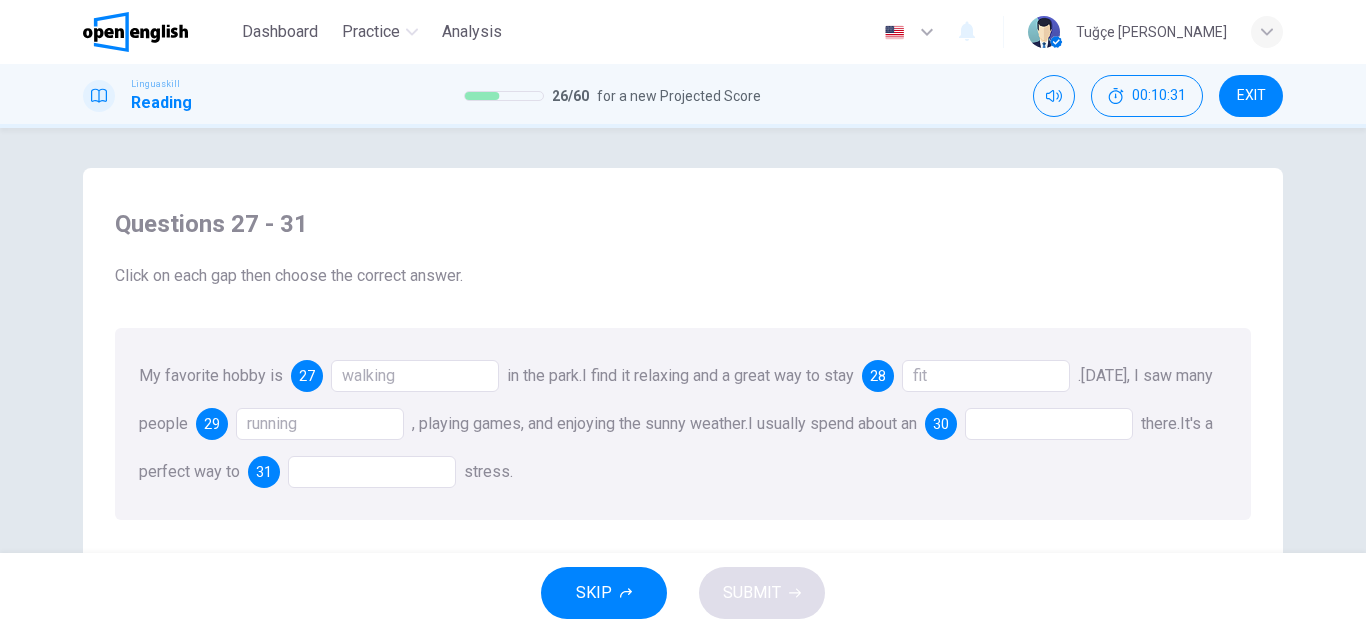 click at bounding box center (1049, 424) 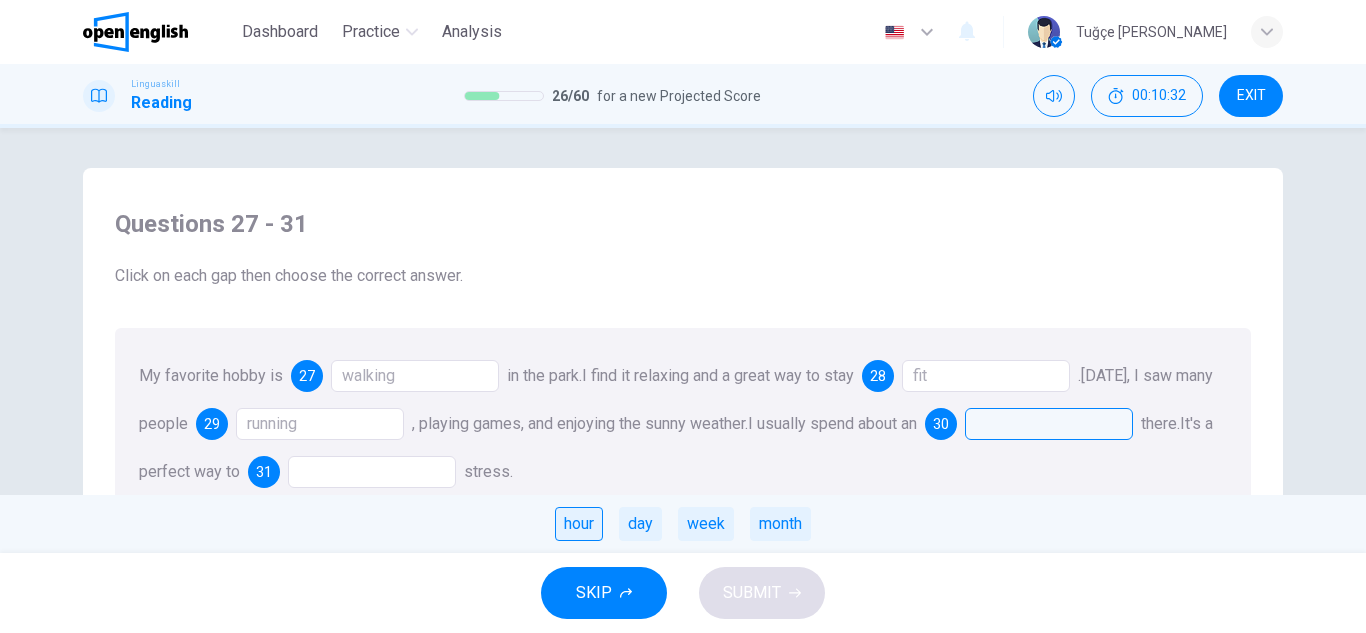 click on "hour" at bounding box center [579, 524] 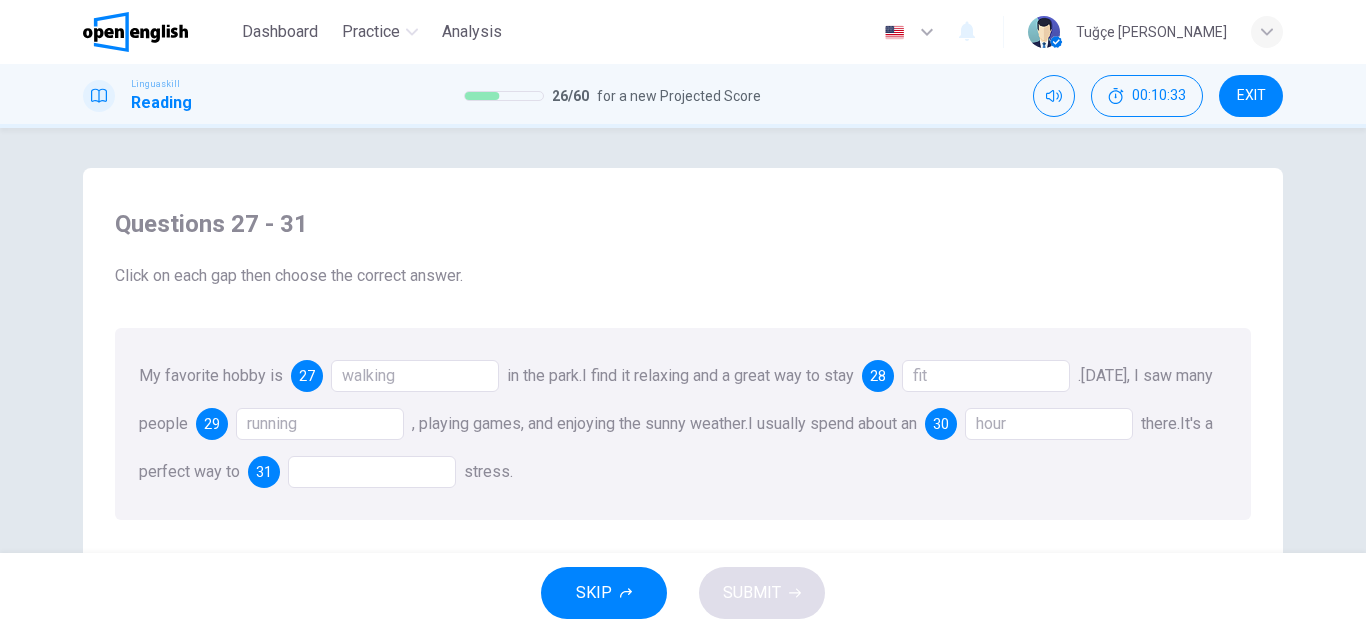 click at bounding box center [372, 472] 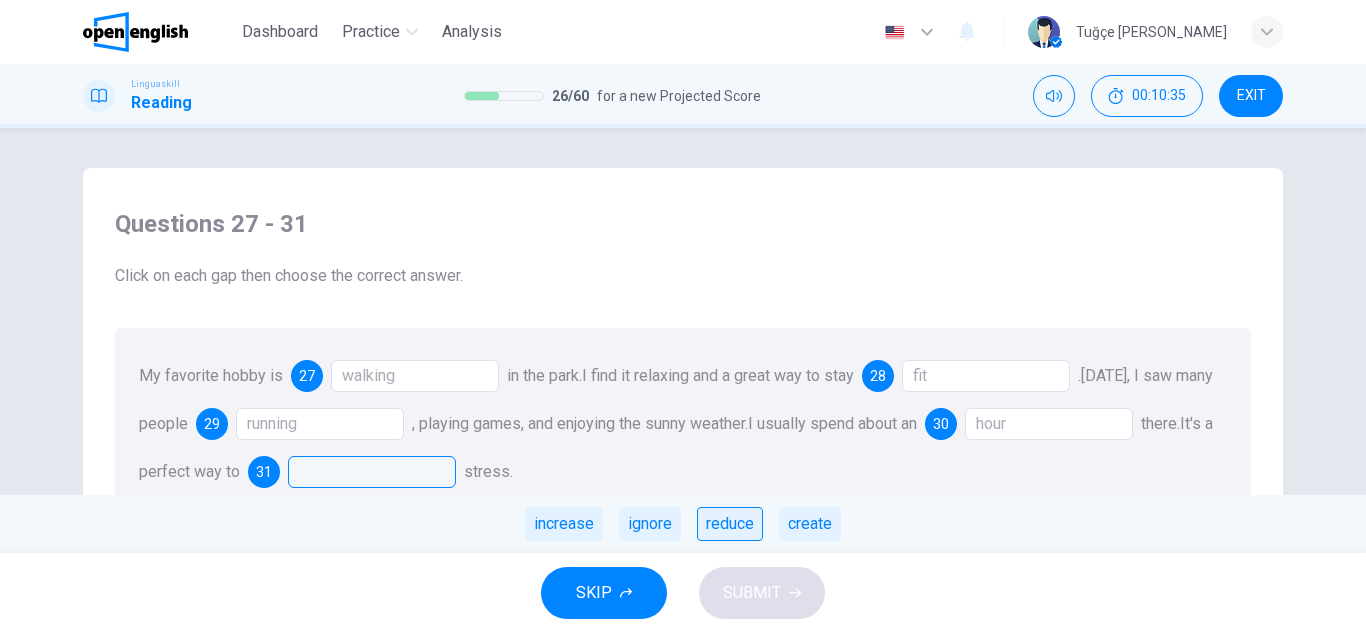 click on "reduce" at bounding box center (730, 524) 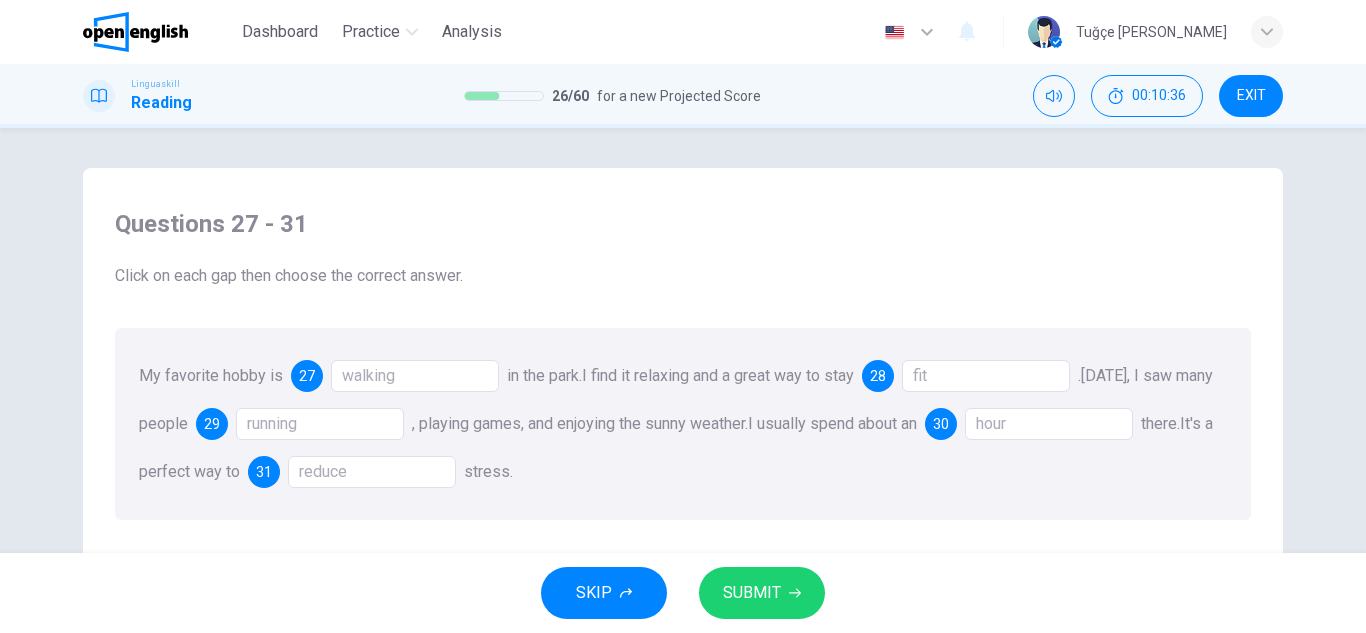 click on "SUBMIT" at bounding box center (762, 593) 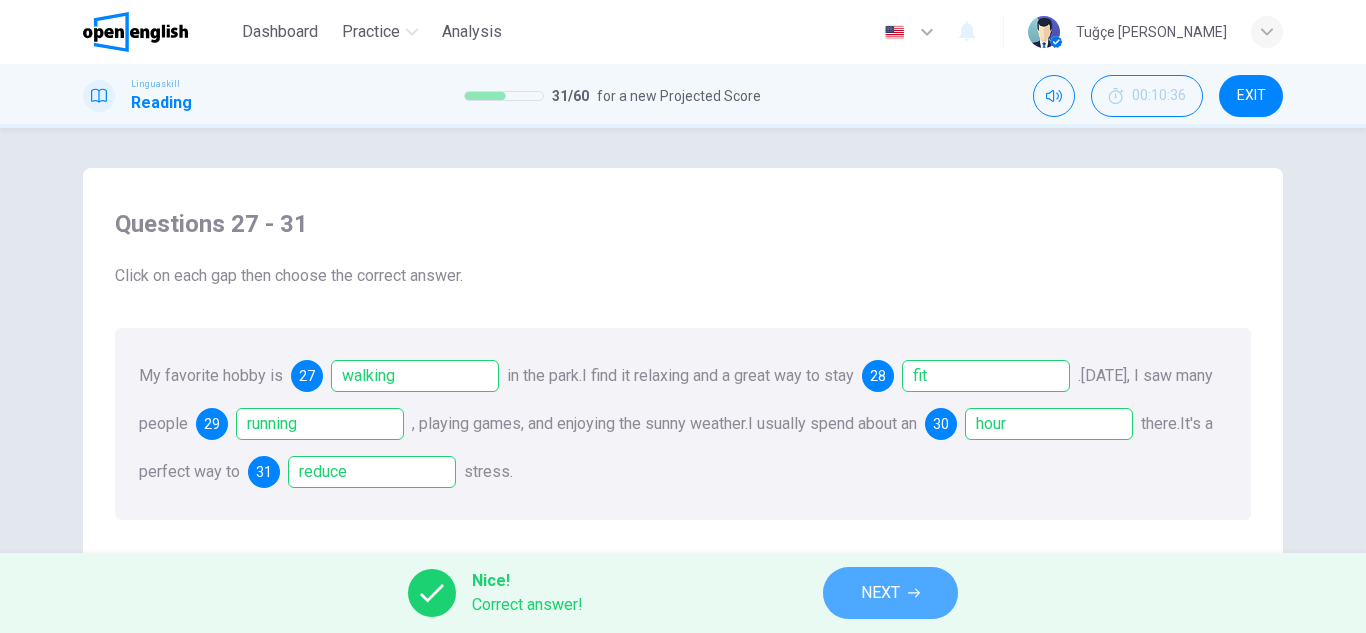 click on "NEXT" at bounding box center [880, 593] 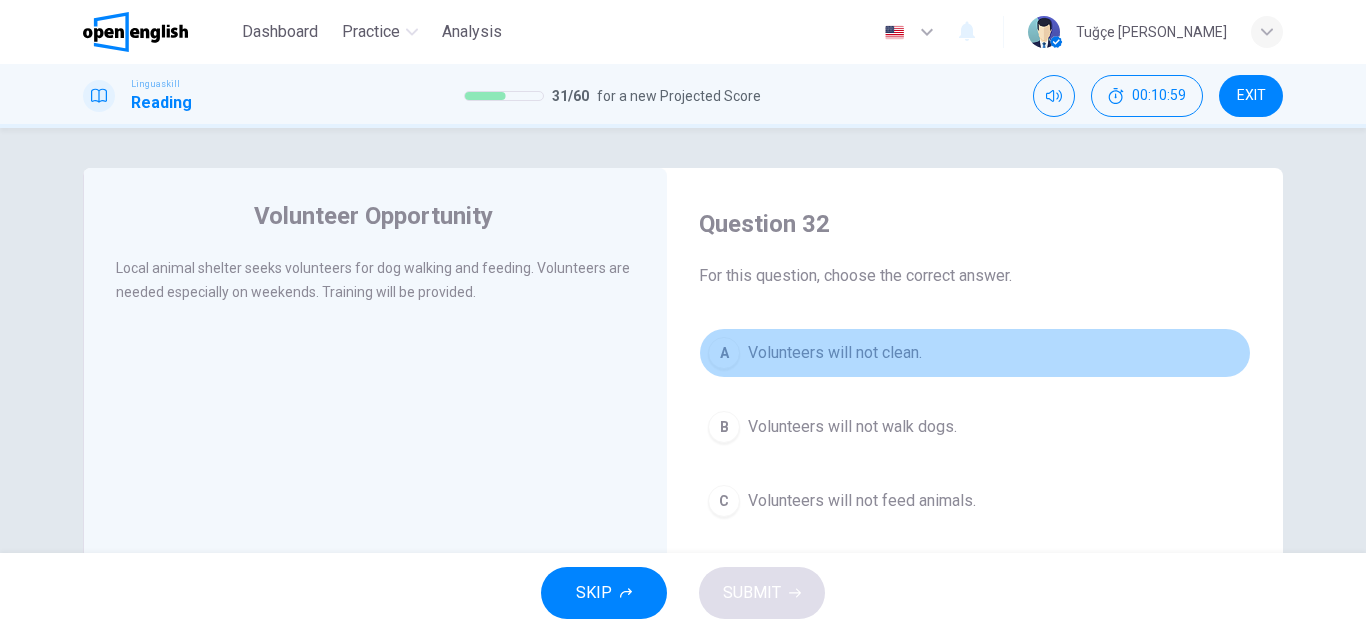 click on "Volunteers will not clean." at bounding box center [835, 353] 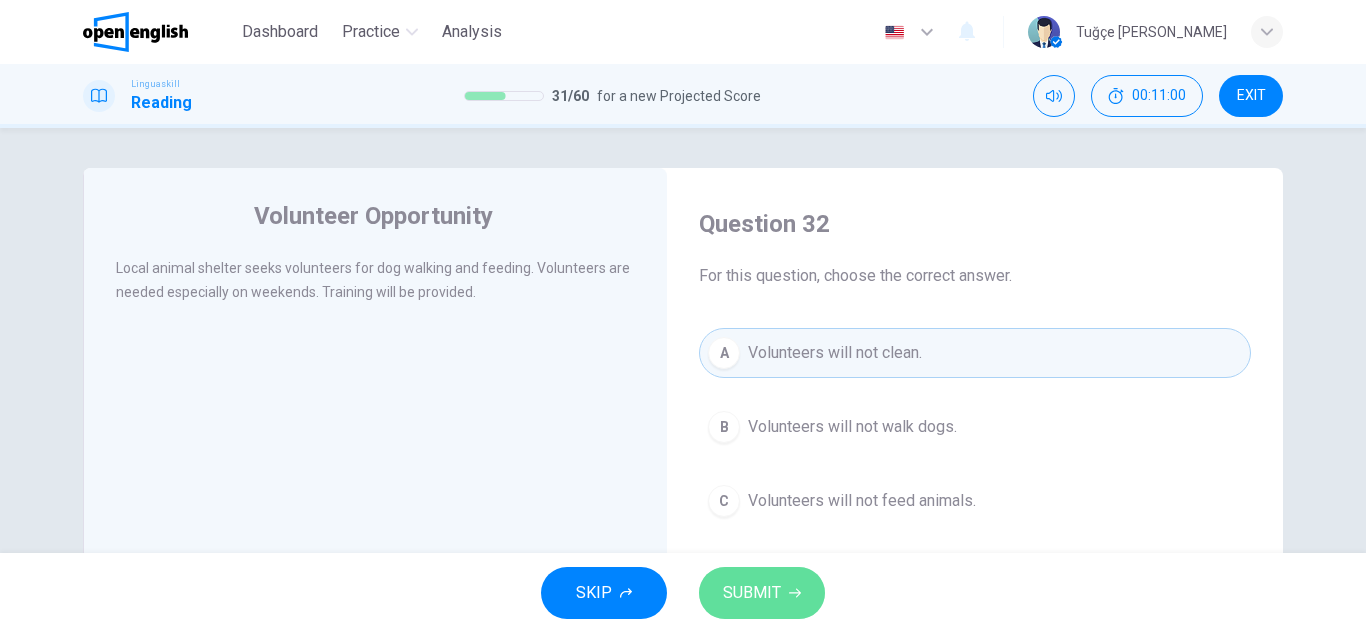 click on "SUBMIT" at bounding box center [762, 593] 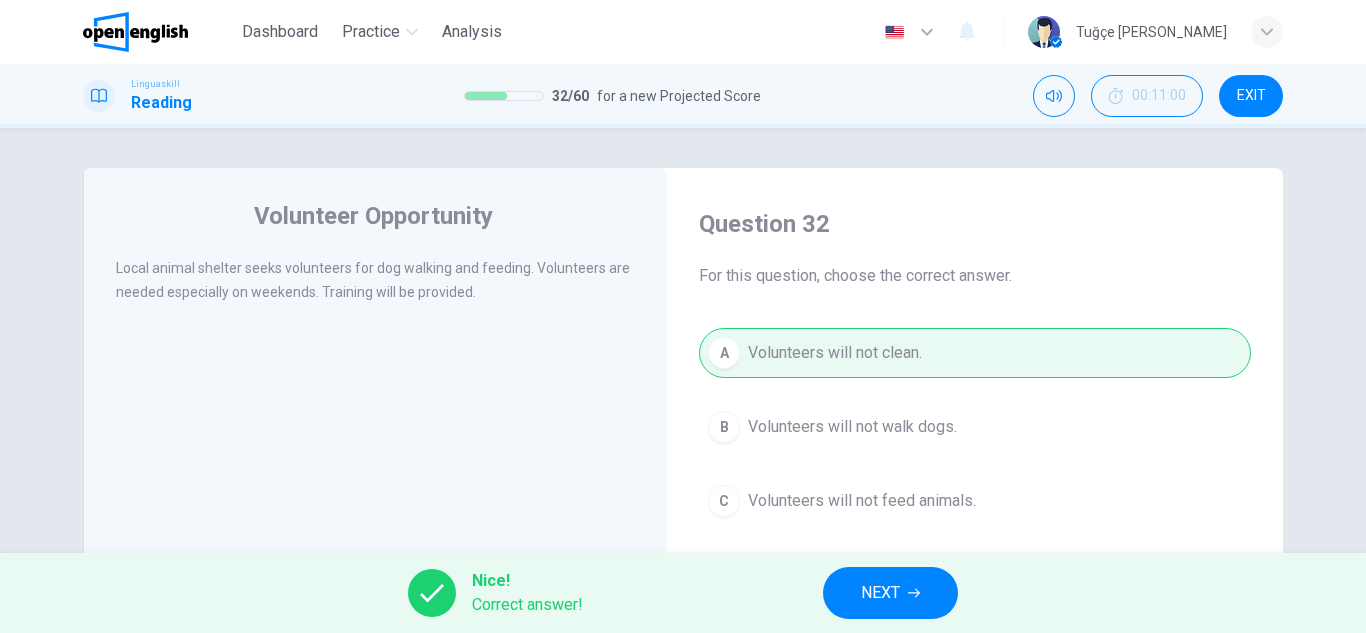 click on "NEXT" at bounding box center [890, 593] 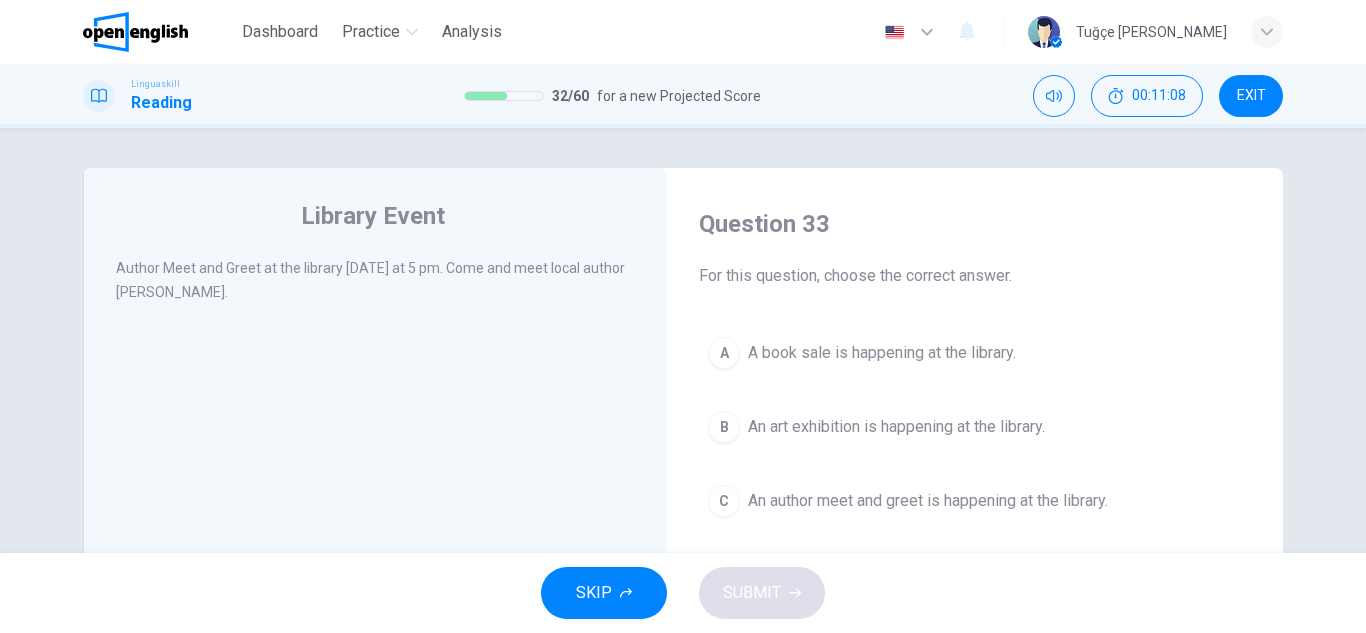 click on "An author meet and greet is happening at the library." at bounding box center [928, 501] 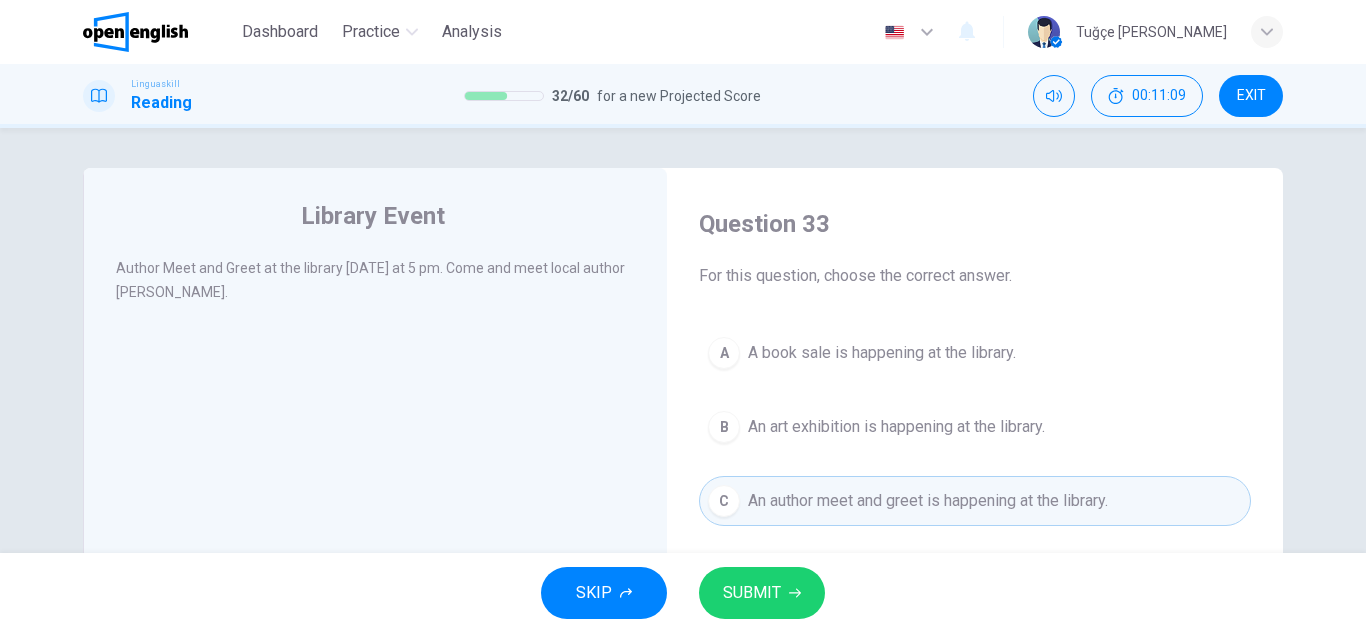 click on "SUBMIT" at bounding box center [762, 593] 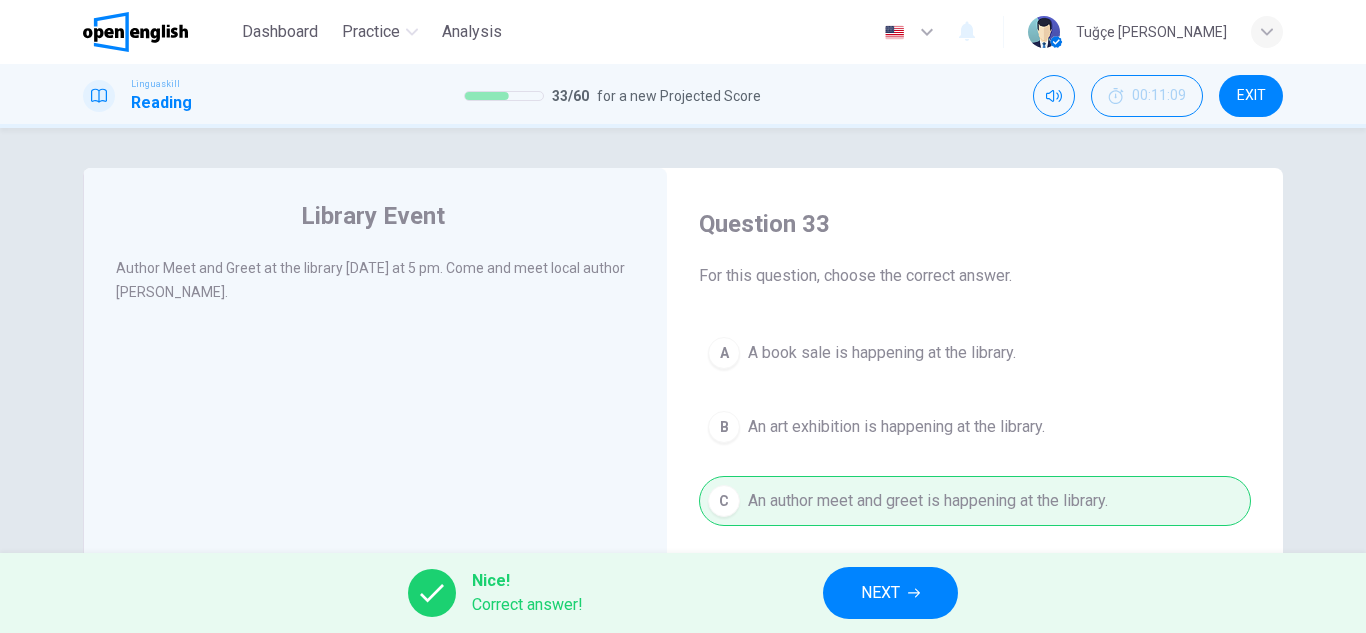 click on "NEXT" at bounding box center (880, 593) 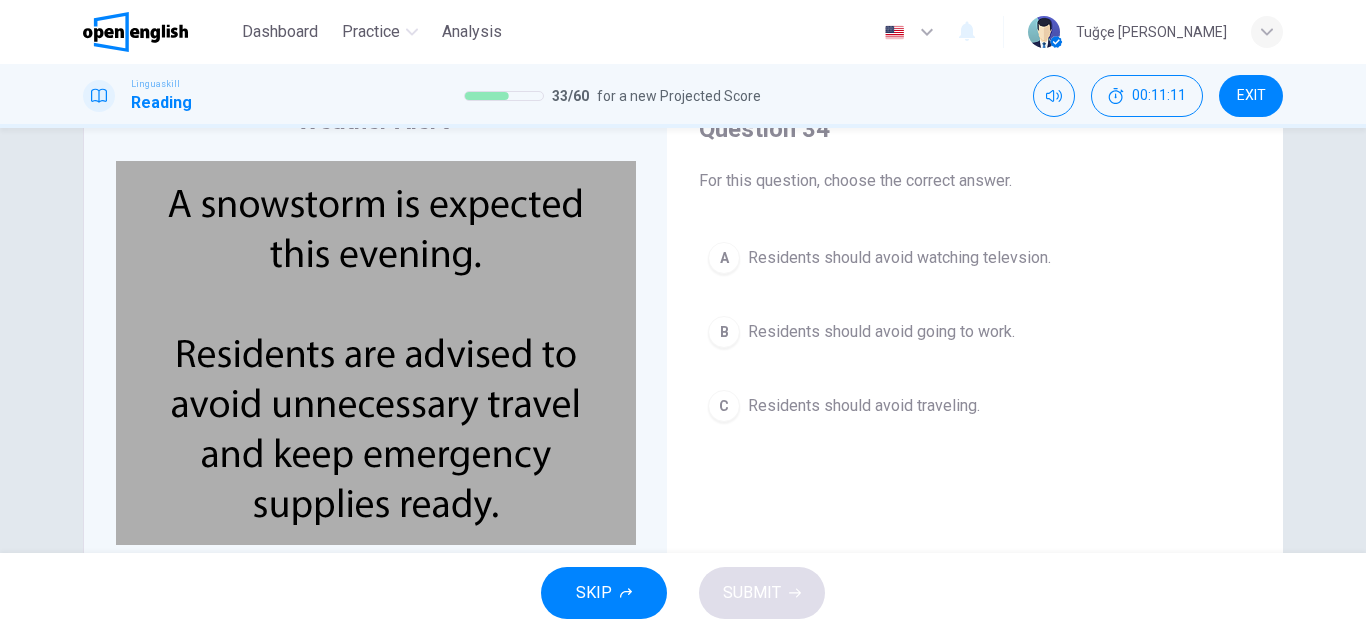 scroll, scrollTop: 100, scrollLeft: 0, axis: vertical 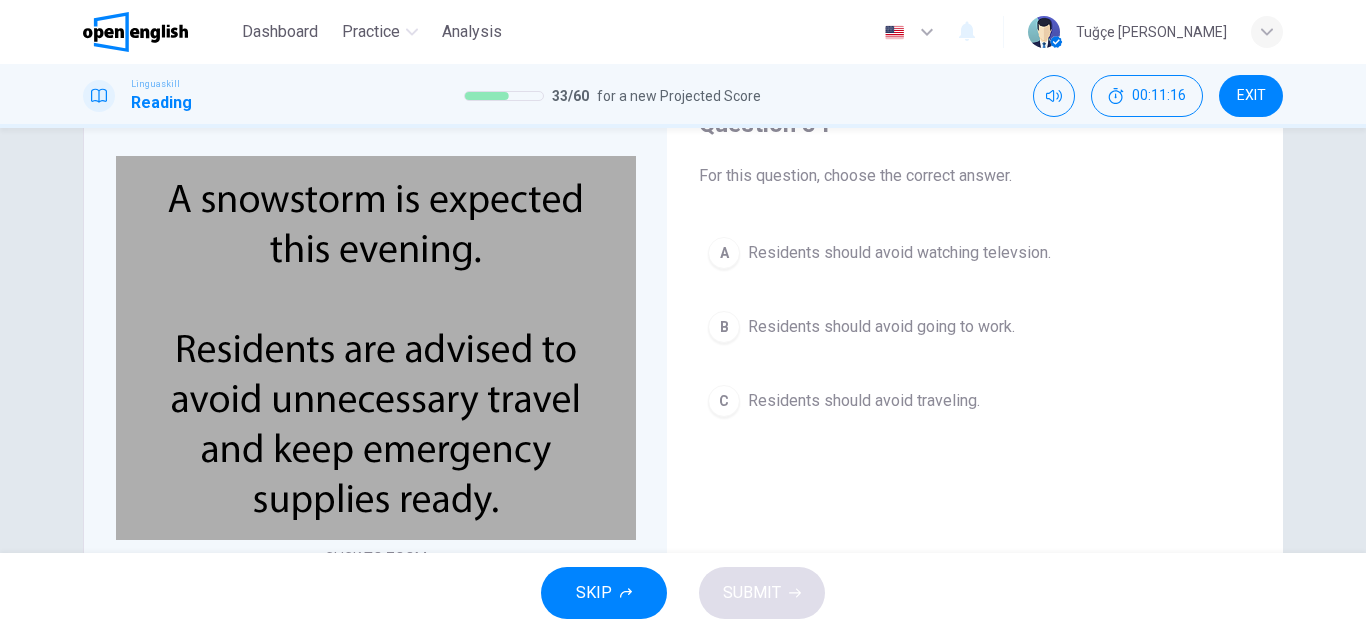 click on "C Residents should avoid traveling." at bounding box center (975, 401) 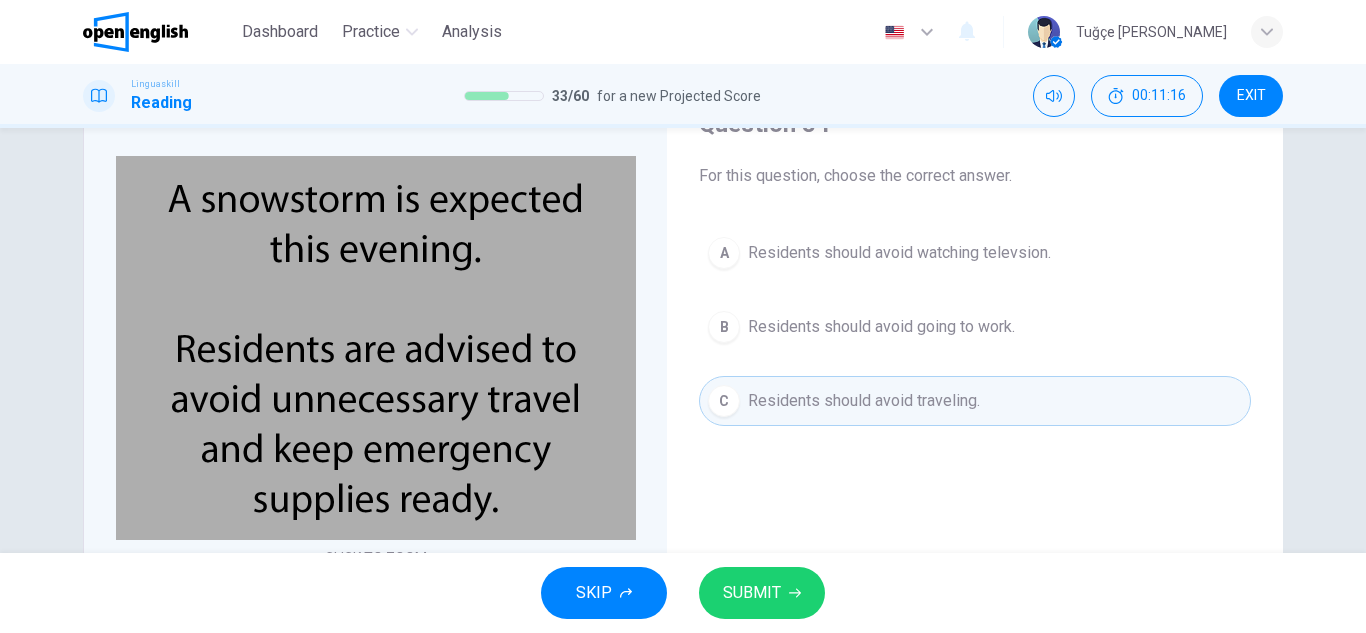 click on "SUBMIT" at bounding box center [762, 593] 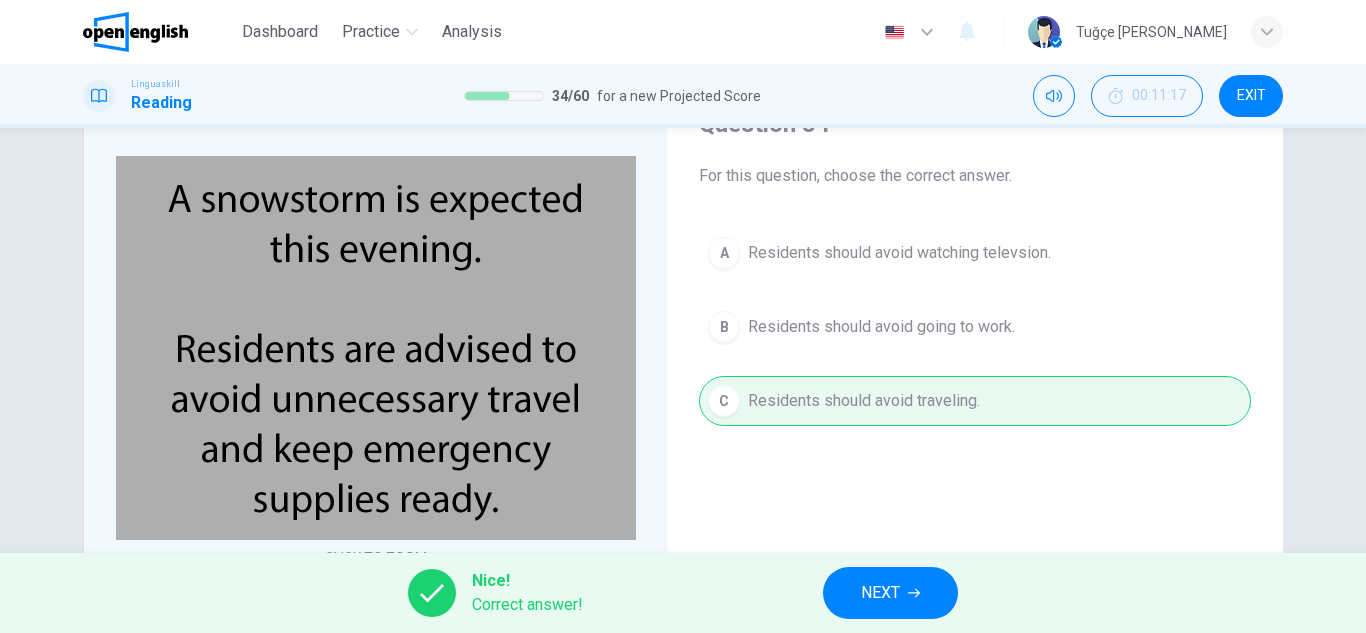 click on "NEXT" at bounding box center (880, 593) 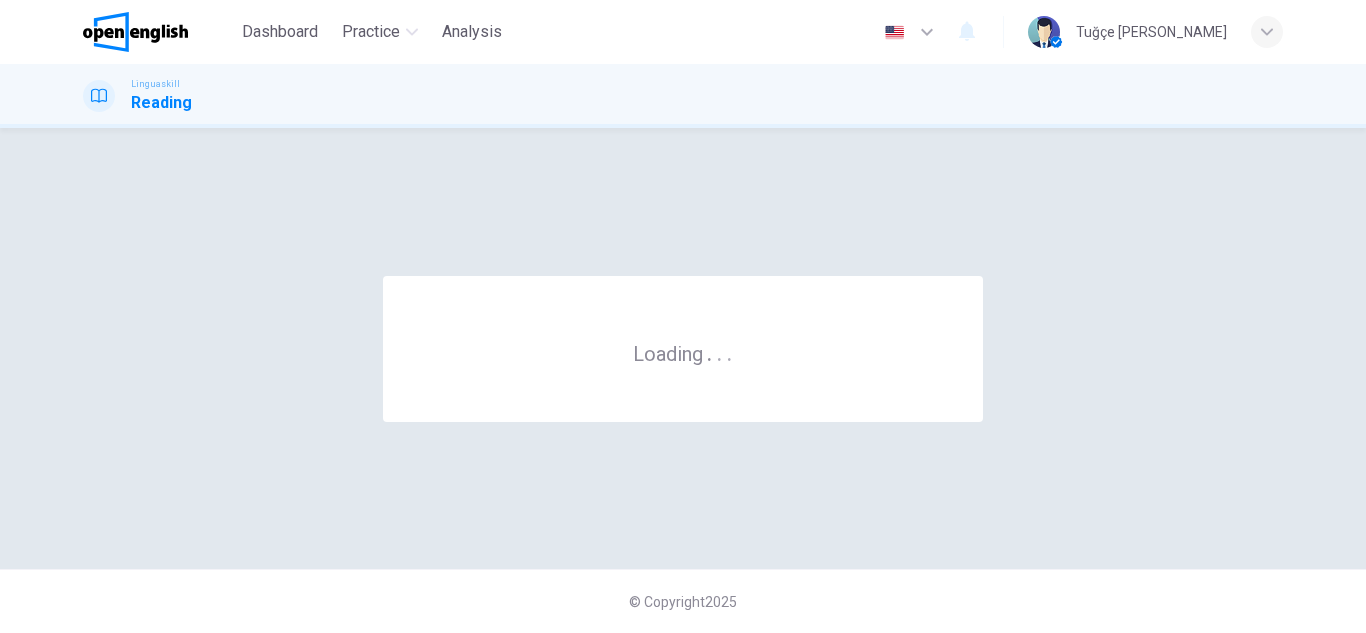 scroll, scrollTop: 0, scrollLeft: 0, axis: both 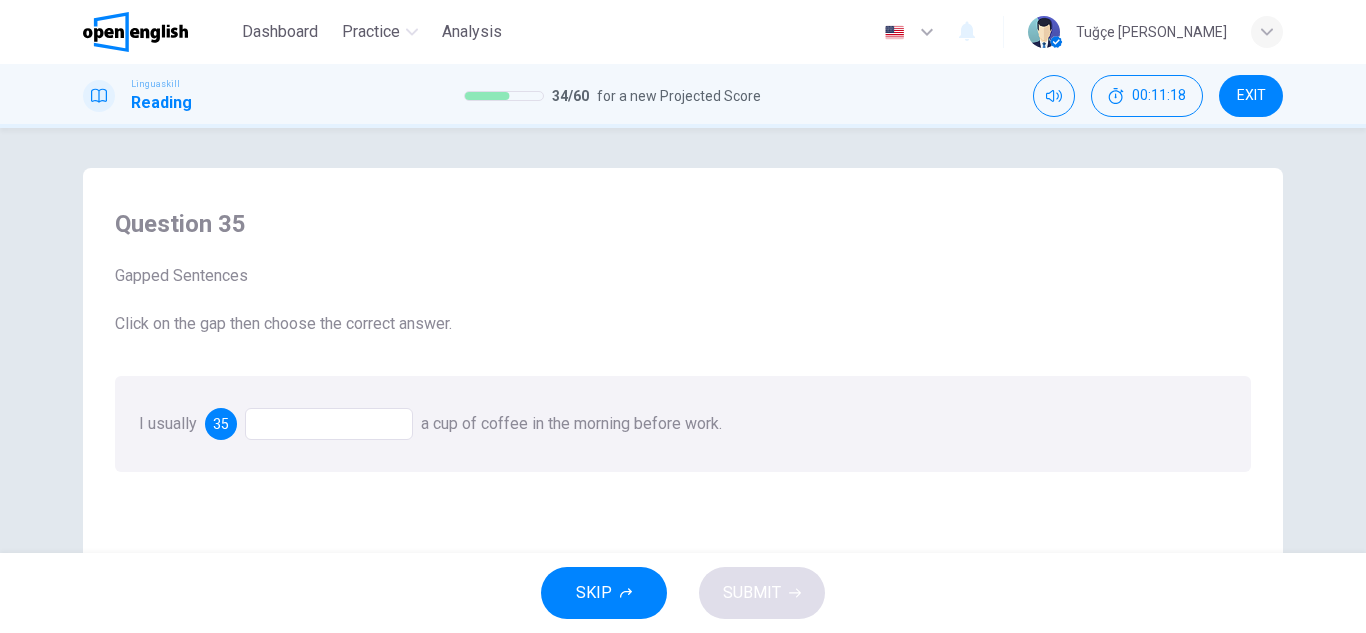 click at bounding box center [329, 424] 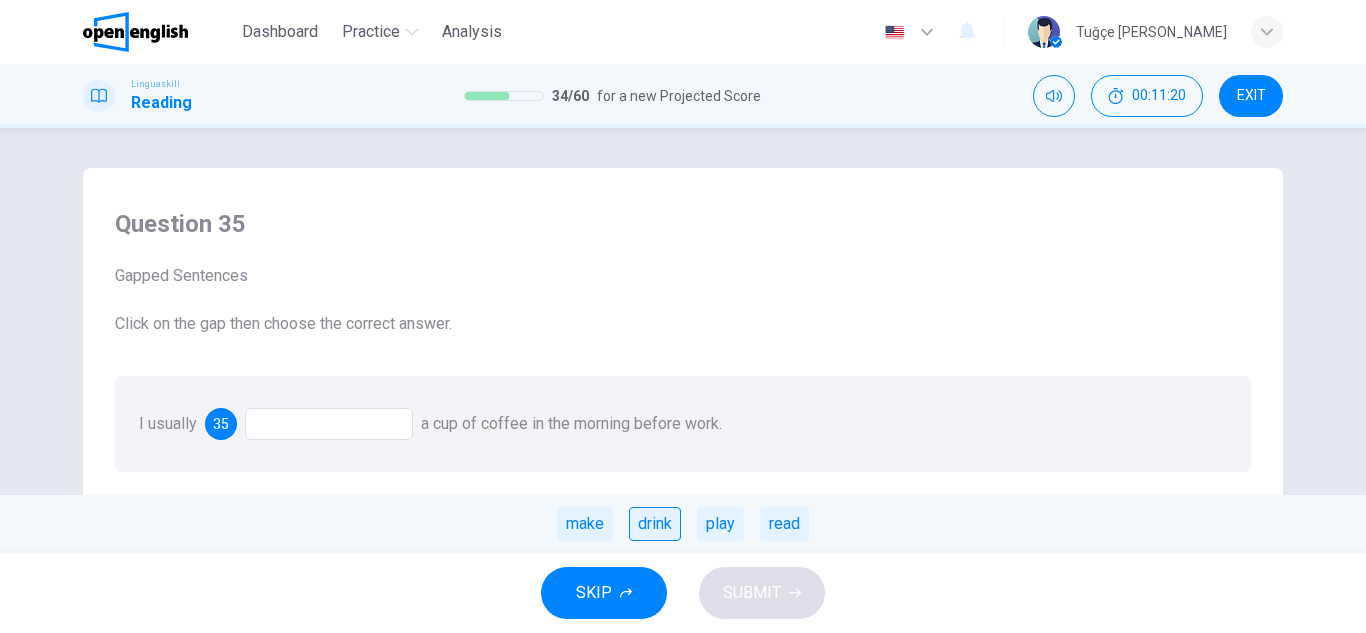 click on "drink" at bounding box center [655, 524] 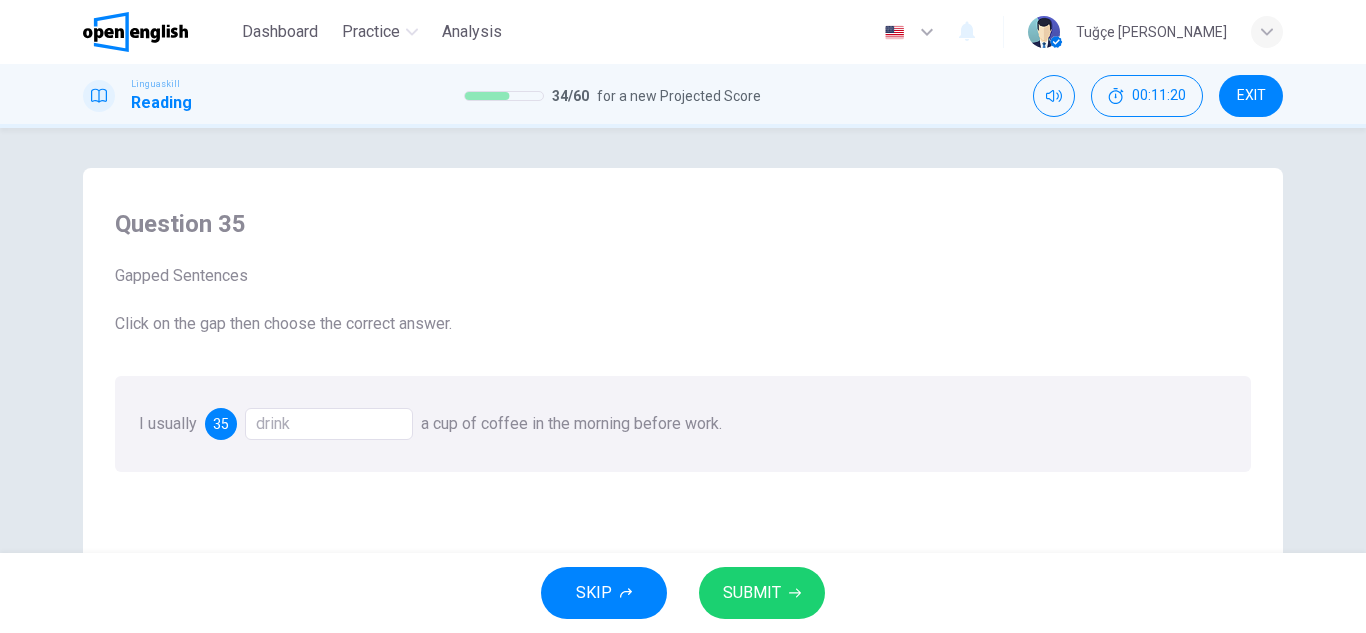 click on "SUBMIT" at bounding box center (752, 593) 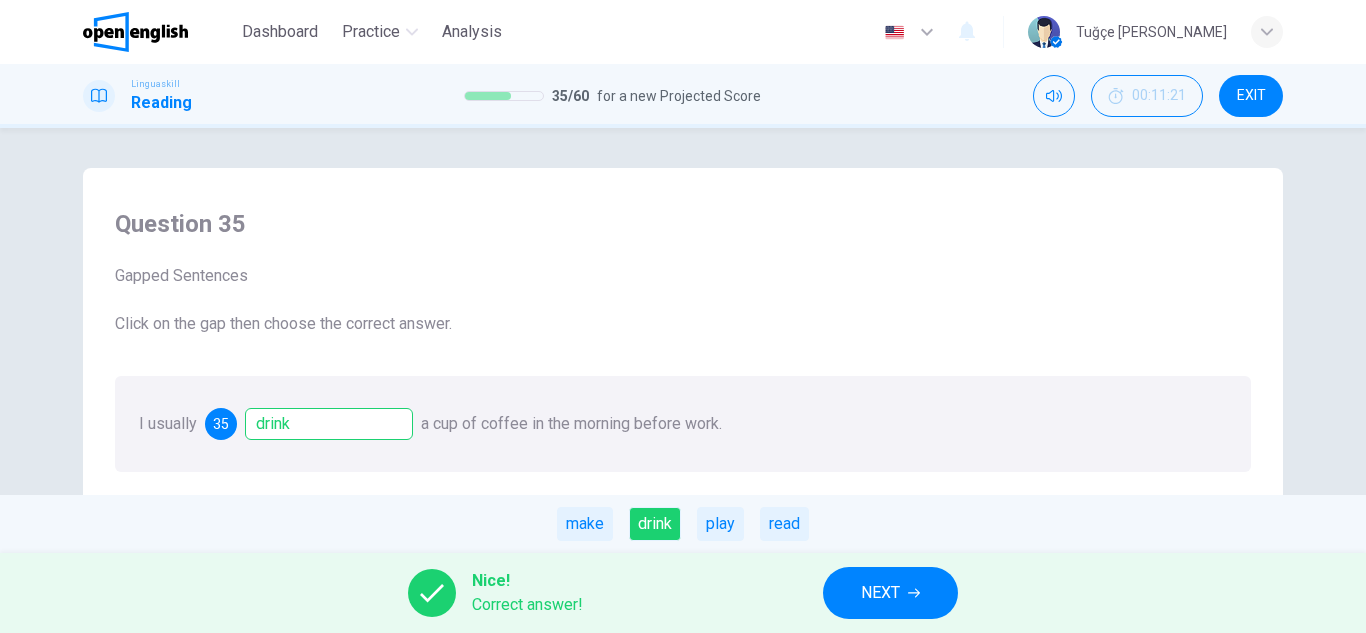 click on "NEXT" at bounding box center [890, 593] 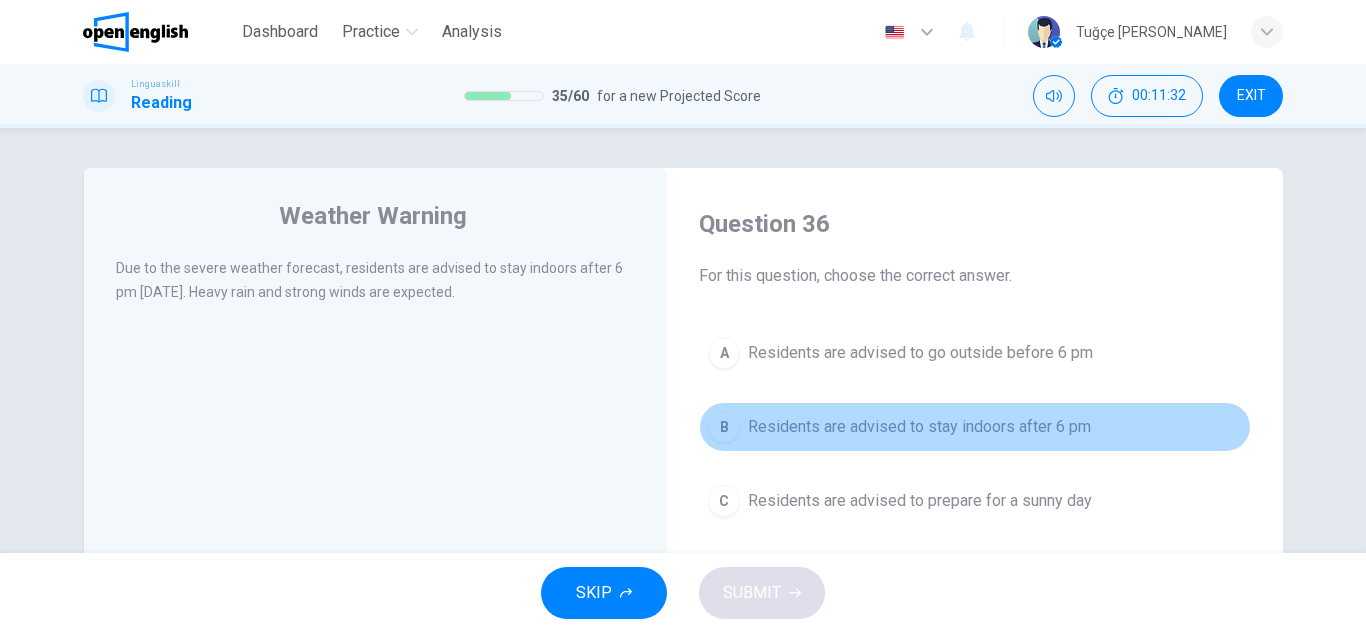 click on "Residents are advised to stay indoors after 6 pm" at bounding box center (919, 427) 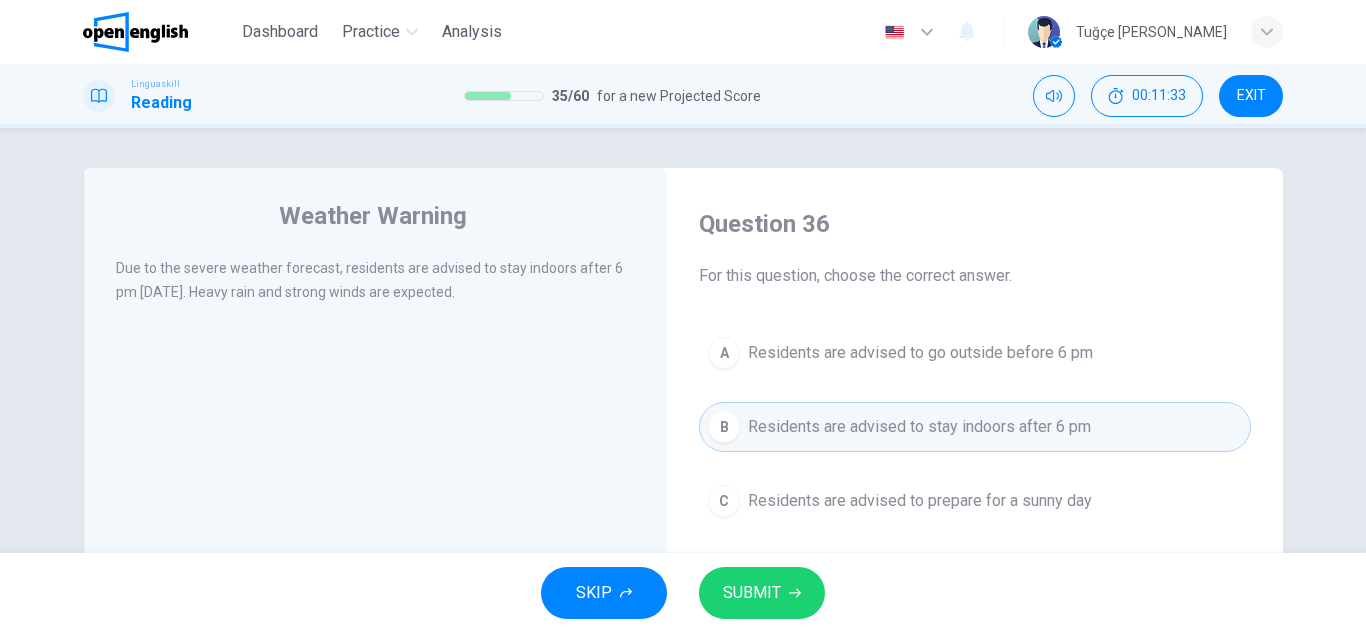 click on "SUBMIT" at bounding box center (762, 593) 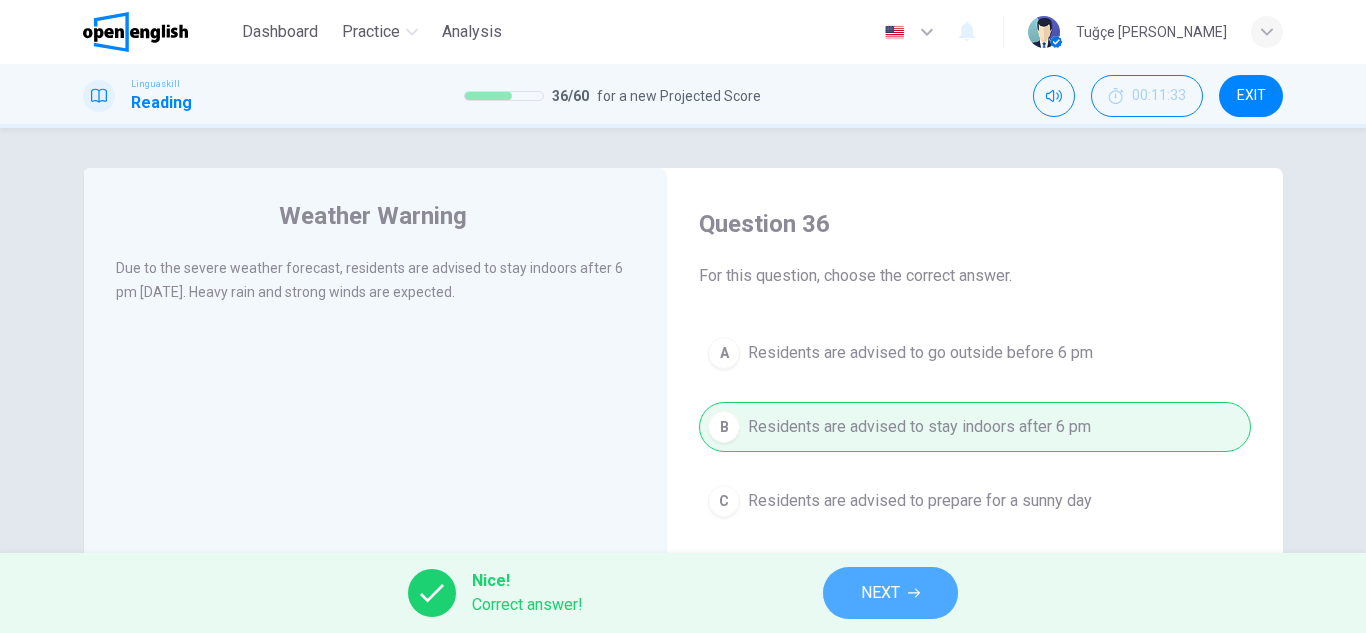 click on "NEXT" at bounding box center (890, 593) 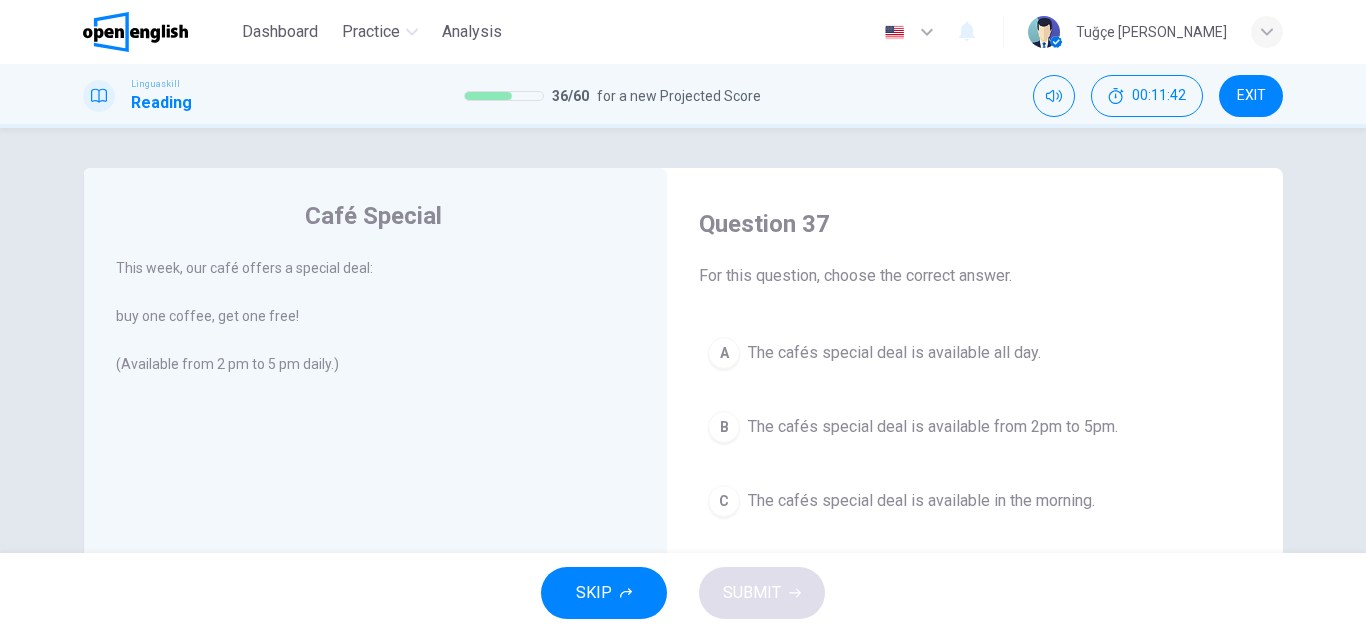 click on "B The cafés special deal is available from 2pm to 5pm." at bounding box center (975, 427) 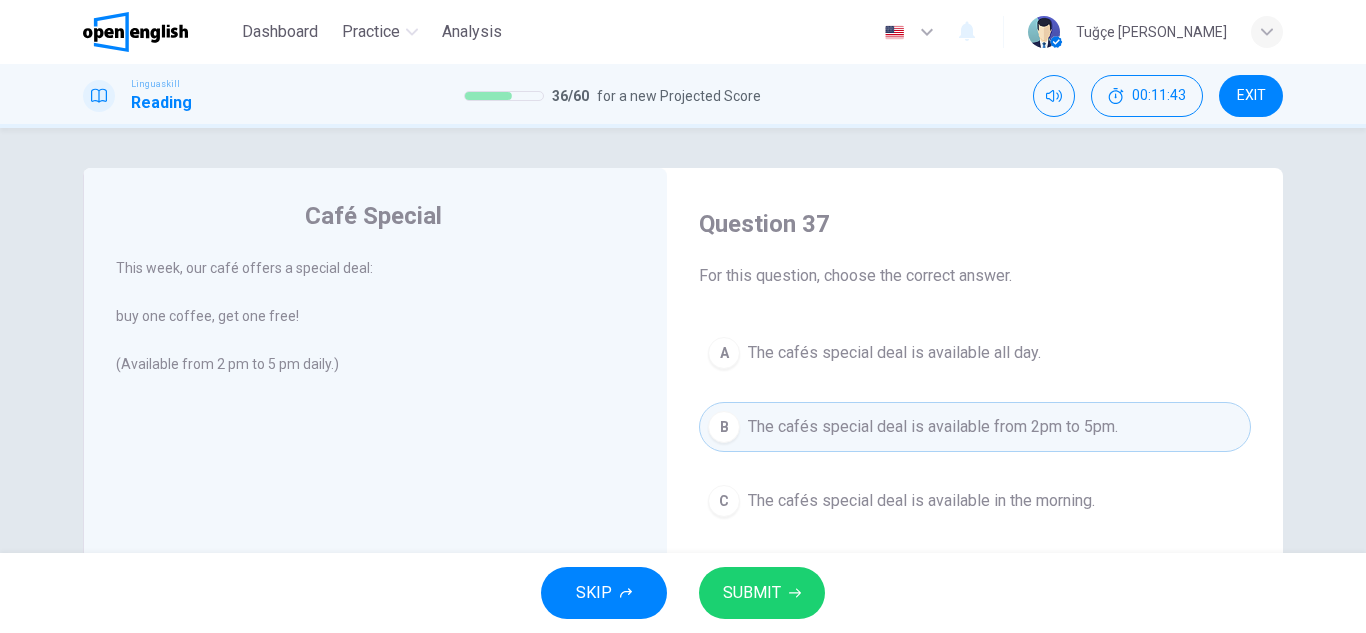 click on "SUBMIT" at bounding box center [752, 593] 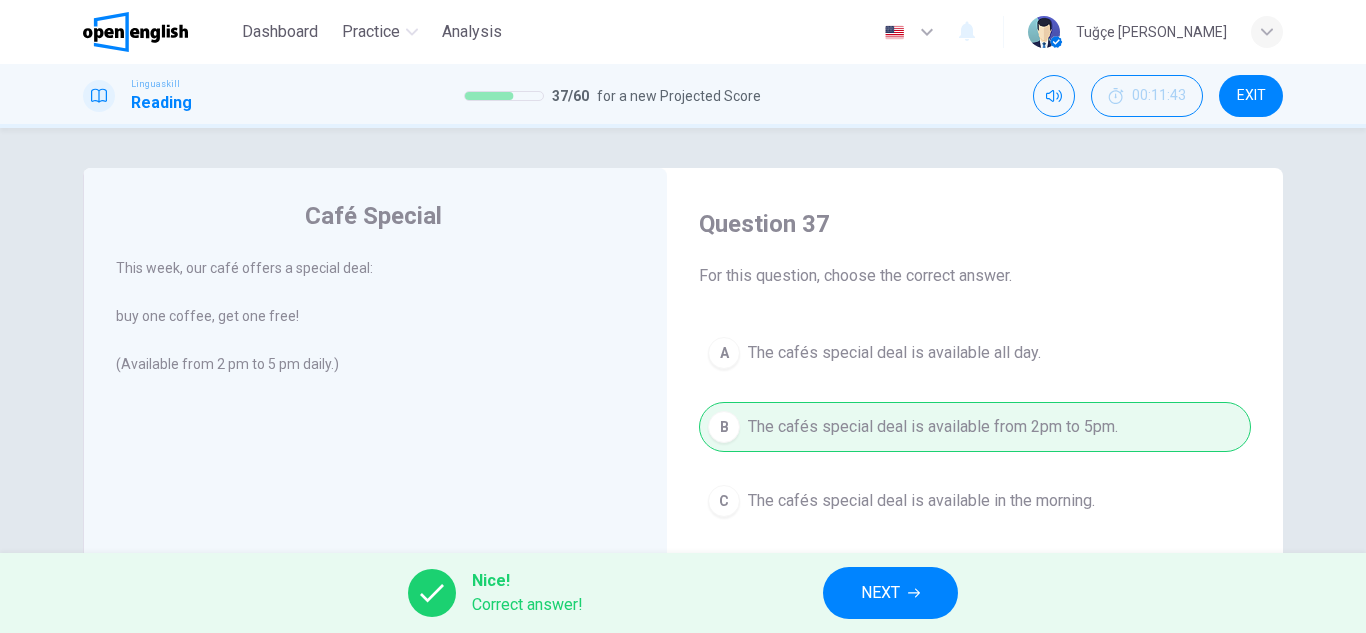click on "NEXT" at bounding box center [890, 593] 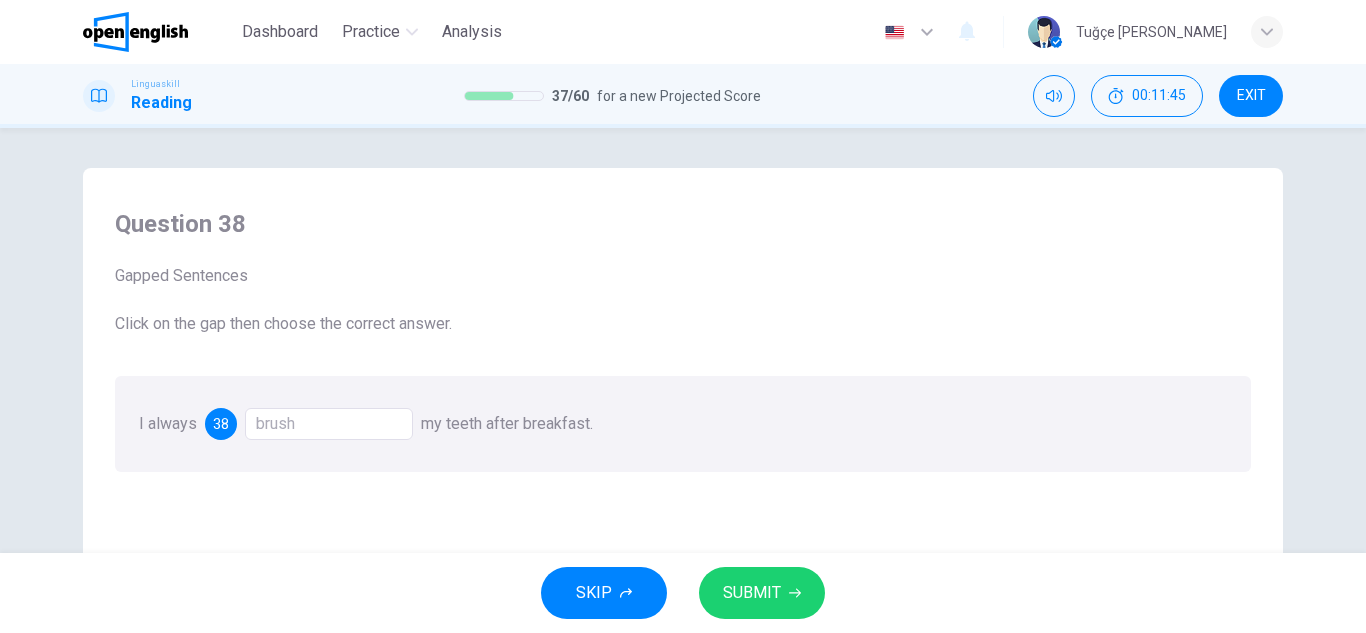 click on "SUBMIT" at bounding box center (752, 593) 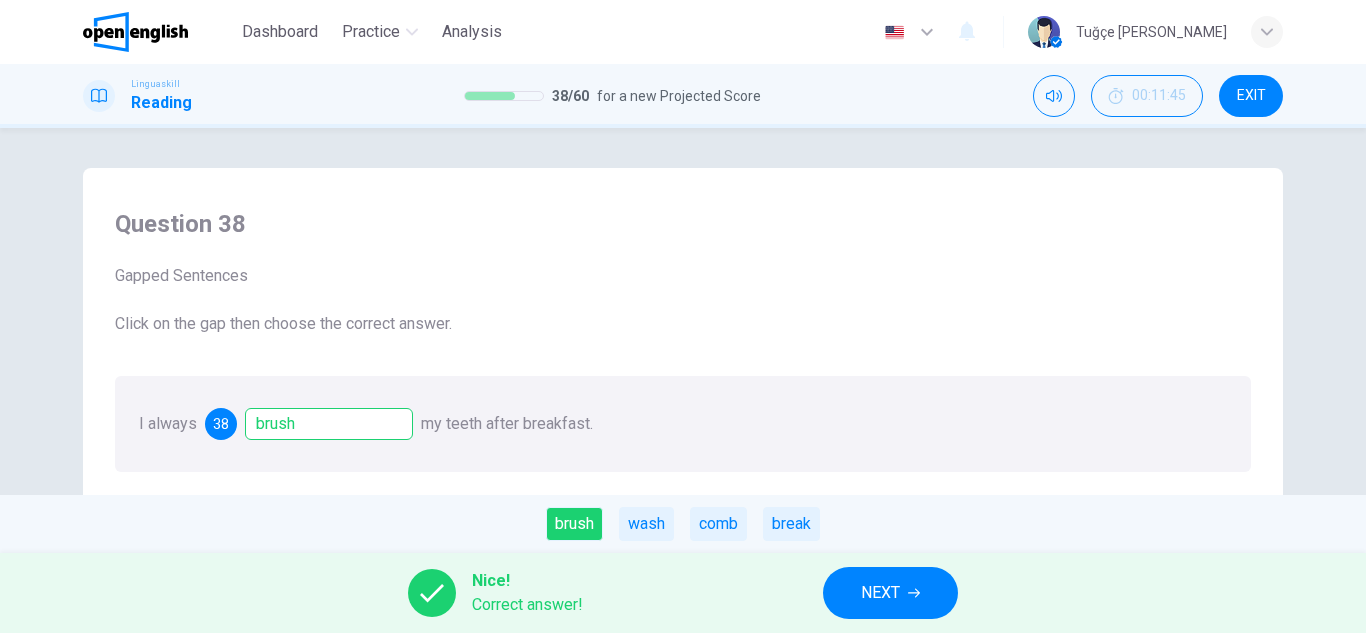 click on "NEXT" at bounding box center (890, 593) 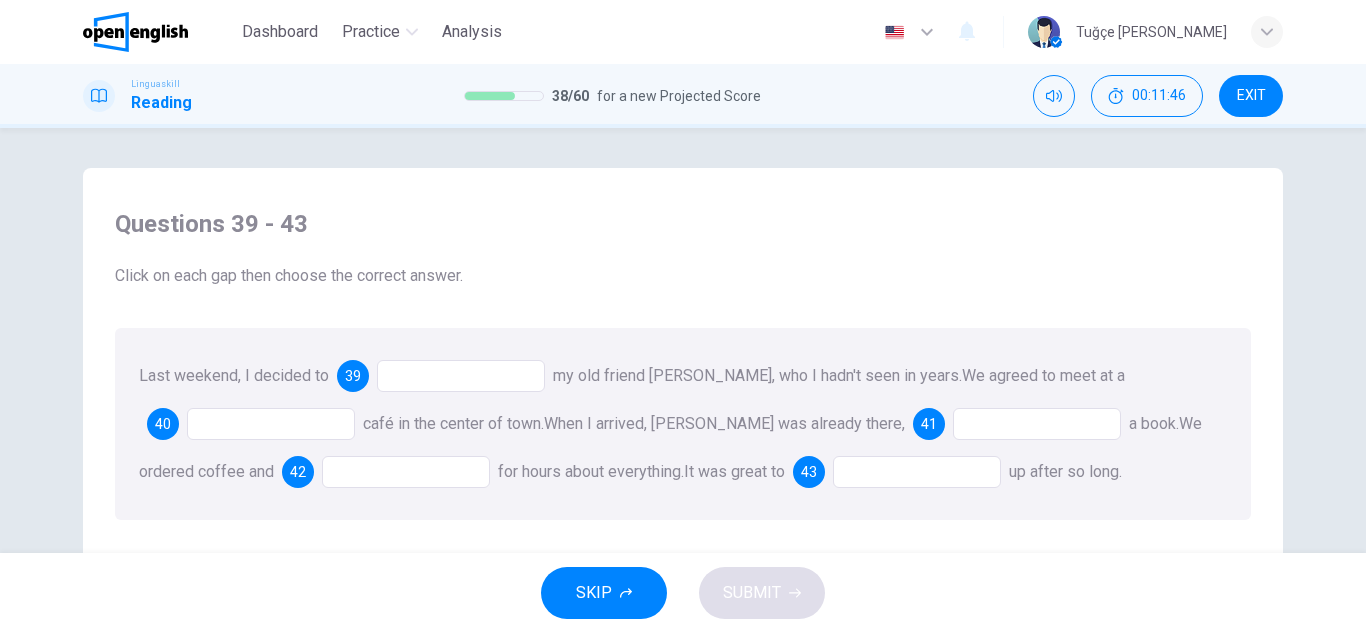click at bounding box center (461, 376) 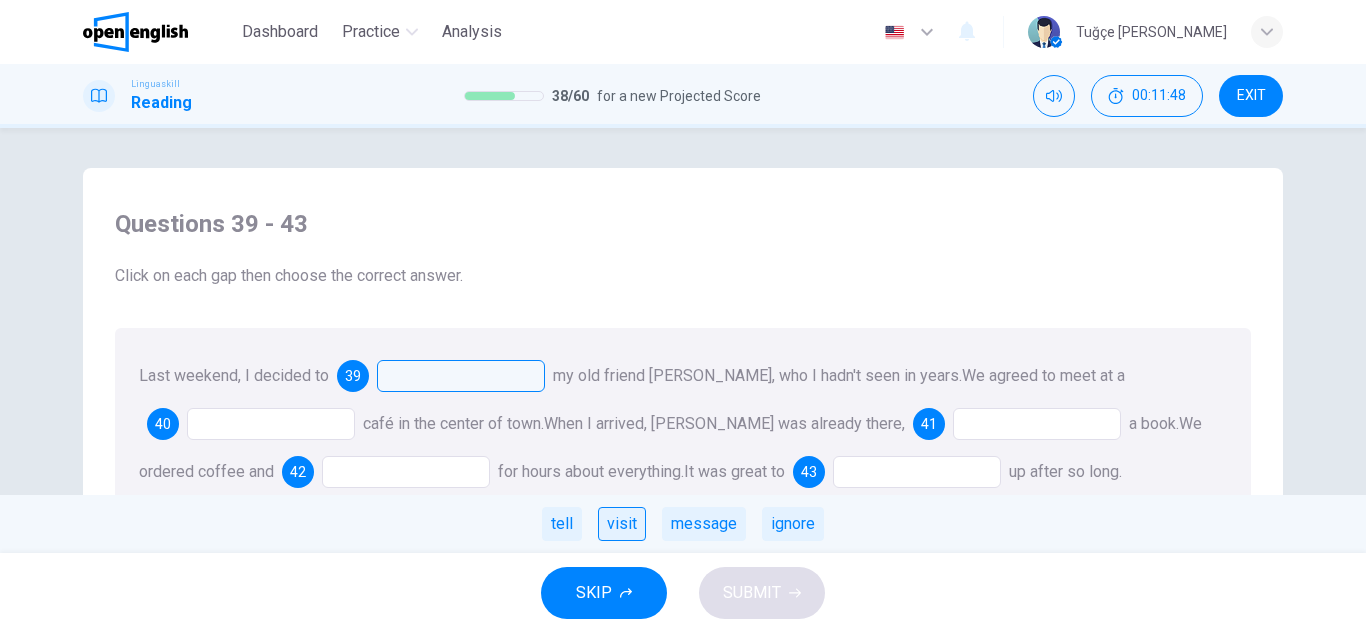 click on "visit" at bounding box center (622, 524) 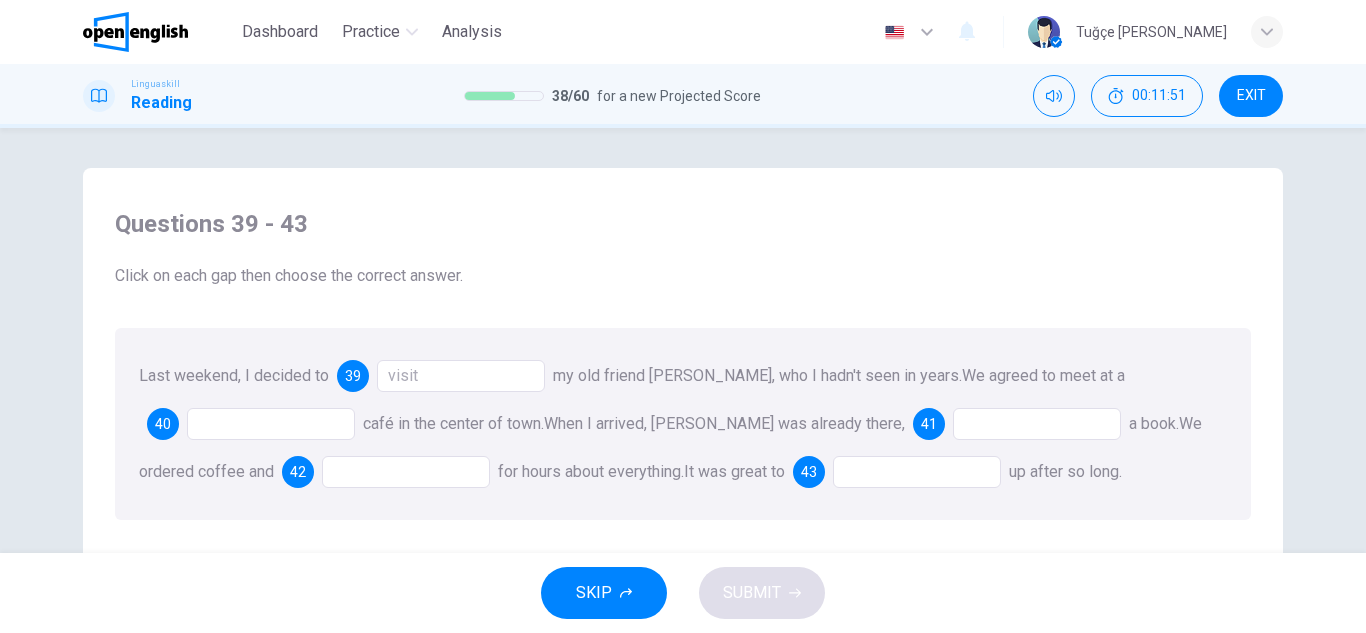 click at bounding box center (271, 424) 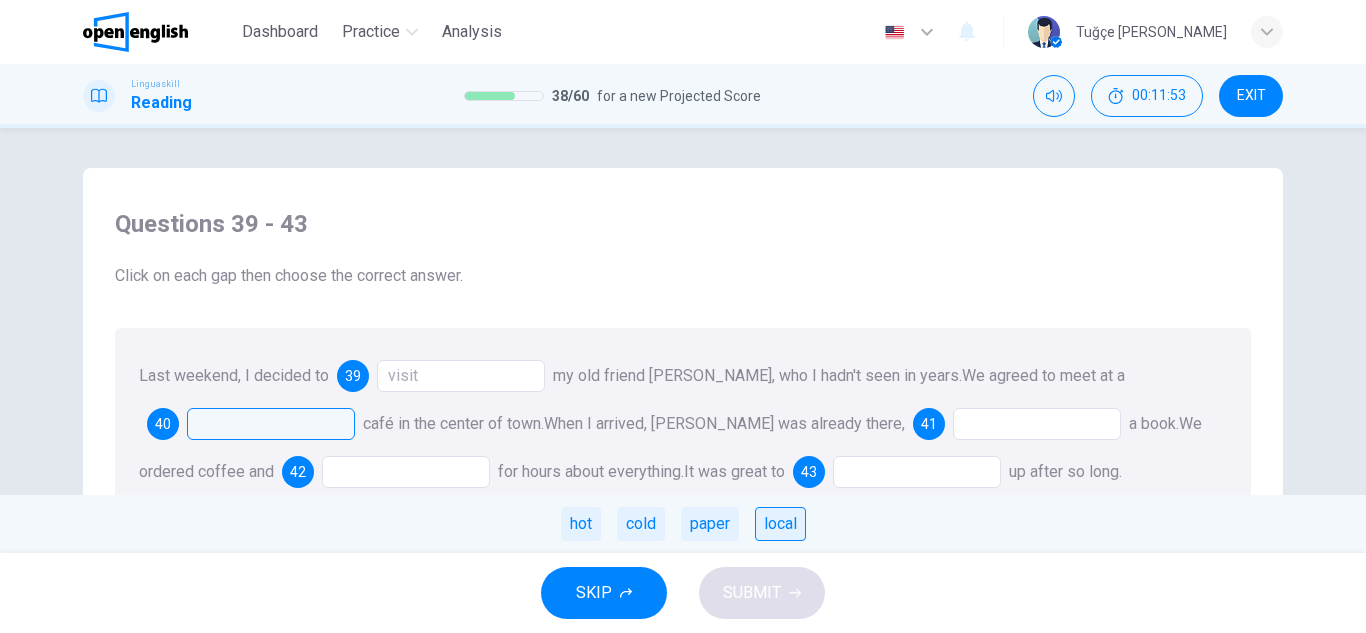 click on "local" at bounding box center [780, 524] 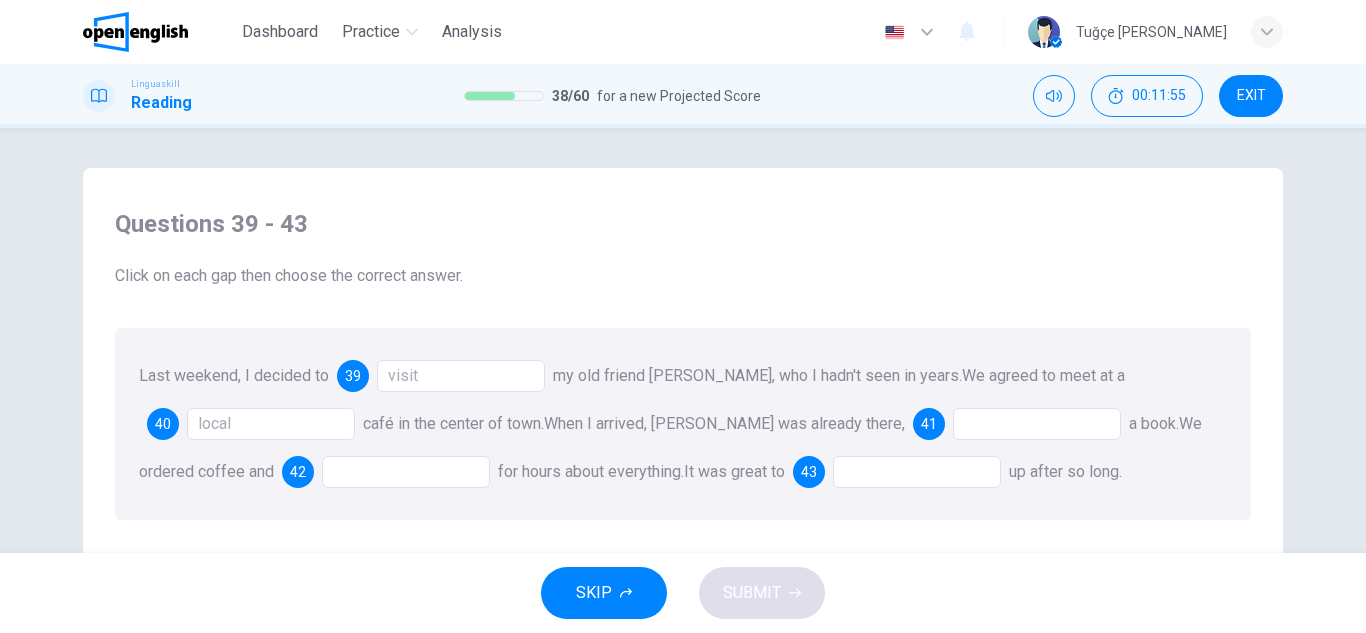 click at bounding box center (1037, 424) 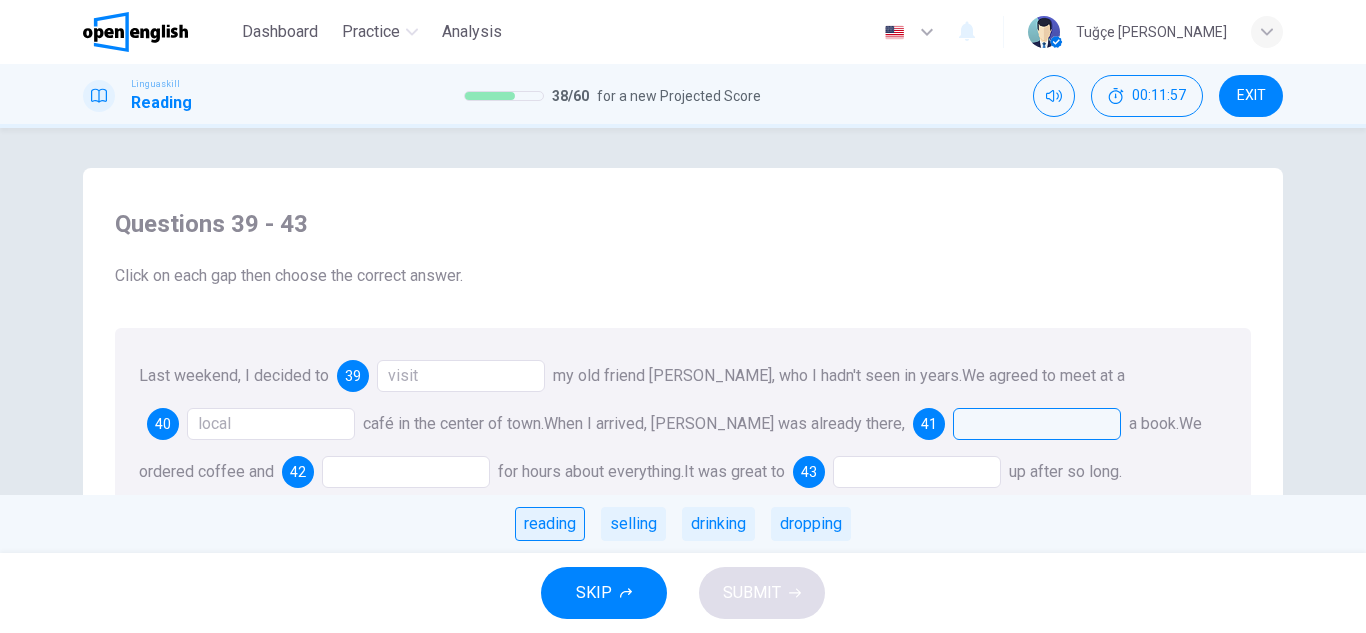 click on "reading" at bounding box center [550, 524] 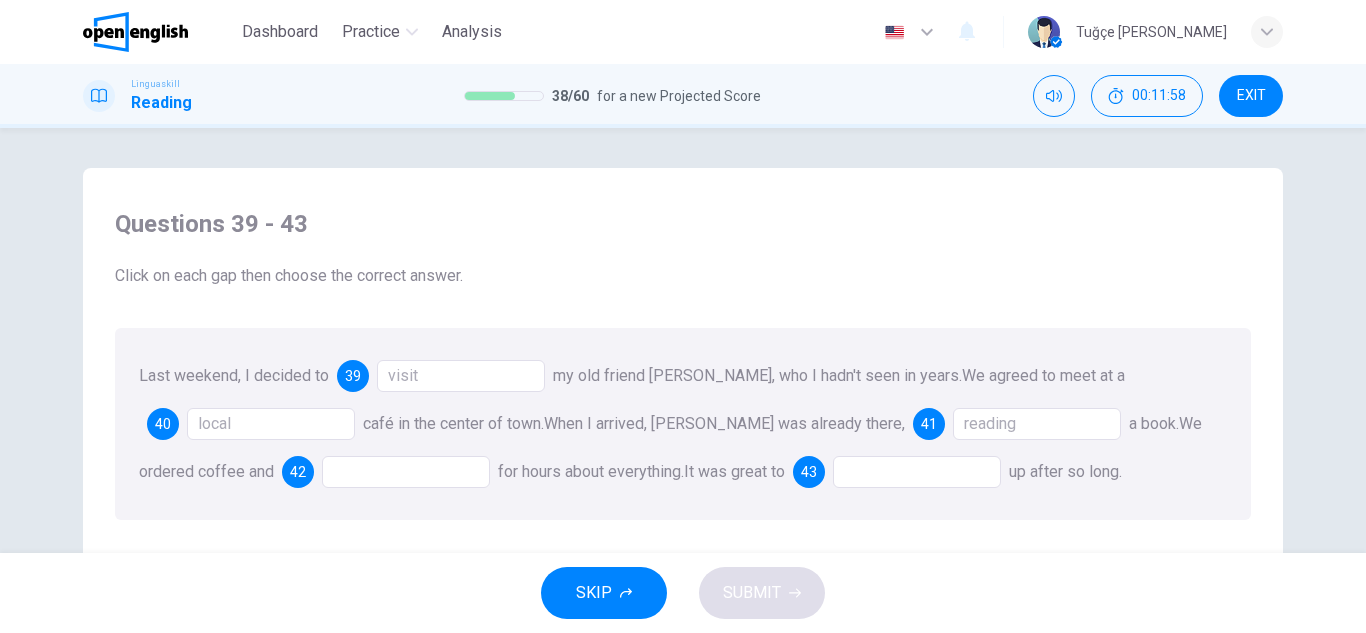 click at bounding box center [406, 472] 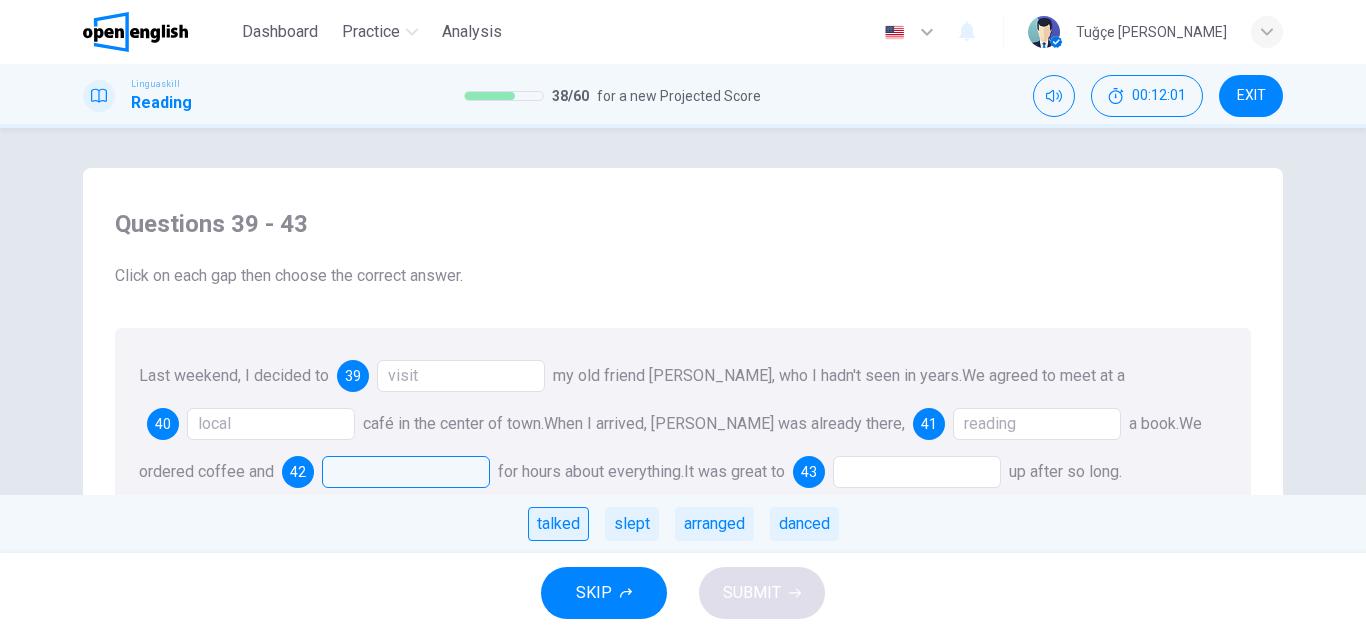 click on "talked" at bounding box center [558, 524] 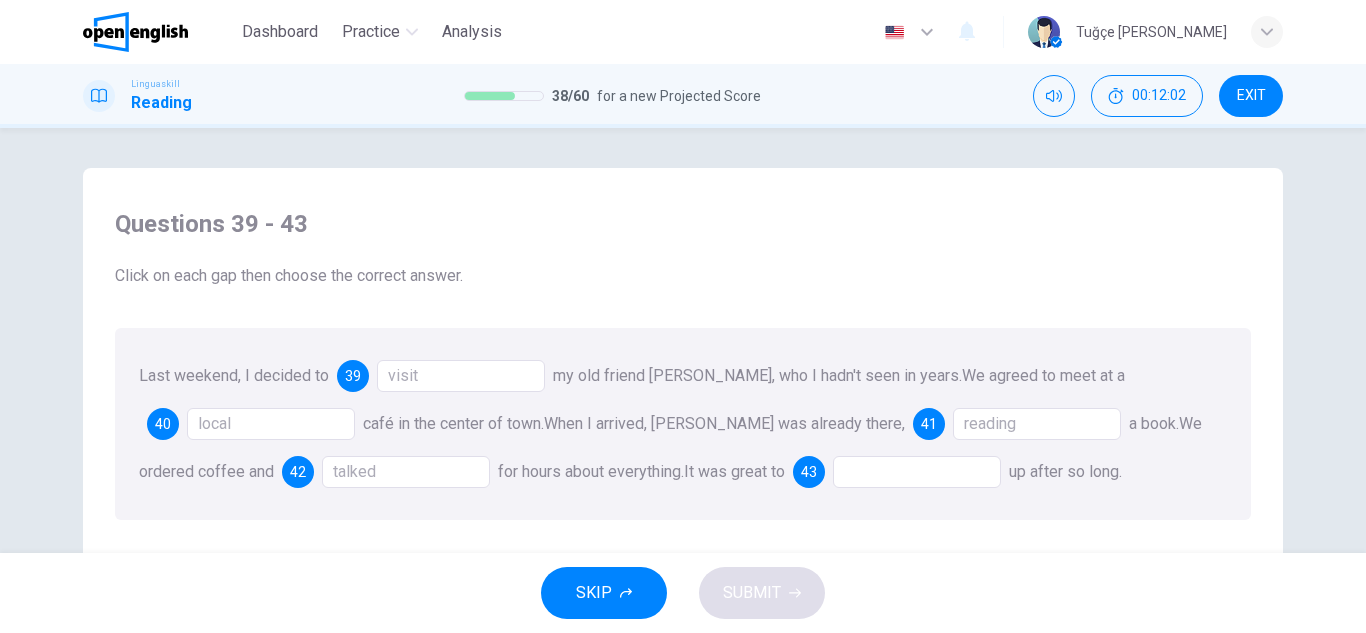 click at bounding box center [917, 472] 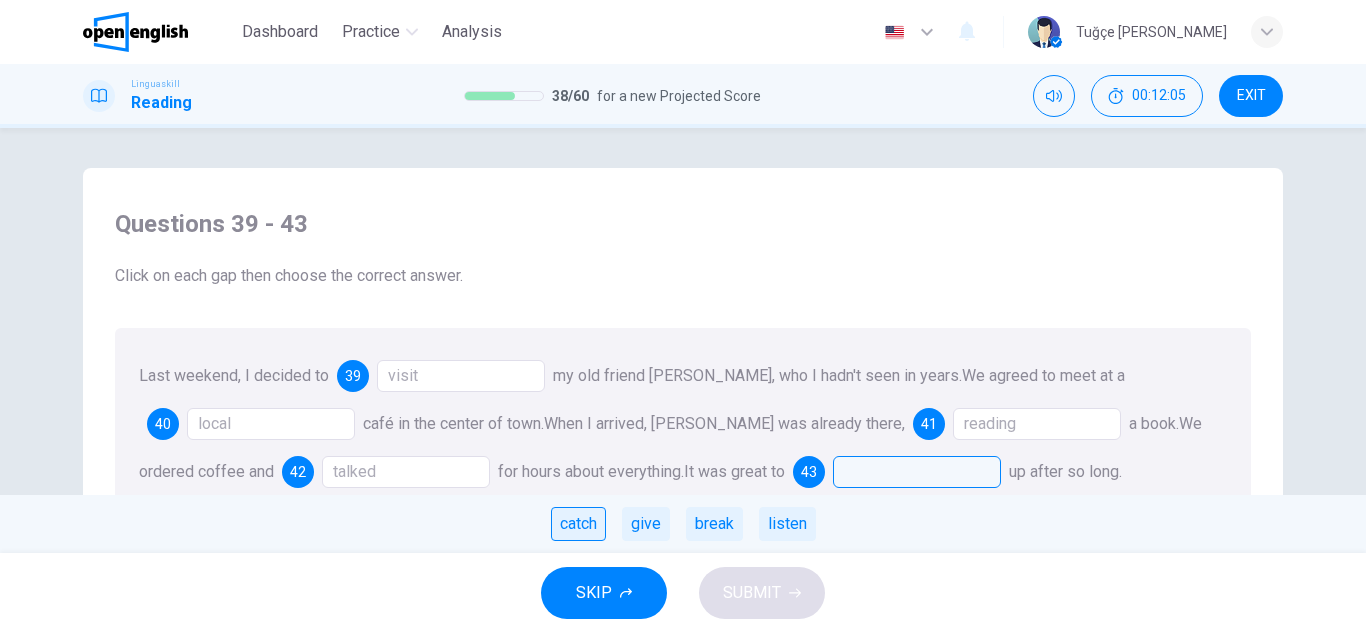 click on "catch" at bounding box center [578, 524] 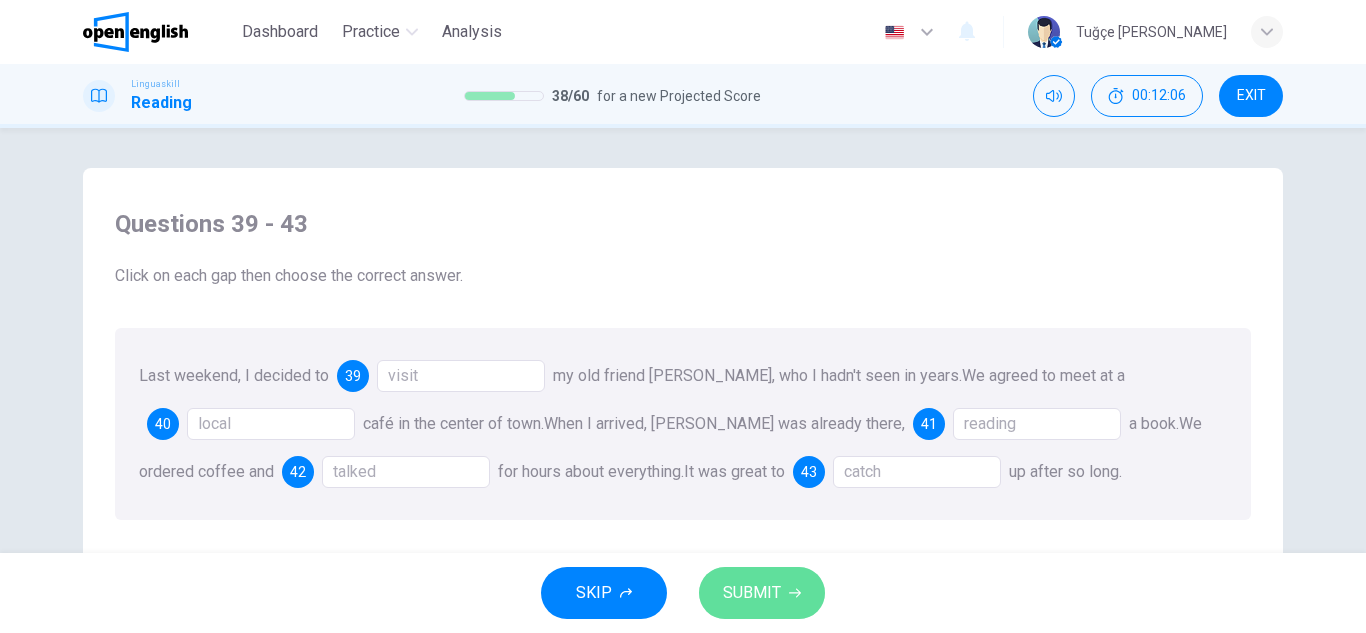 click on "SUBMIT" at bounding box center [752, 593] 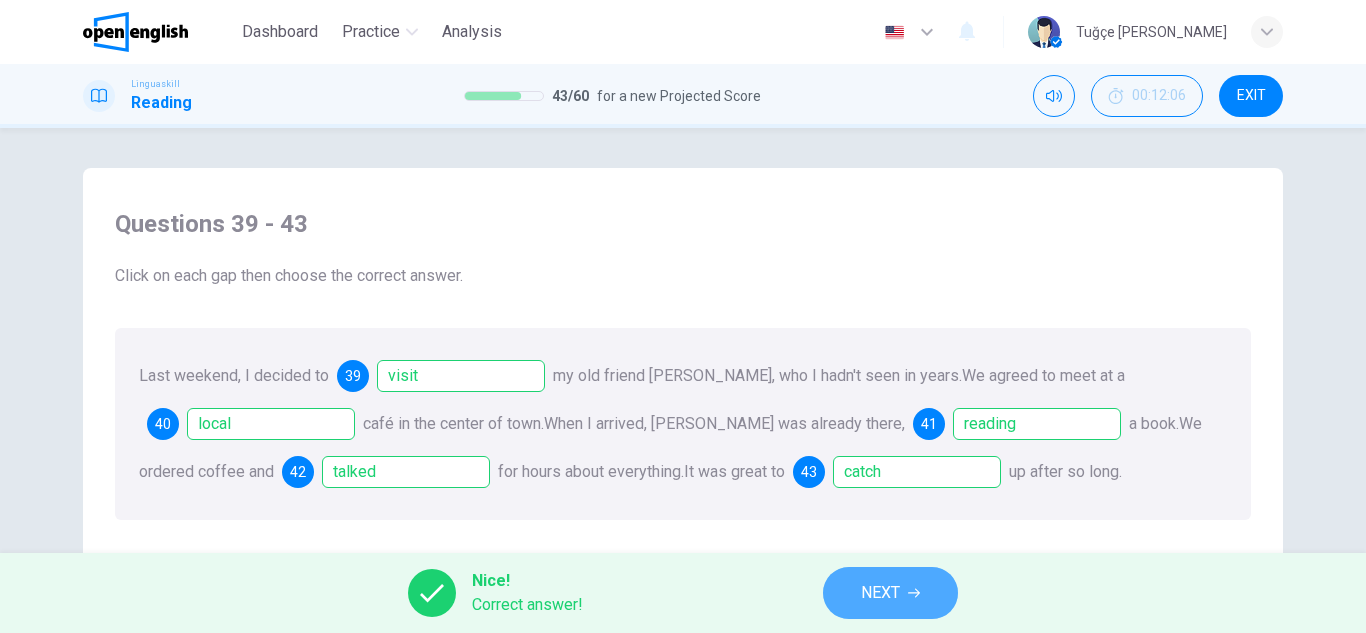click on "NEXT" at bounding box center (880, 593) 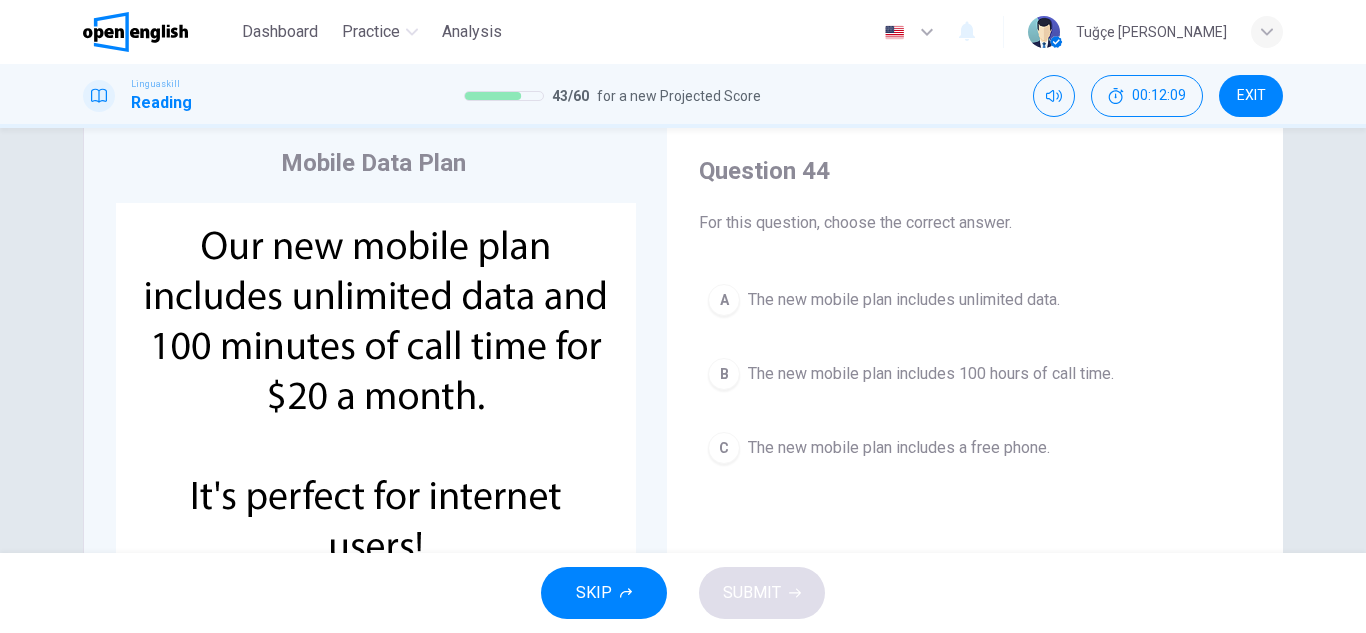 scroll, scrollTop: 100, scrollLeft: 0, axis: vertical 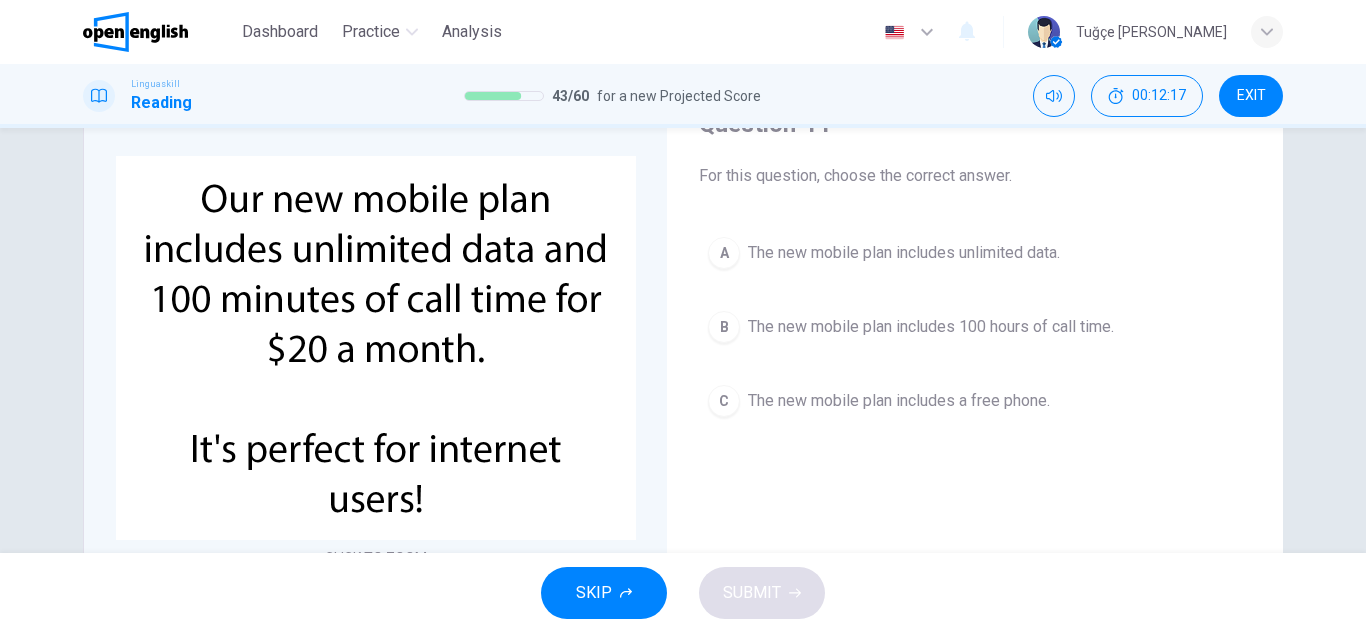 click on "The new mobile plan includes unlimited data." at bounding box center [904, 253] 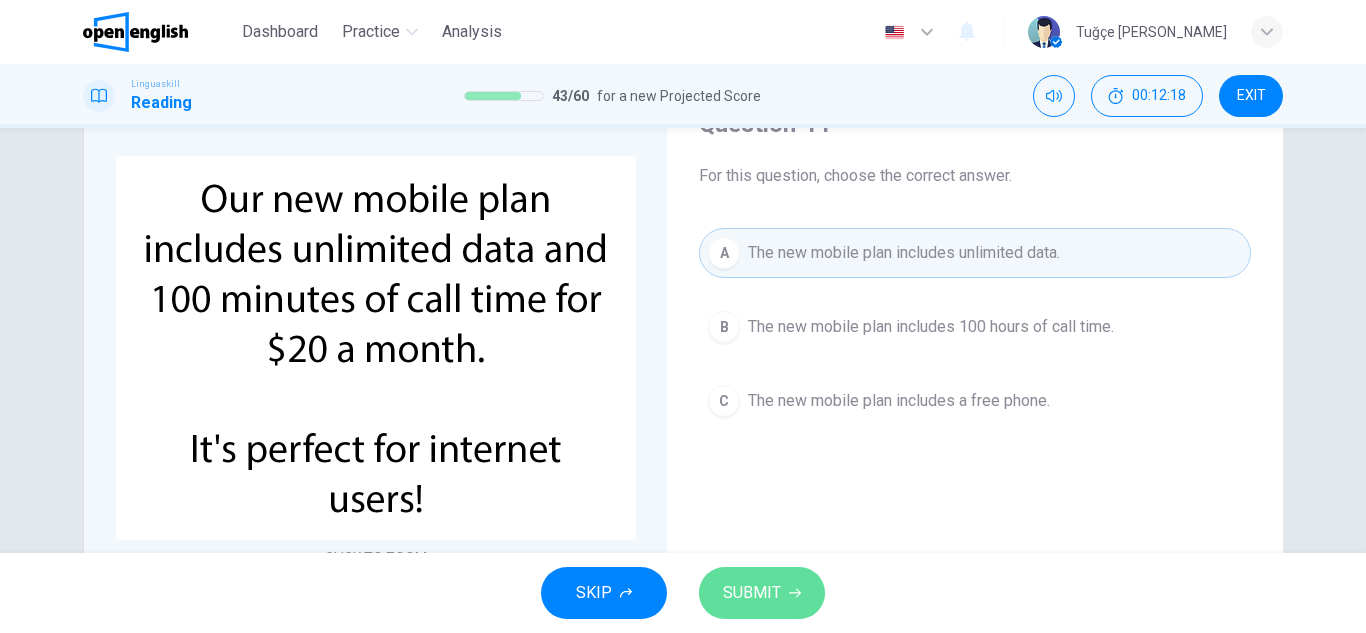 click on "SUBMIT" at bounding box center (762, 593) 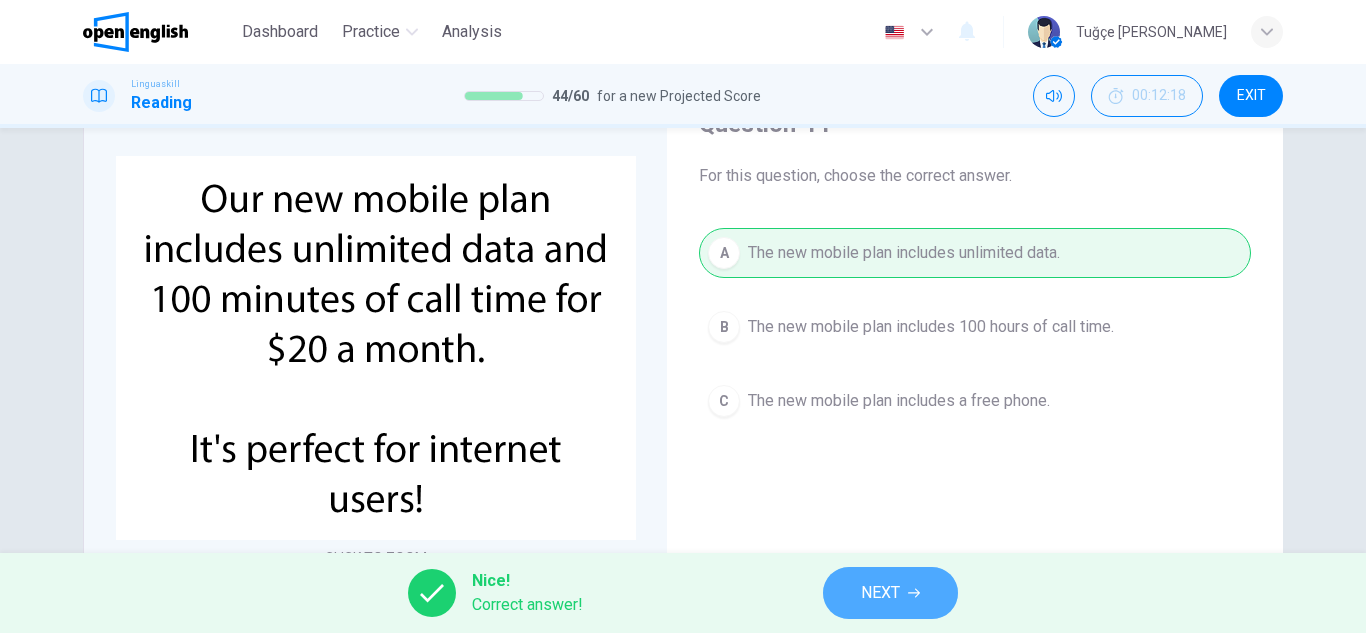 click on "NEXT" at bounding box center [890, 593] 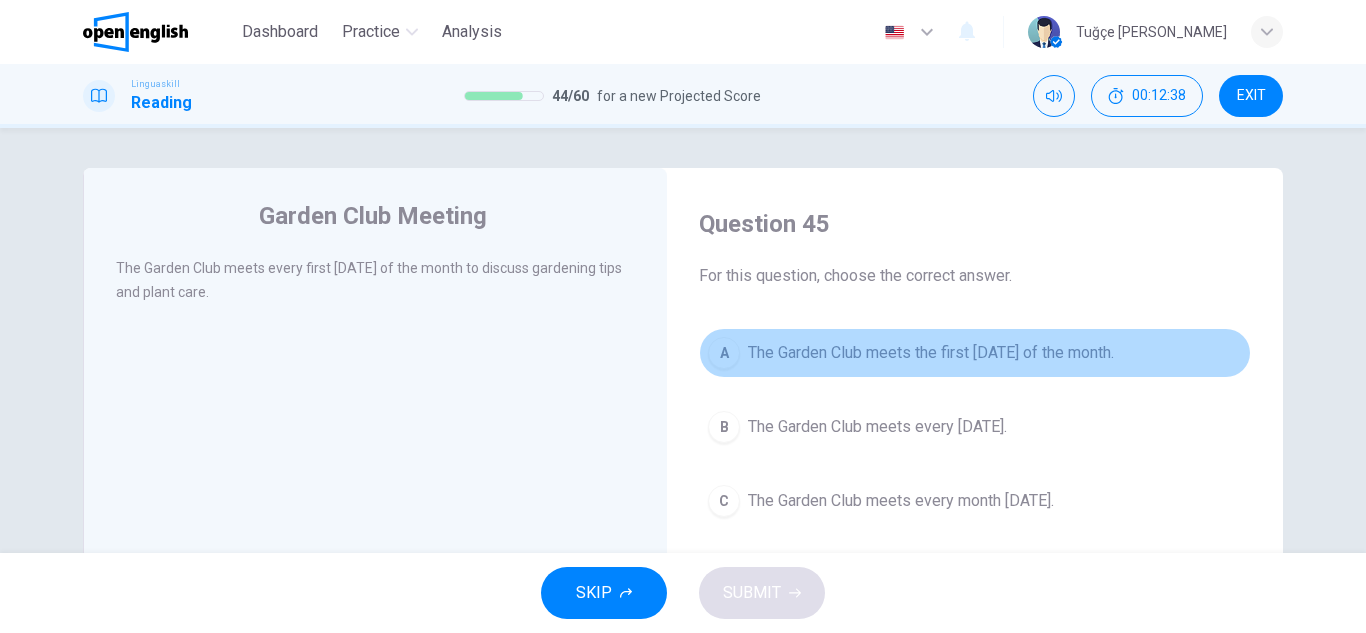 click on "The Garden Club meets the first Thursday of the month." at bounding box center [931, 353] 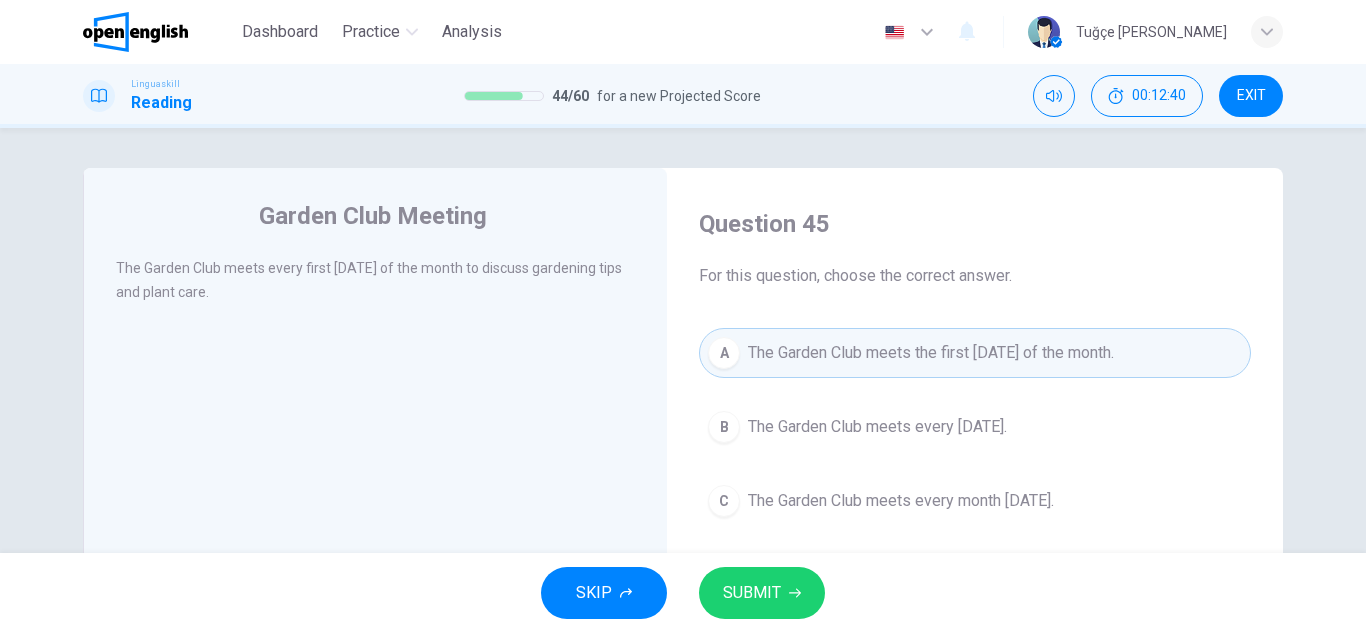 click on "SUBMIT" at bounding box center (752, 593) 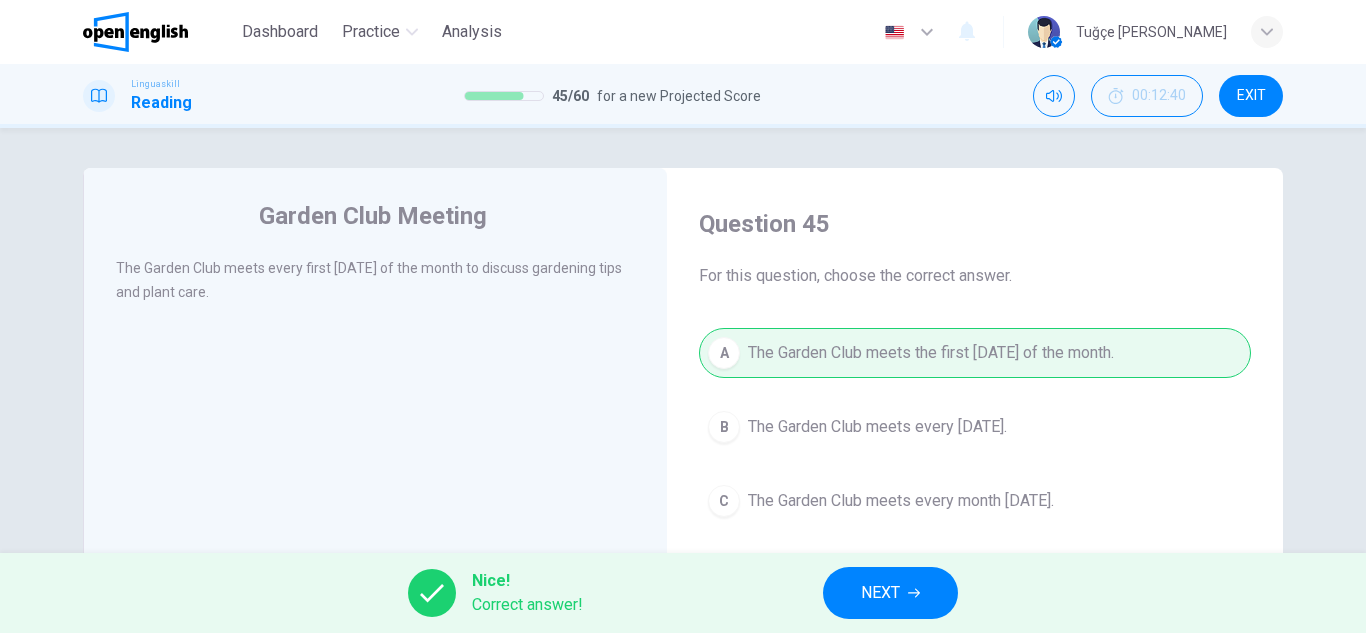 click on "NEXT" at bounding box center (880, 593) 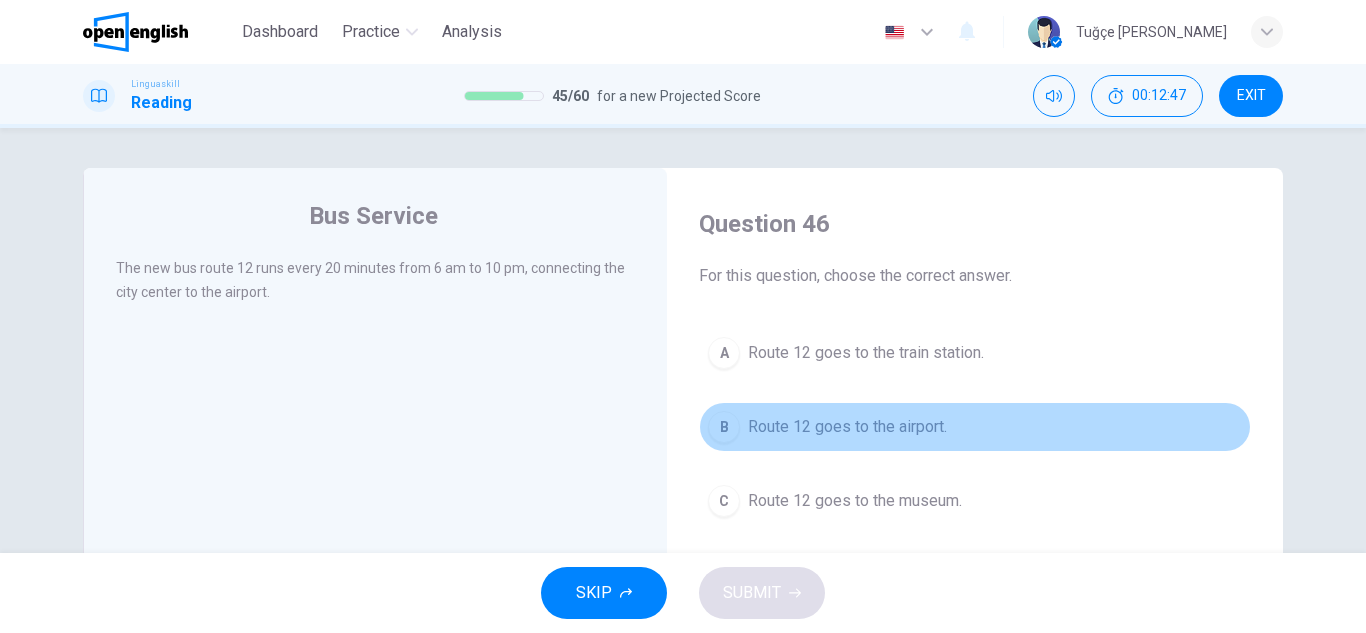 click on "Route 12 goes to the airport." at bounding box center (847, 427) 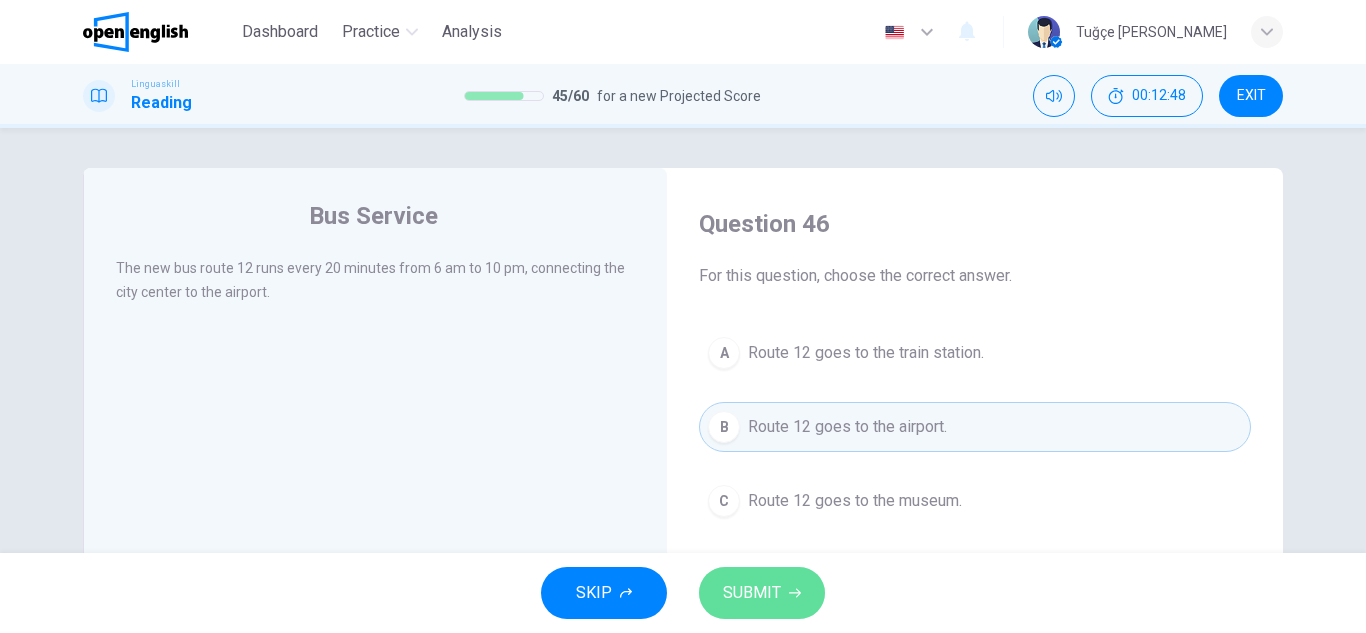 click on "SUBMIT" at bounding box center (762, 593) 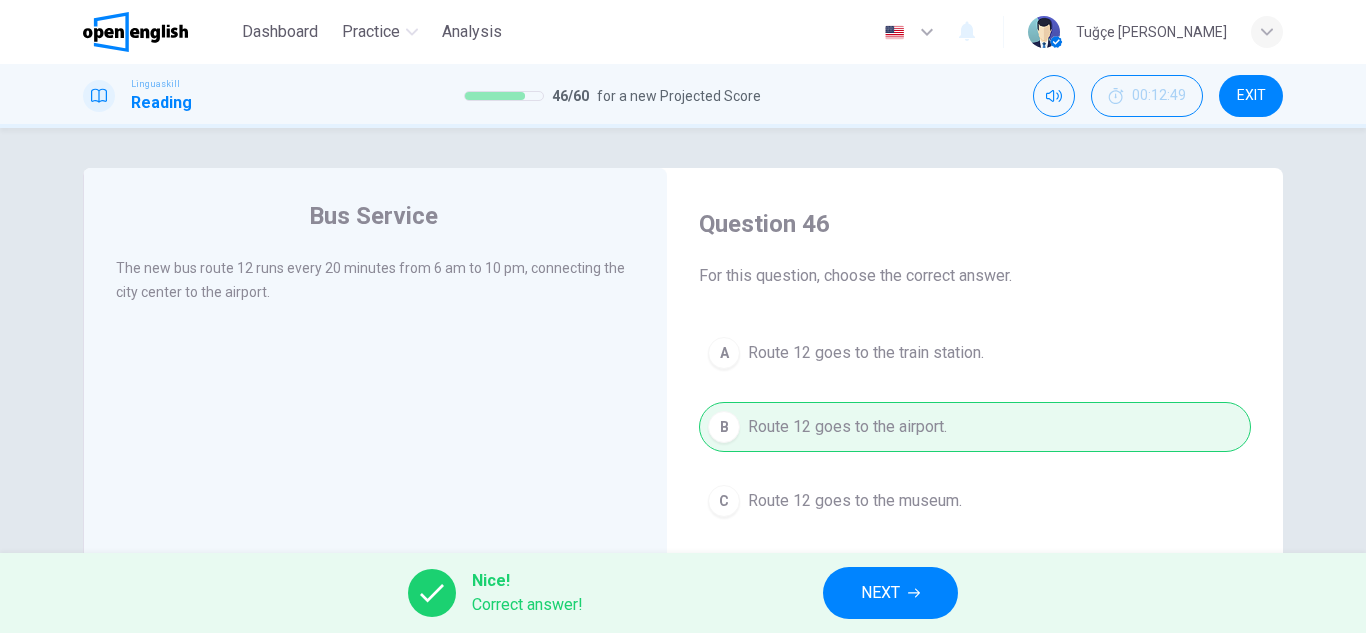 click on "Nice! Correct answer! NEXT" at bounding box center (683, 593) 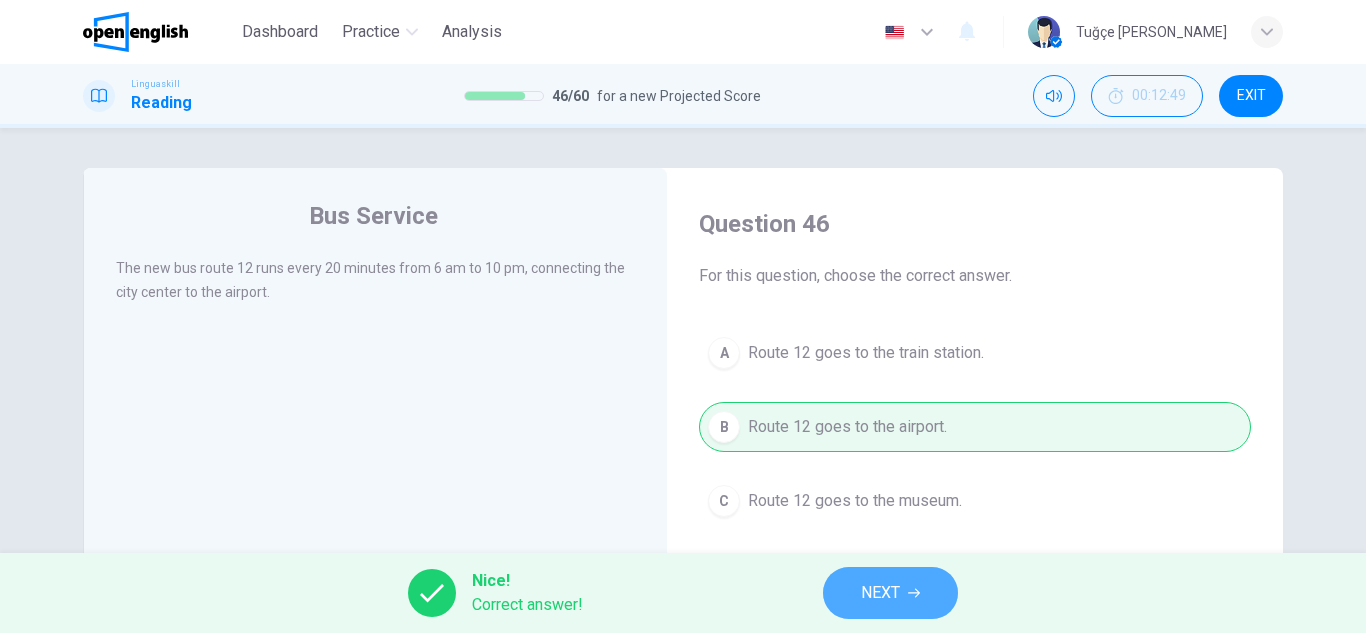 click on "NEXT" at bounding box center [890, 593] 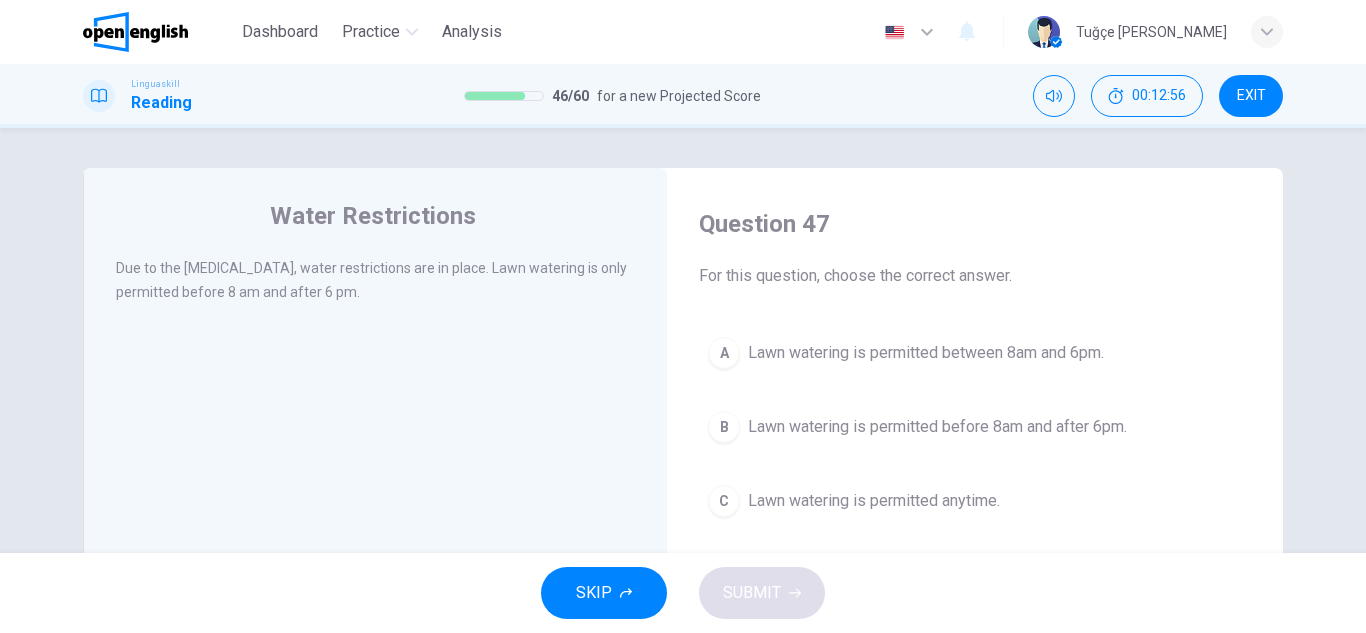 click on "B Lawn watering is permitted before 8am and after 6pm." at bounding box center (975, 427) 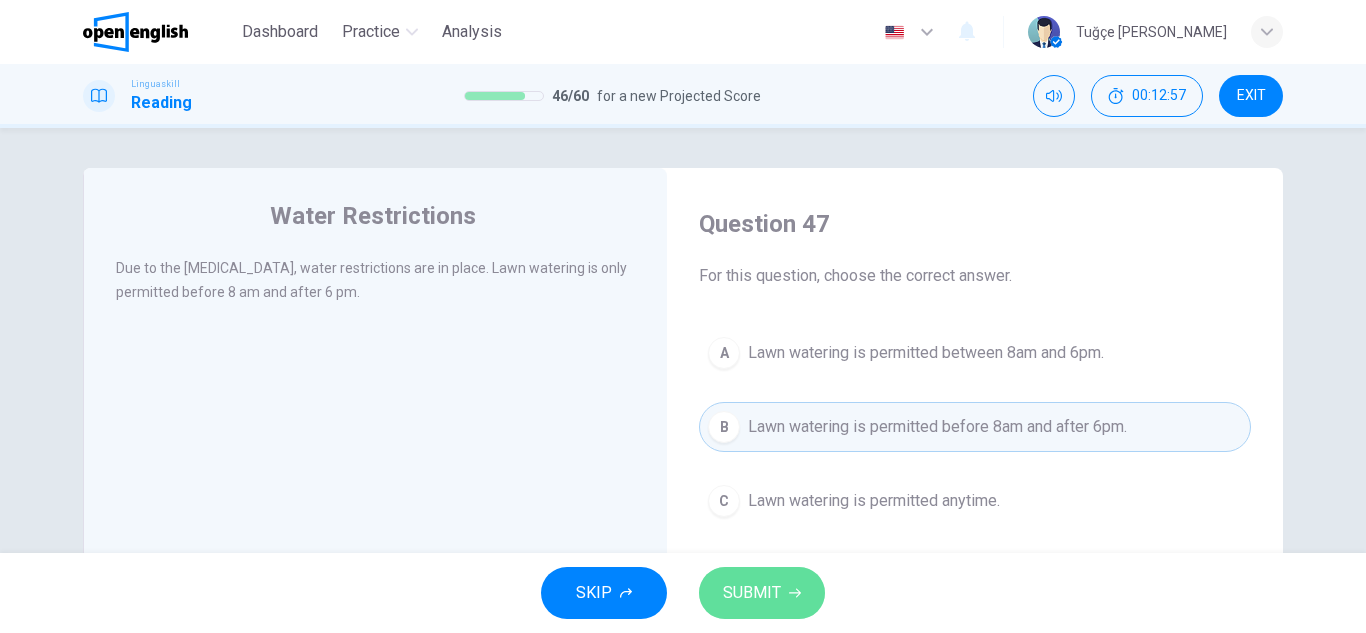 click on "SUBMIT" at bounding box center (762, 593) 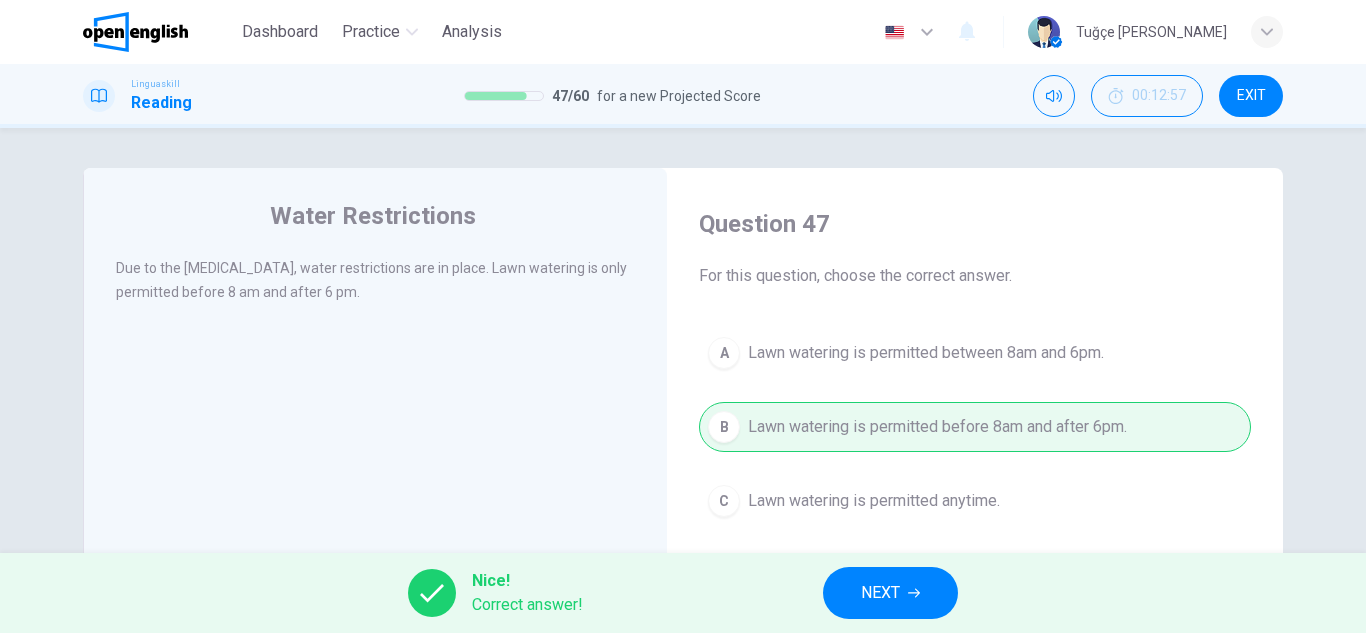 click on "NEXT" at bounding box center (890, 593) 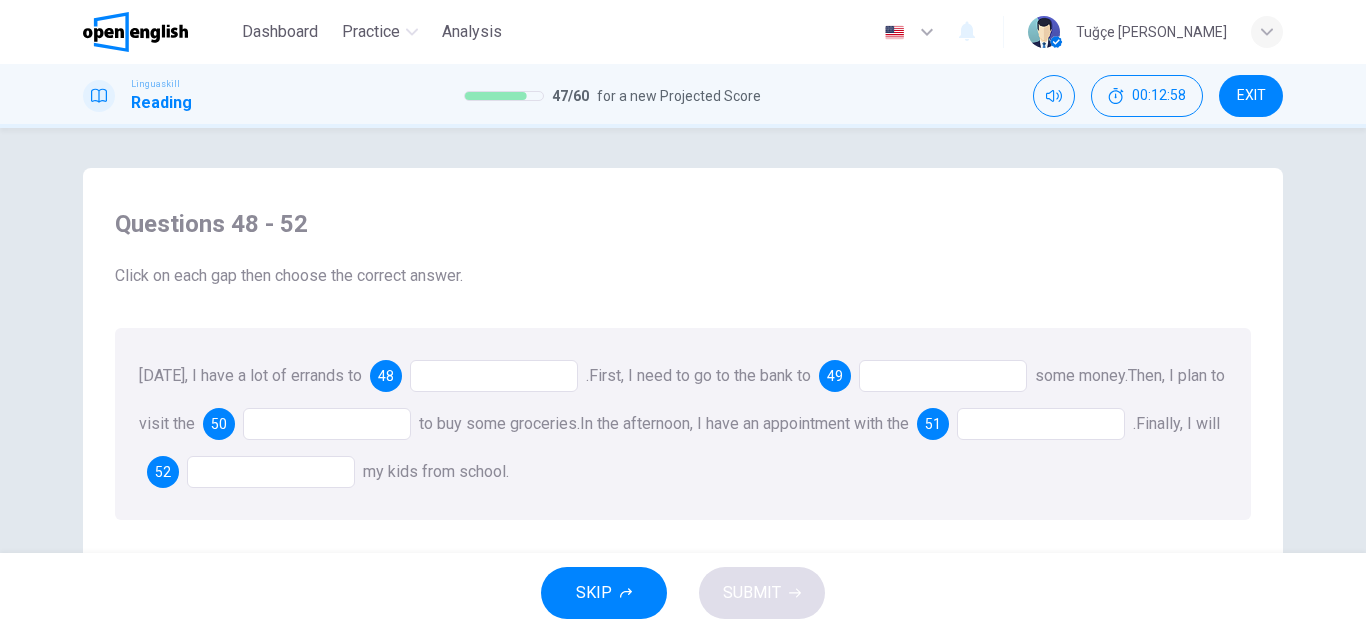 click at bounding box center [494, 376] 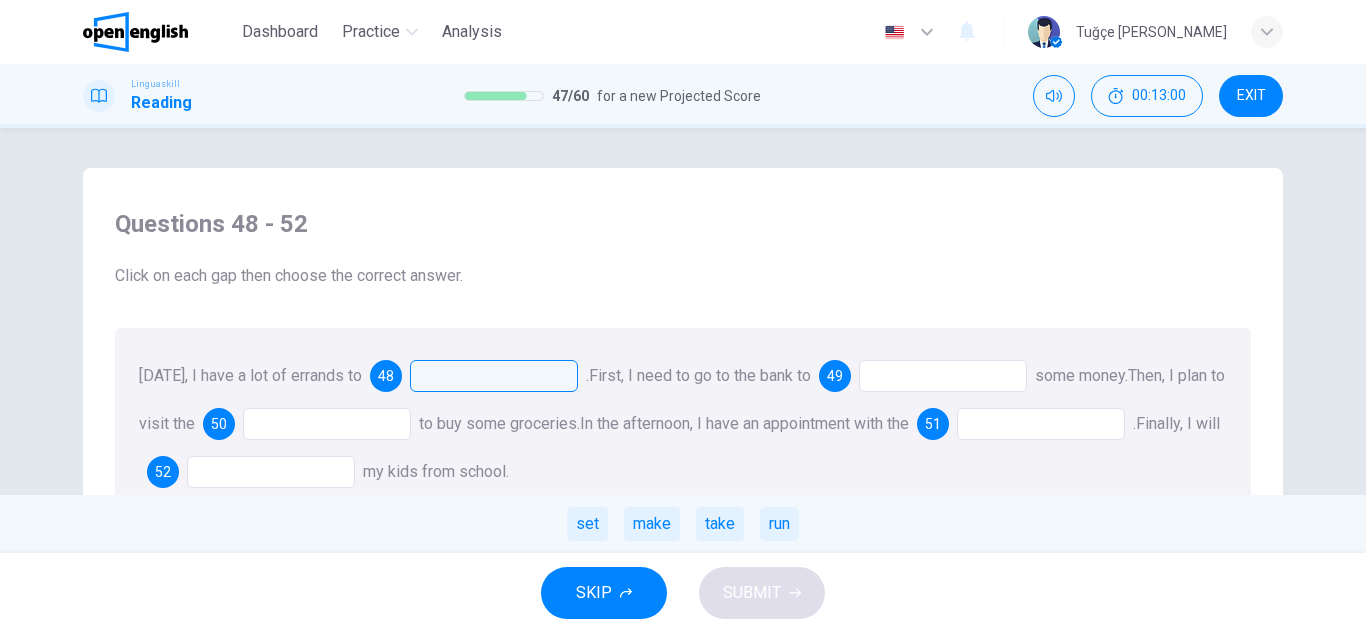 click on "run" at bounding box center [779, 524] 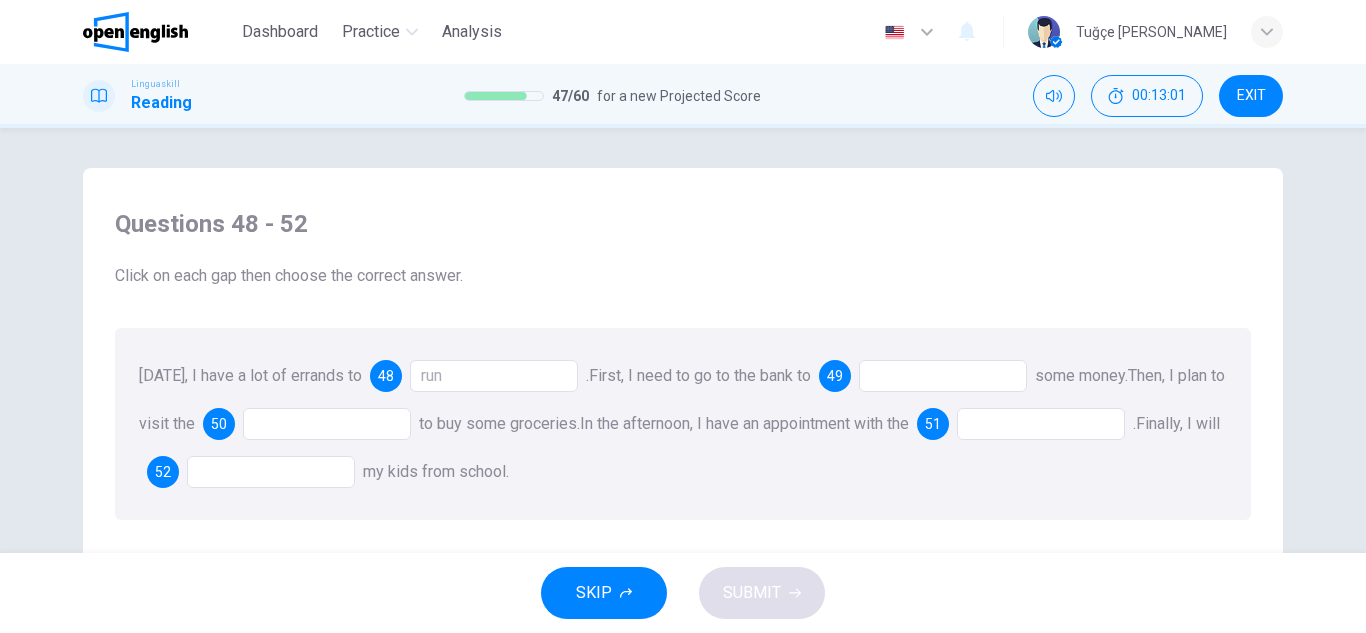click at bounding box center (943, 376) 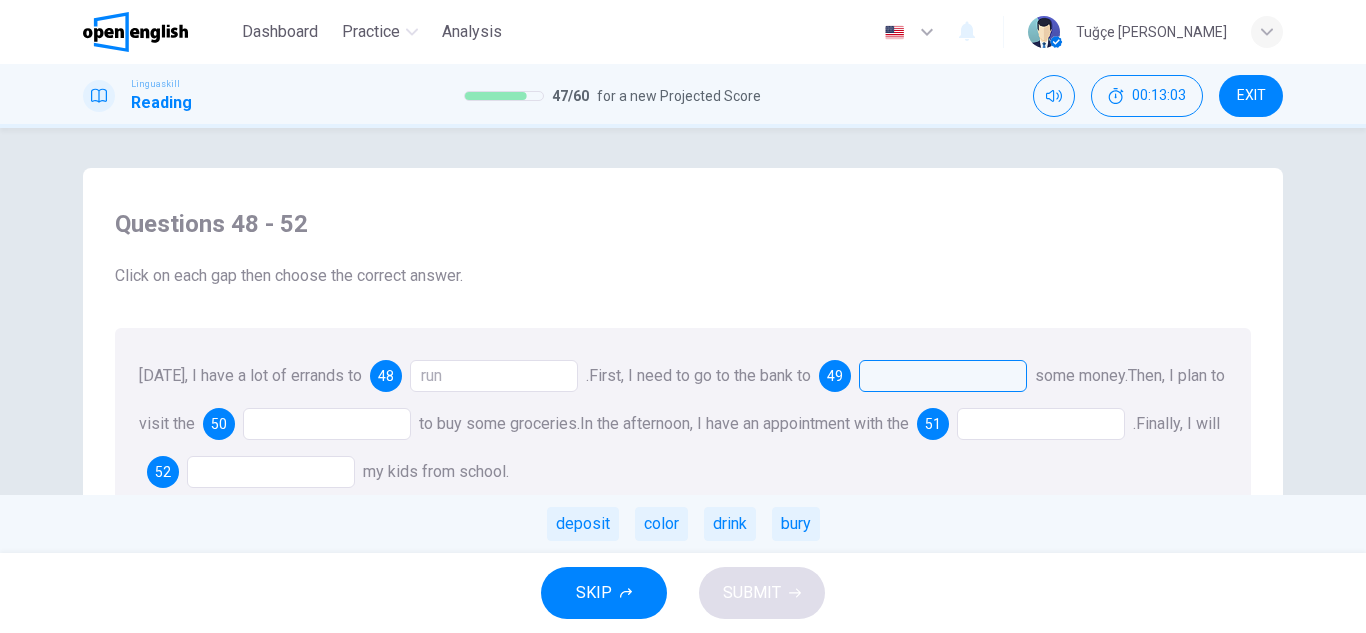 click on "deposit" at bounding box center (583, 524) 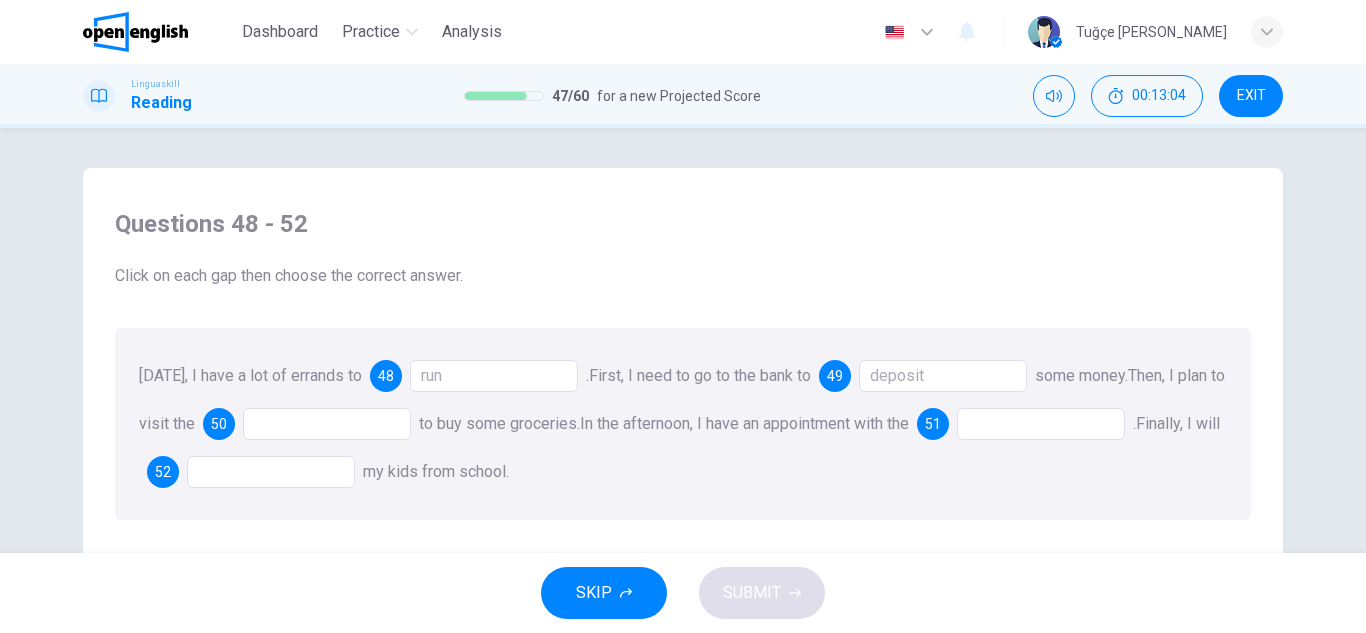 click at bounding box center (327, 424) 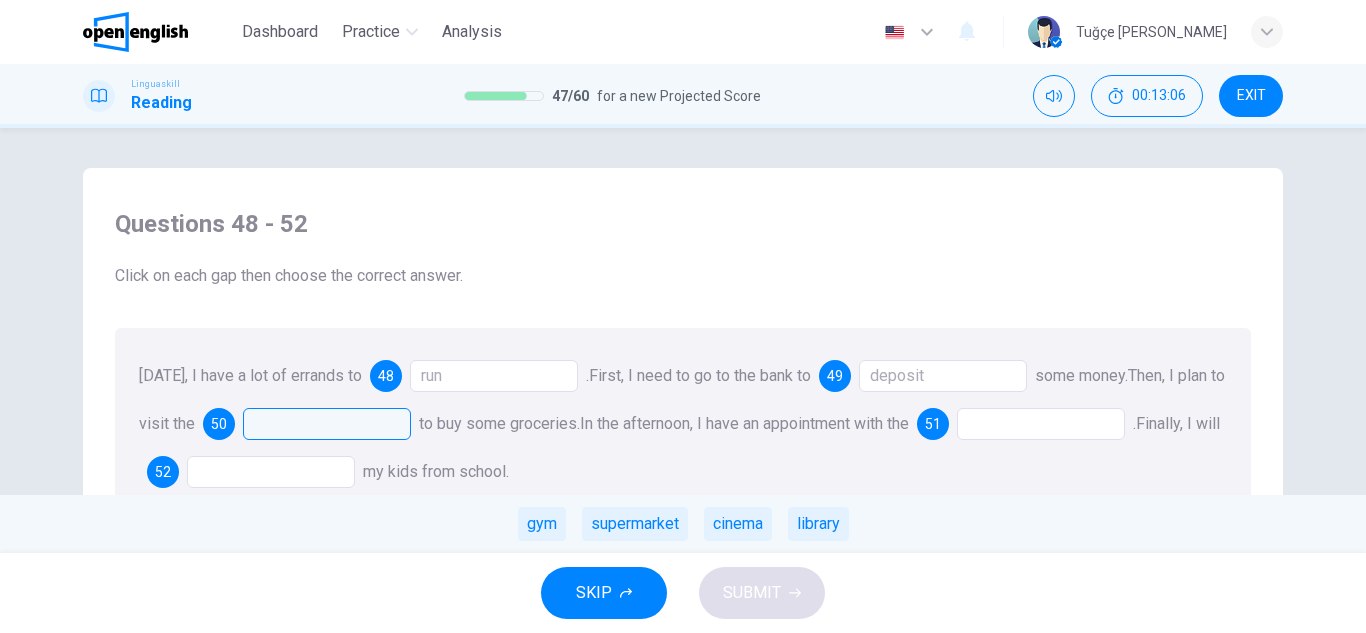 click on "supermarket" at bounding box center (635, 524) 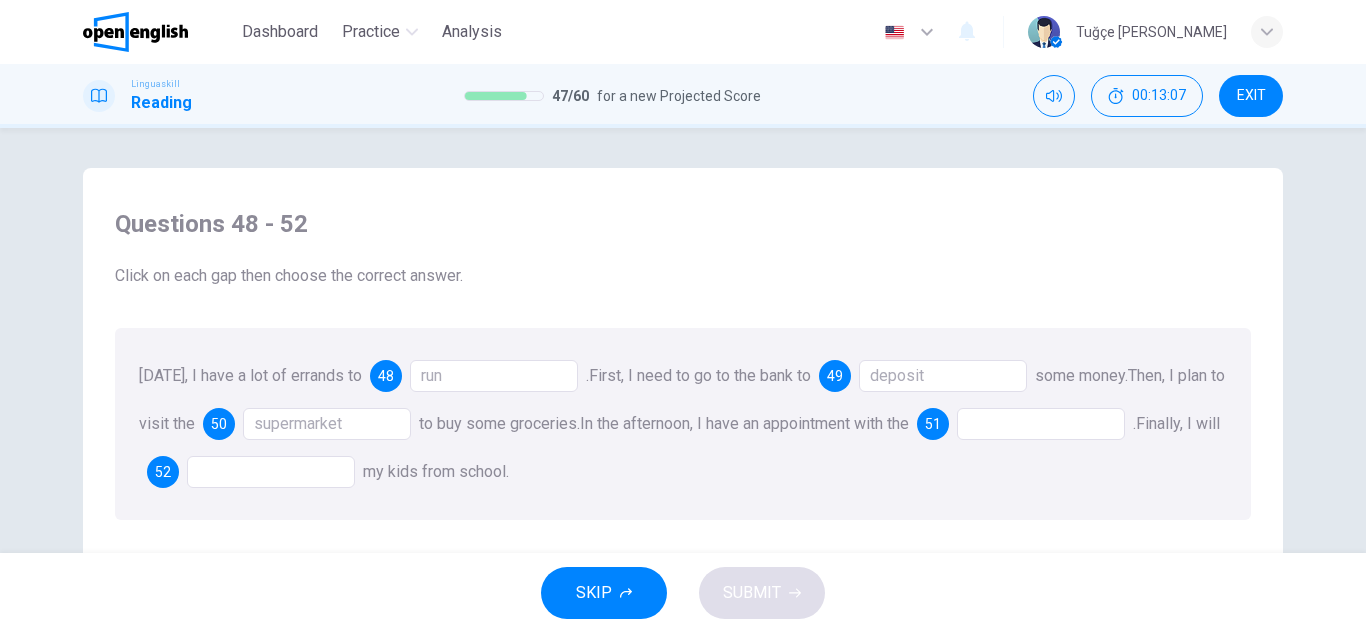 click at bounding box center [1041, 424] 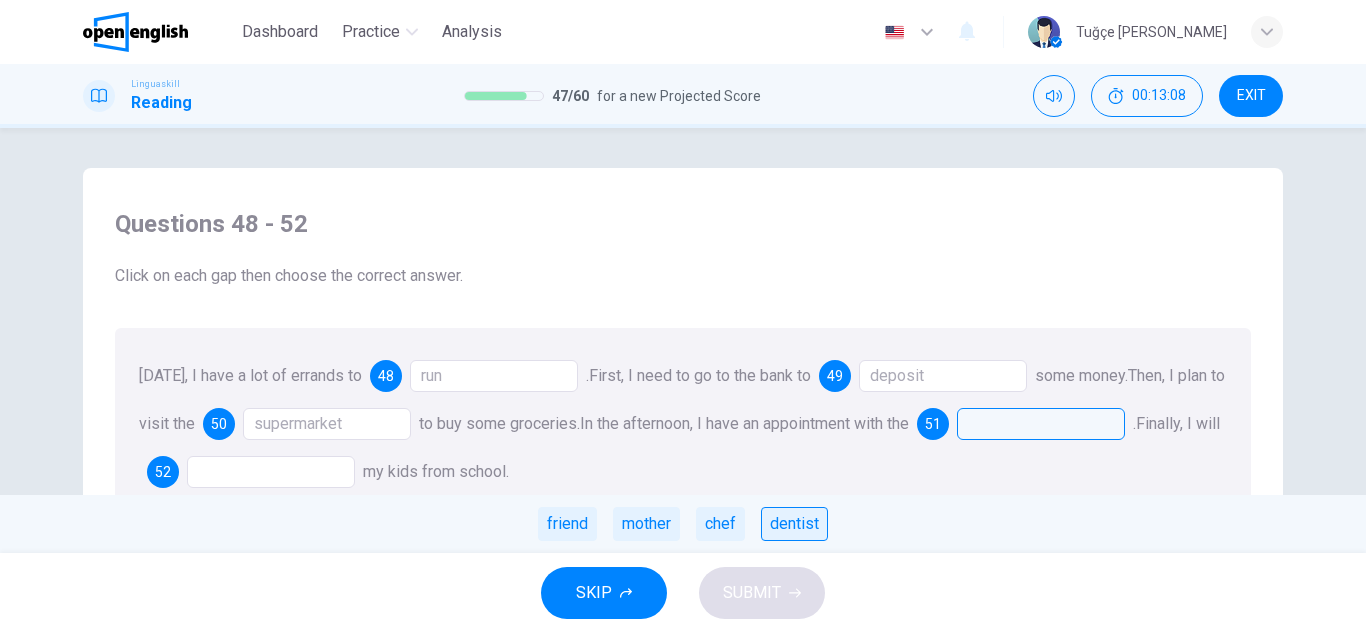 click on "dentist" at bounding box center (794, 524) 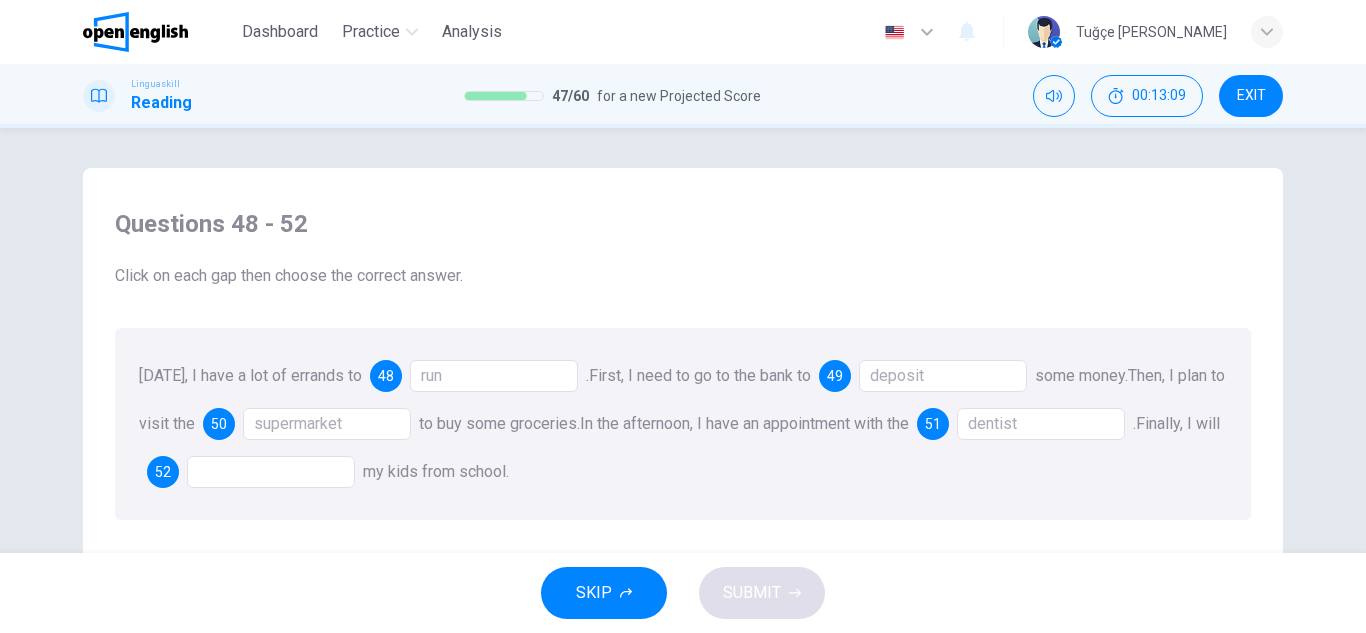 click at bounding box center [271, 472] 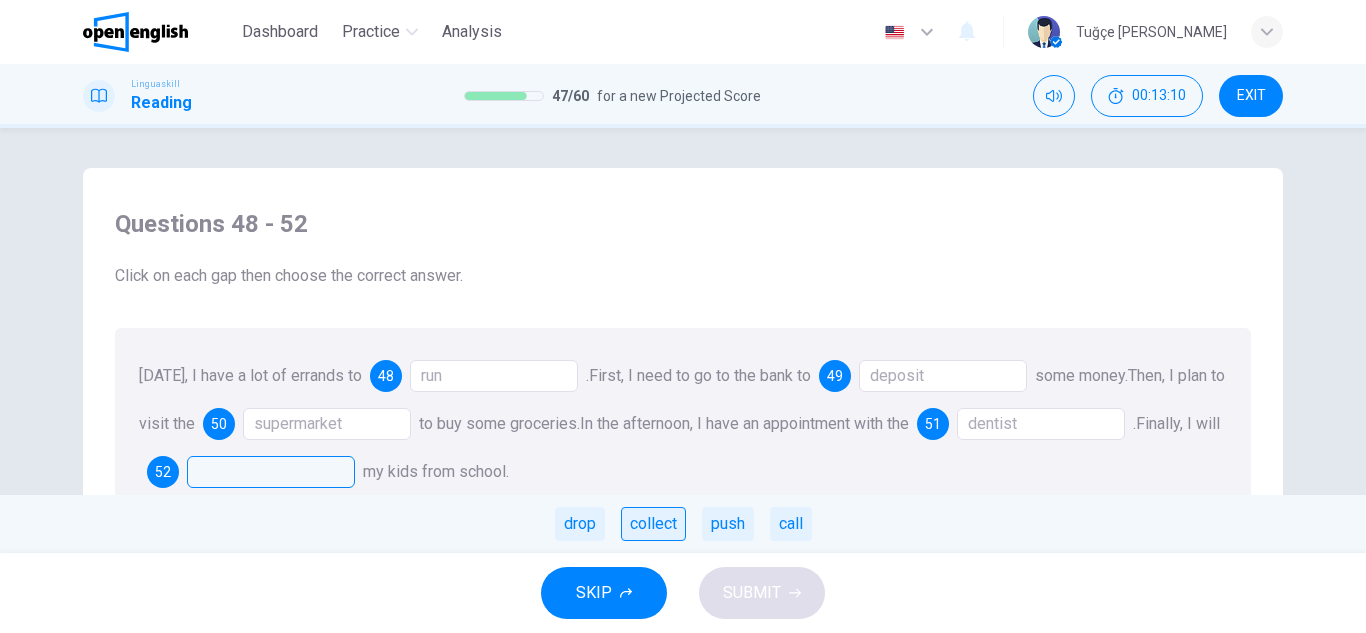 click on "collect" at bounding box center [653, 524] 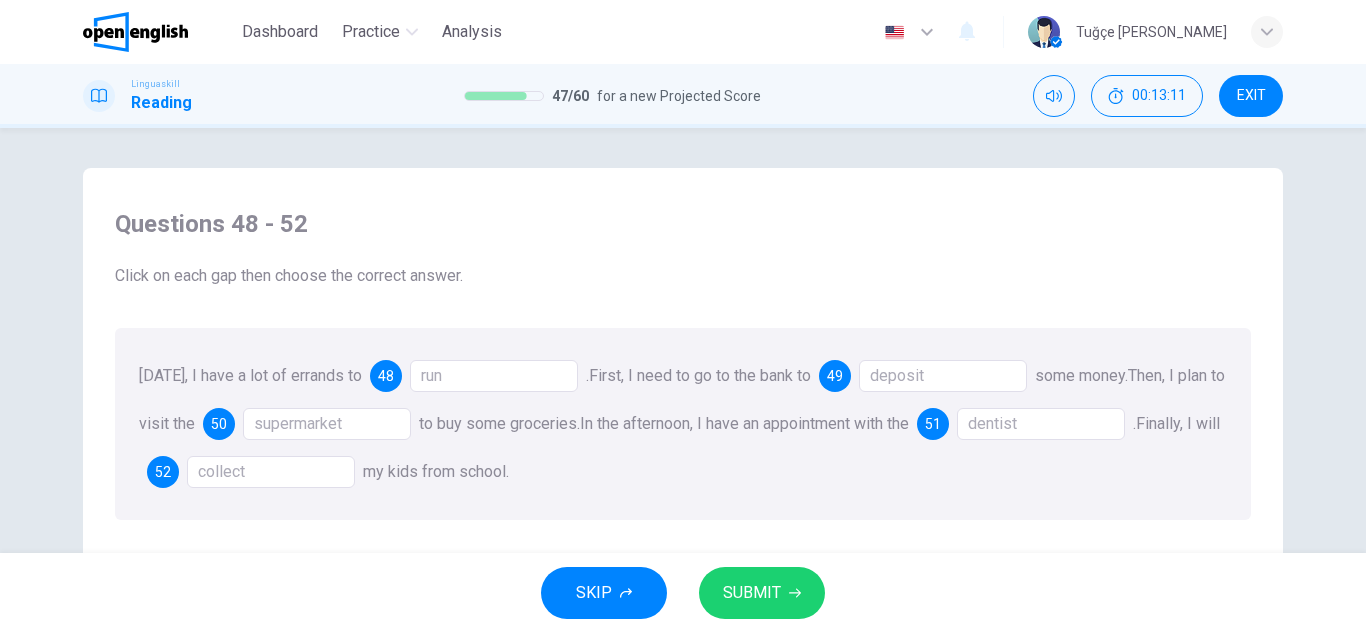 click on "SUBMIT" at bounding box center (762, 593) 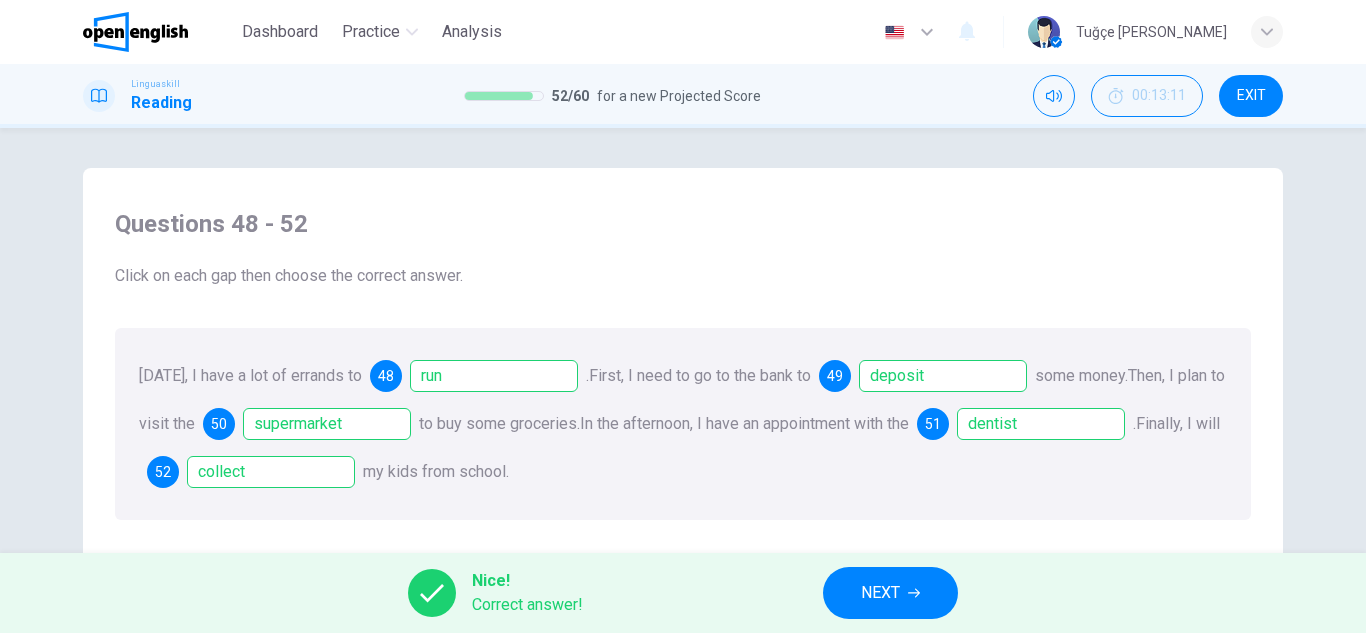 drag, startPoint x: 869, startPoint y: 590, endPoint x: 877, endPoint y: 577, distance: 15.264338 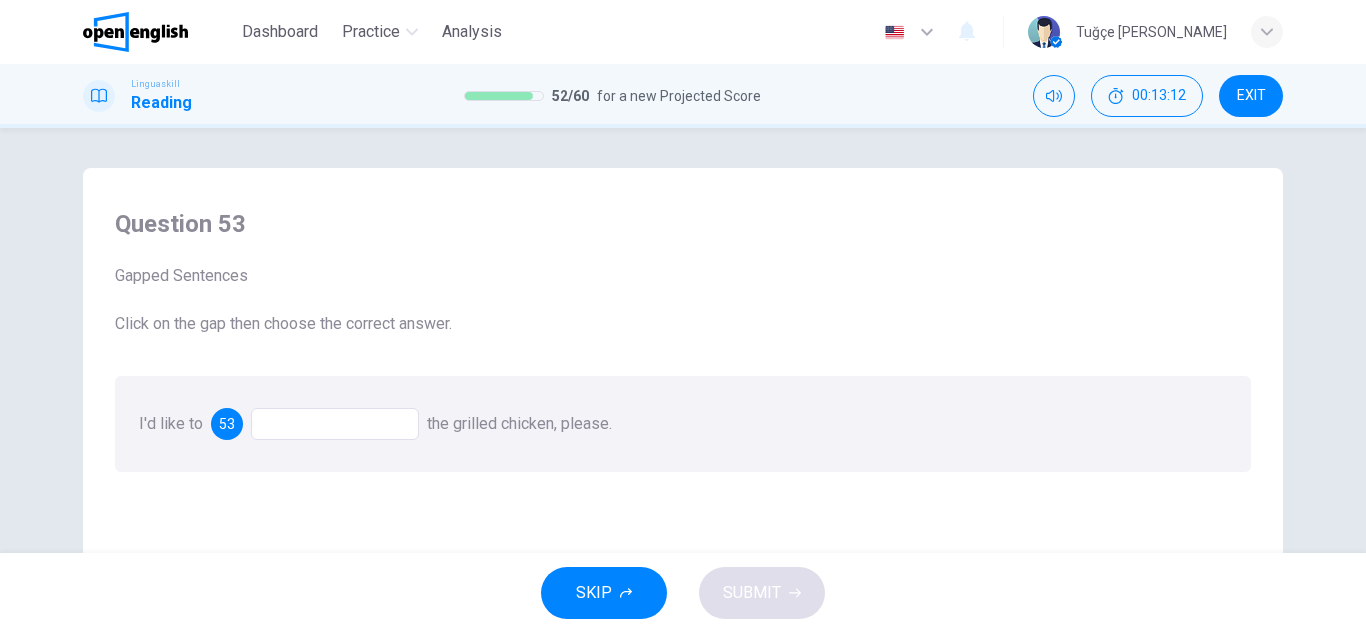 click at bounding box center (335, 424) 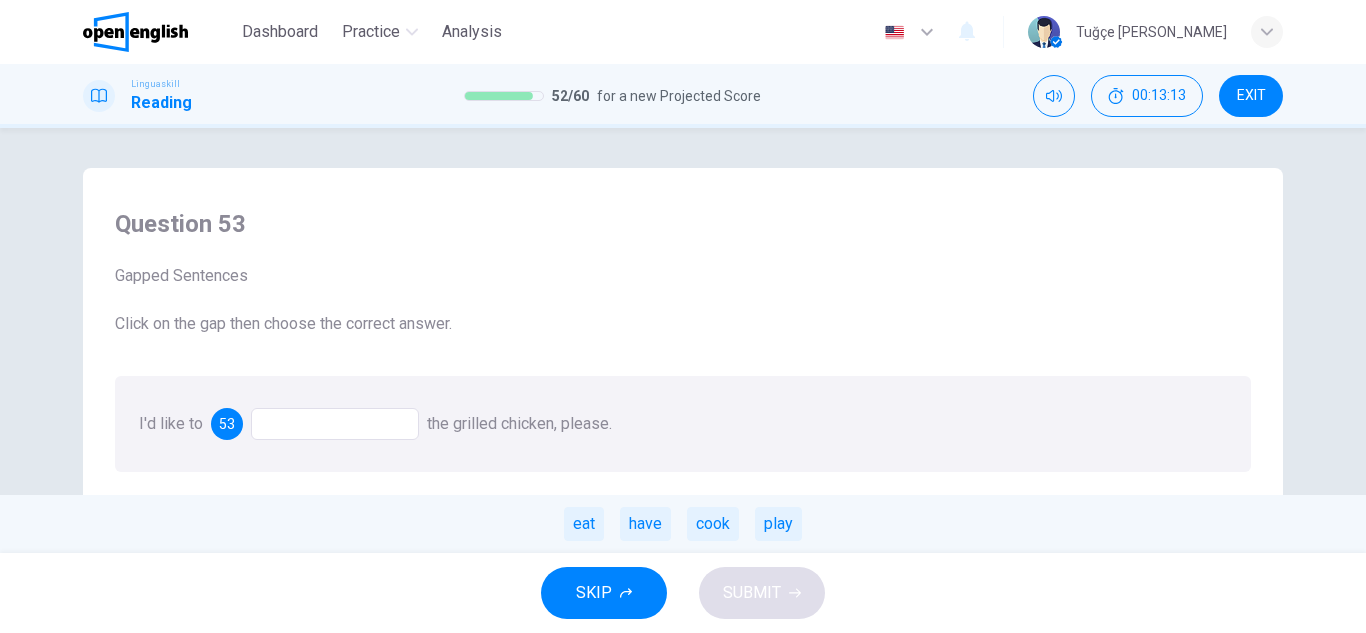 click on "have" at bounding box center (645, 524) 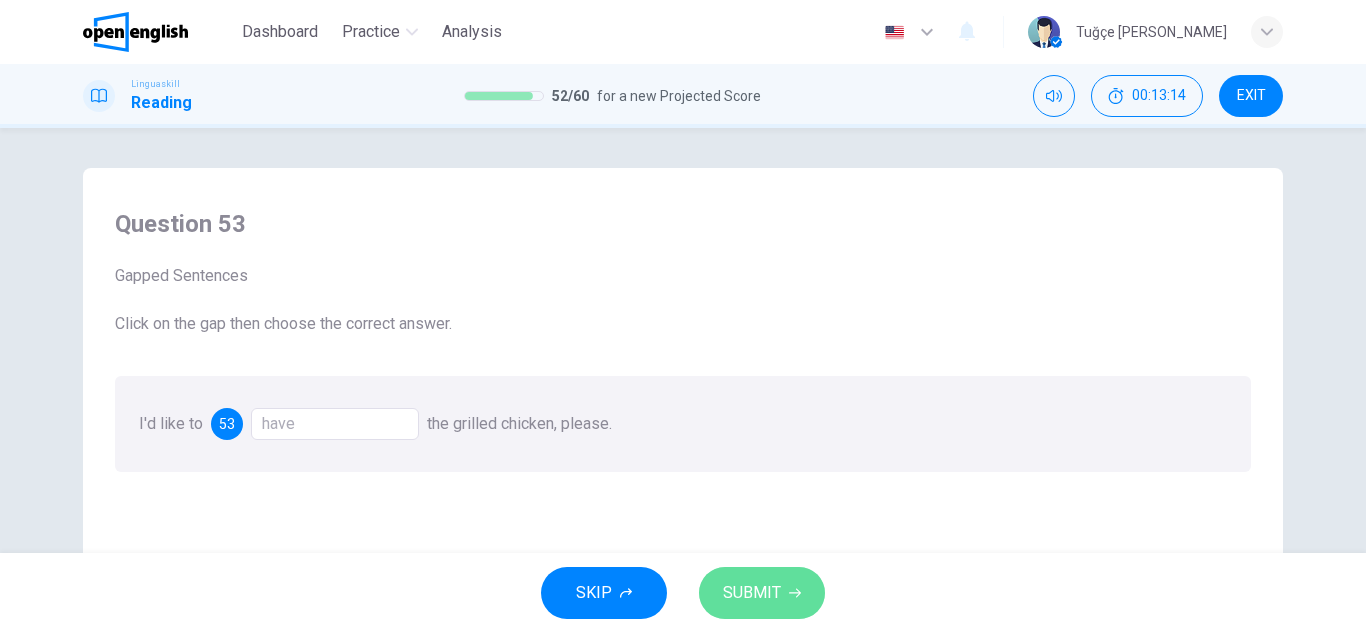 click on "SUBMIT" at bounding box center (752, 593) 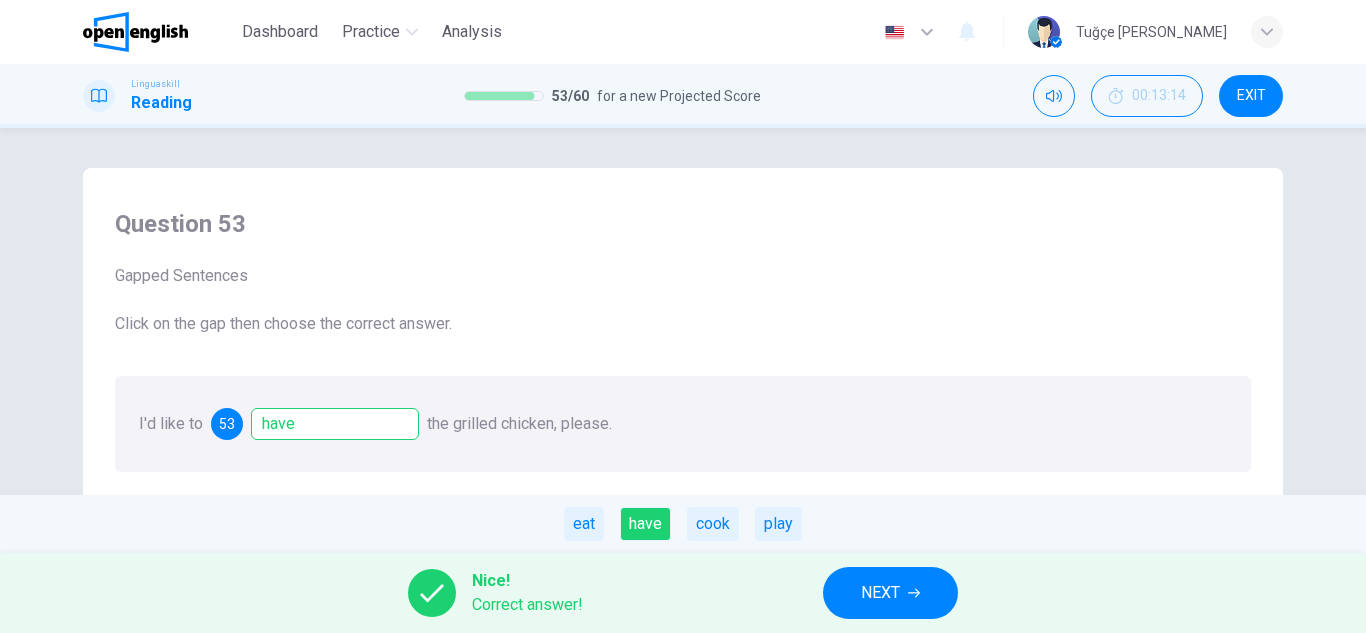 click on "NEXT" at bounding box center [890, 593] 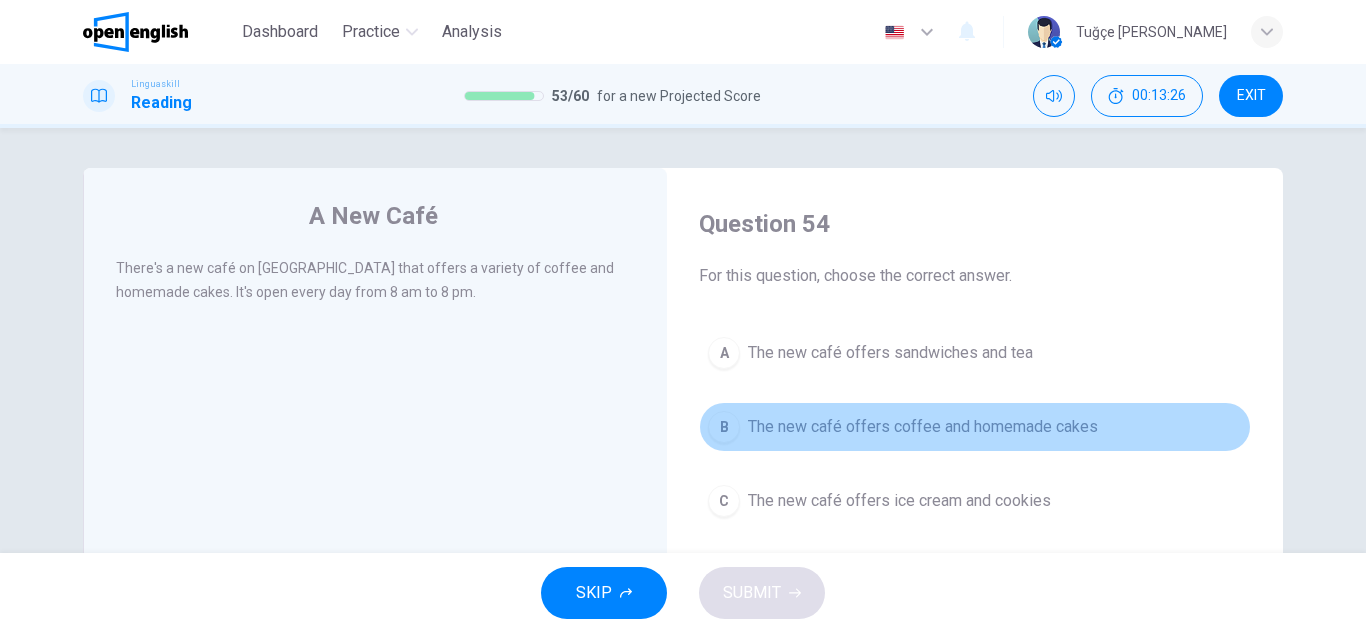 click on "The new café offers coffee and homemade cakes" at bounding box center [923, 427] 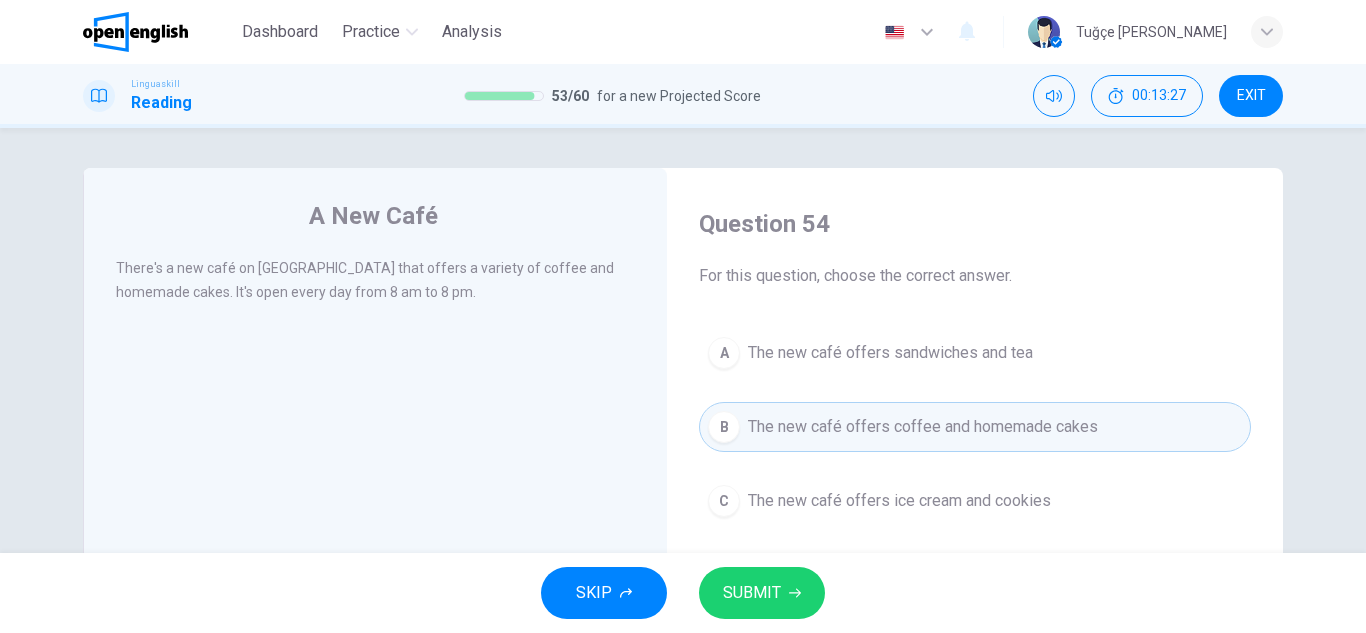 click on "SUBMIT" at bounding box center [752, 593] 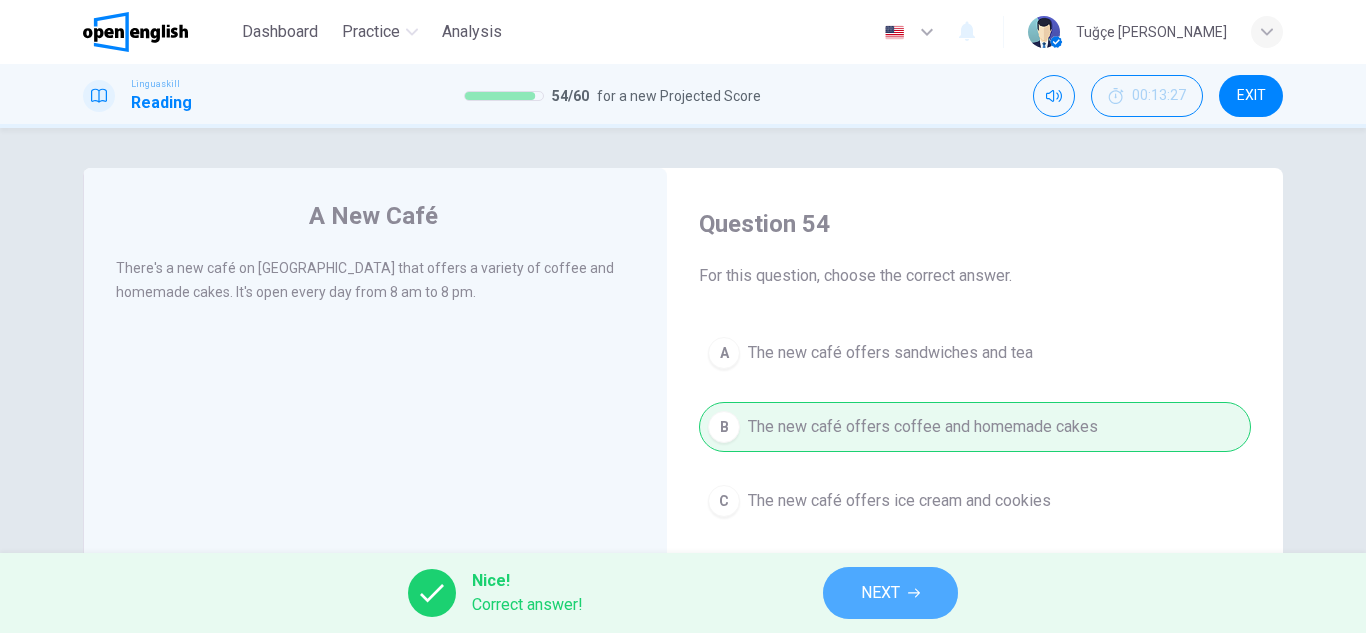 click on "NEXT" at bounding box center (890, 593) 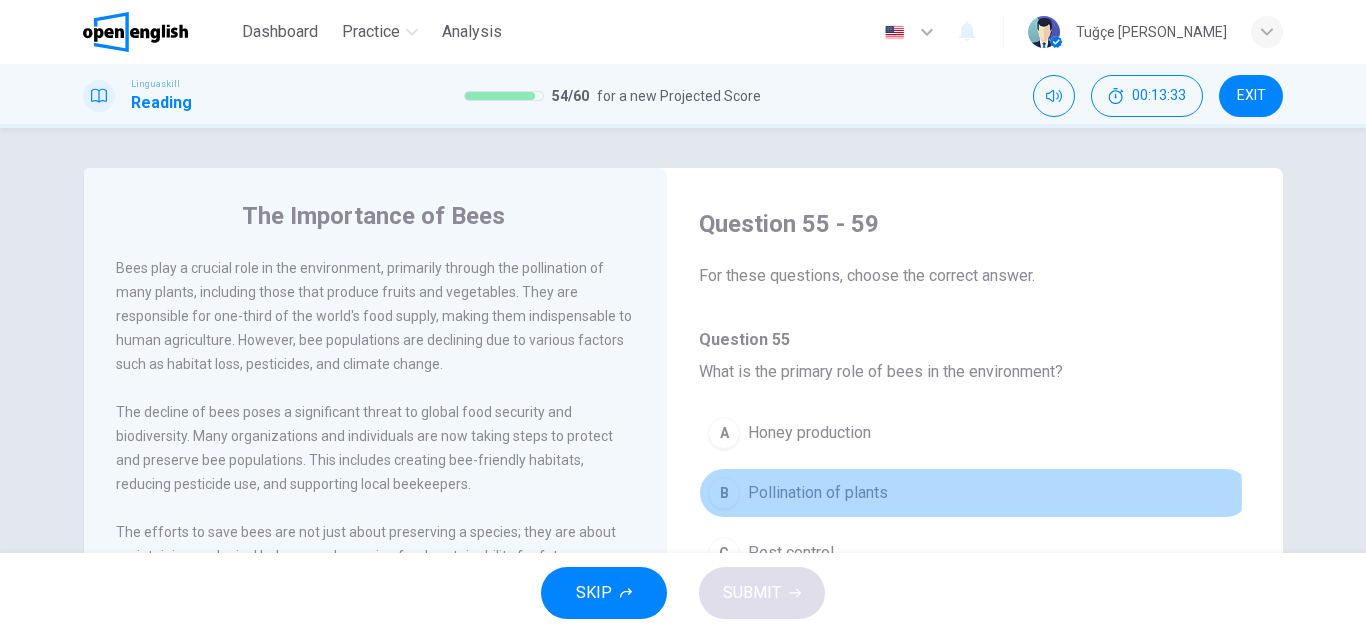 click on "Pollination of plants" at bounding box center [818, 493] 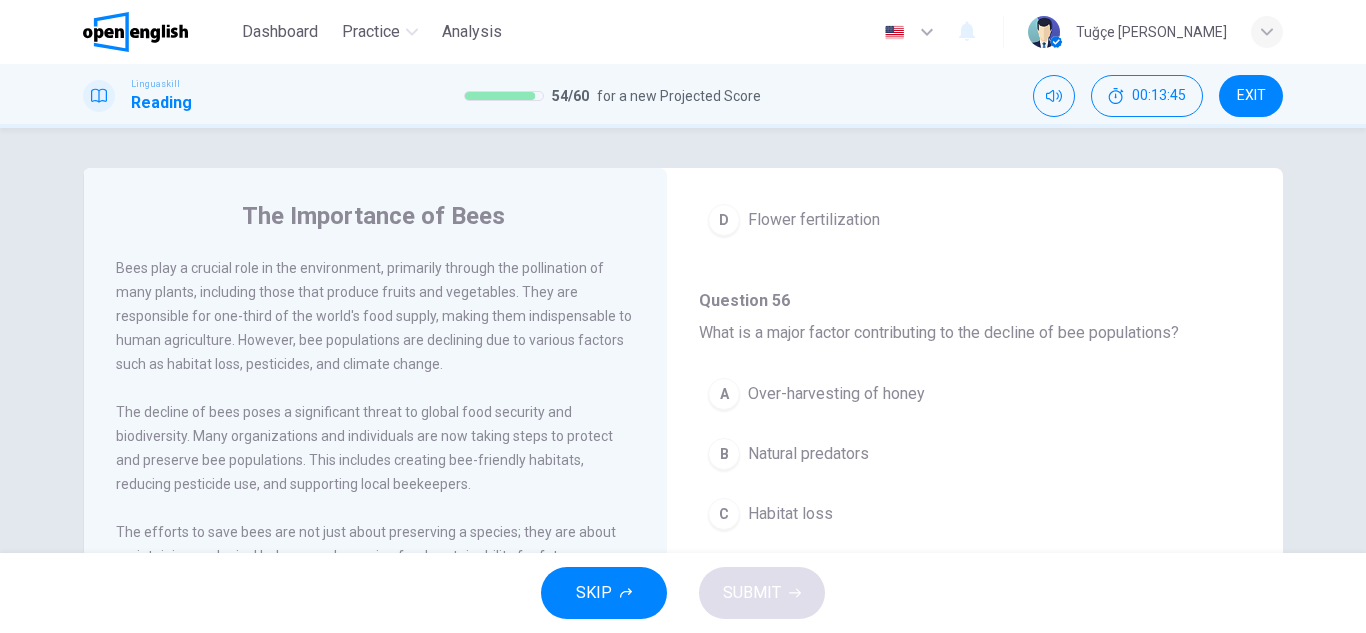 scroll, scrollTop: 500, scrollLeft: 0, axis: vertical 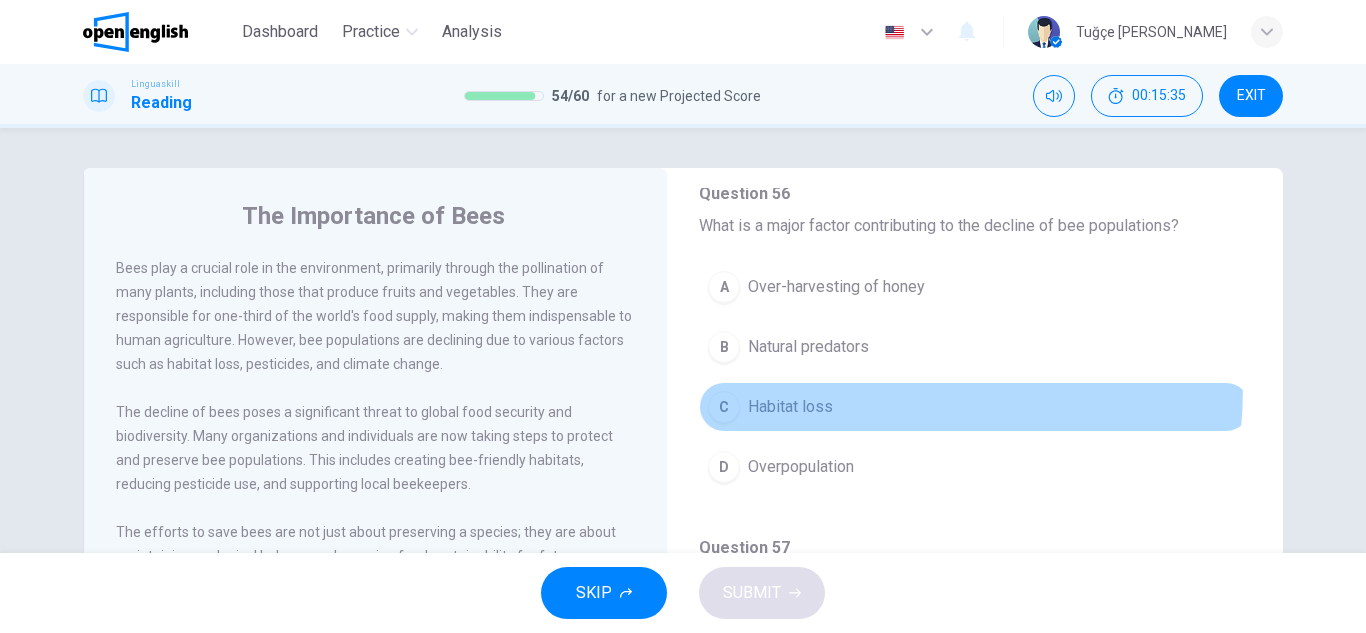click on "C Habitat loss" at bounding box center [975, 407] 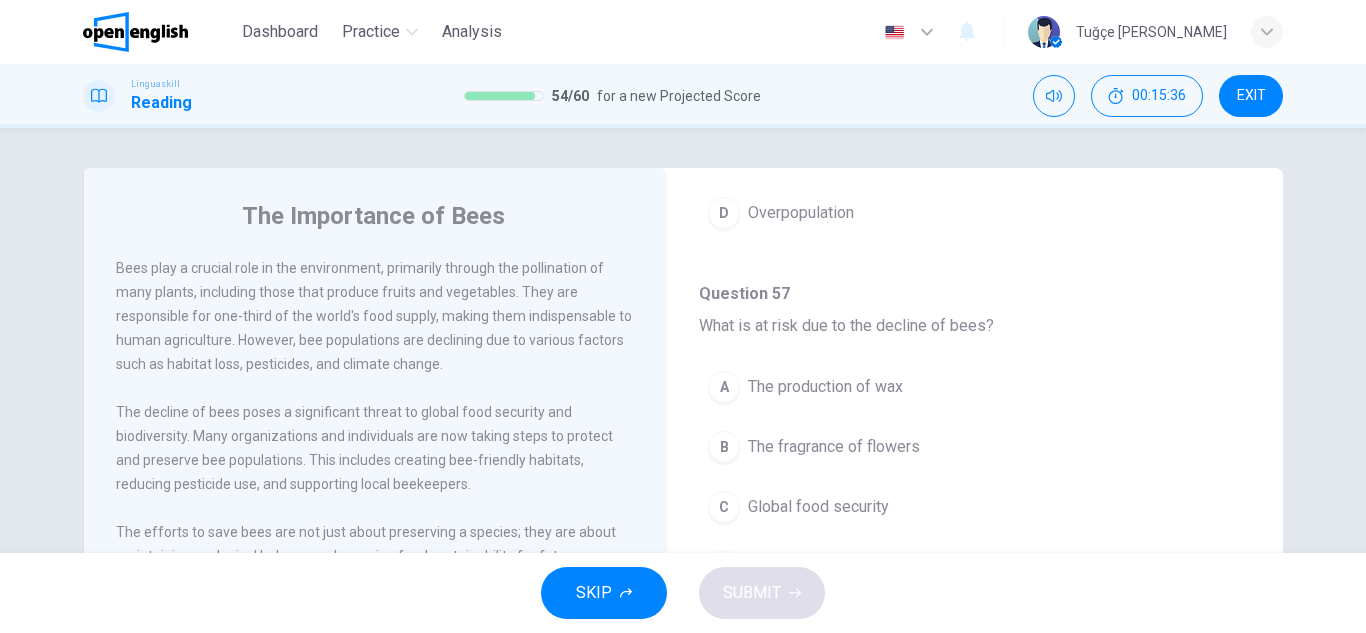 scroll, scrollTop: 800, scrollLeft: 0, axis: vertical 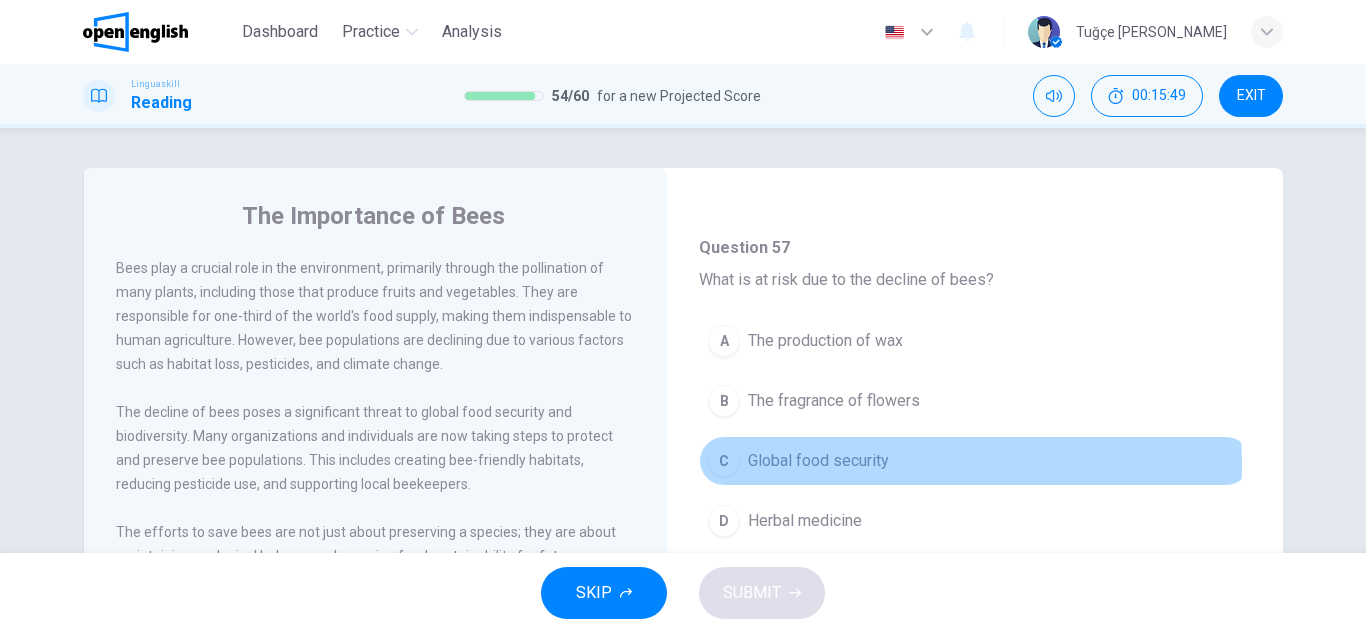 click on "Global food security" at bounding box center (818, 461) 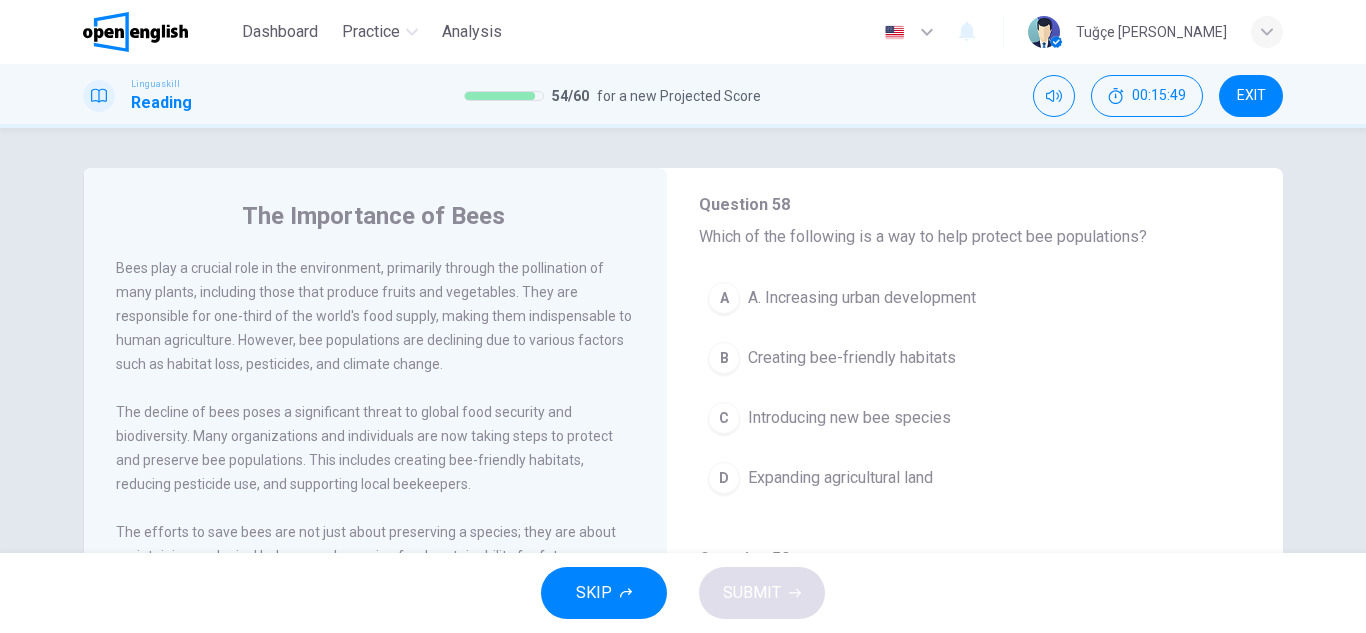 scroll, scrollTop: 1200, scrollLeft: 0, axis: vertical 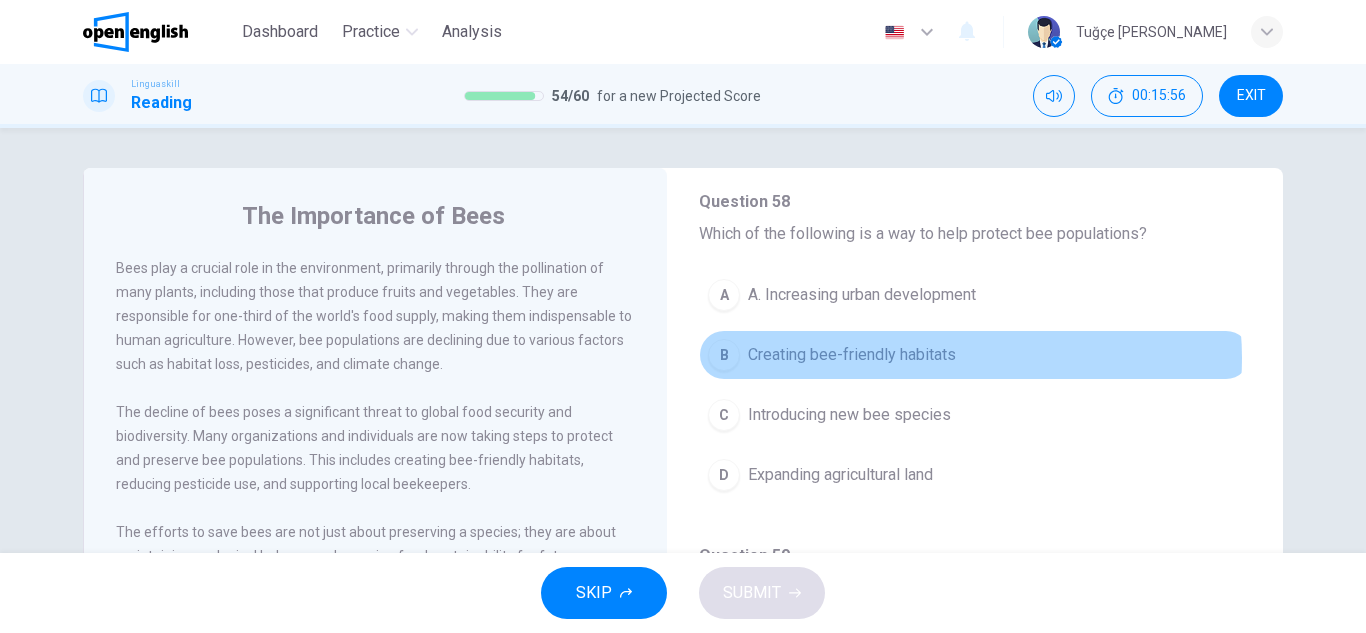 click on "Creating bee-friendly habitats" at bounding box center [852, 355] 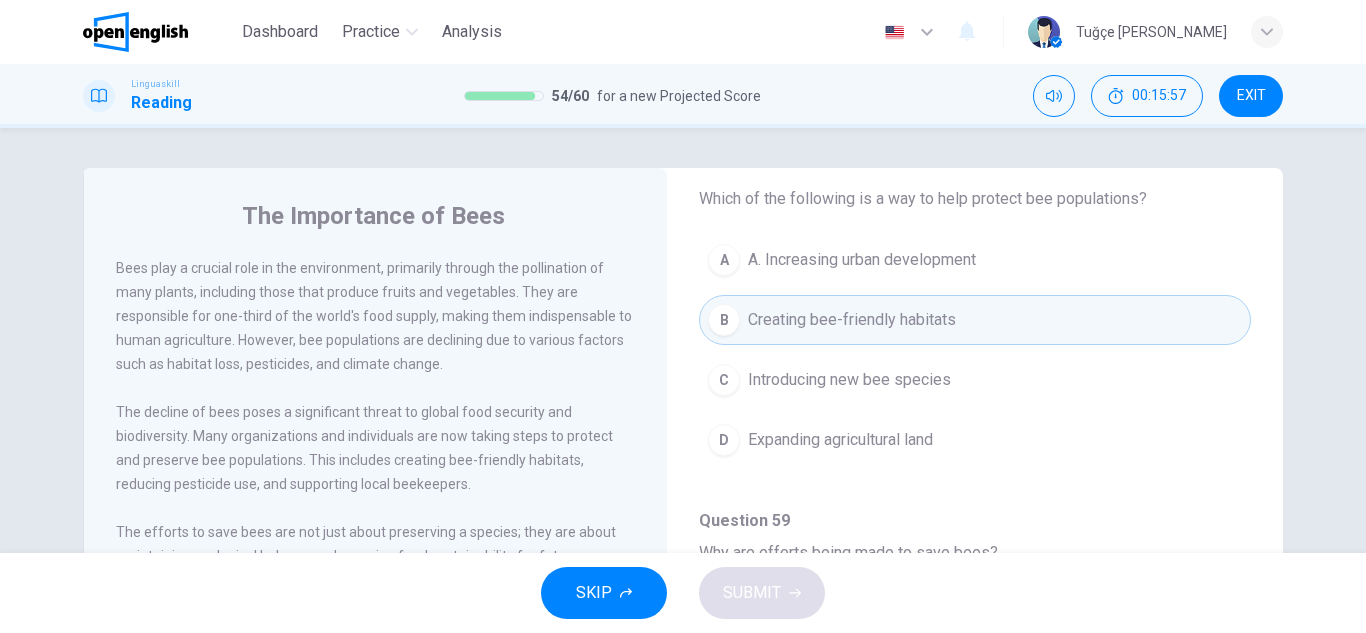 scroll, scrollTop: 1251, scrollLeft: 0, axis: vertical 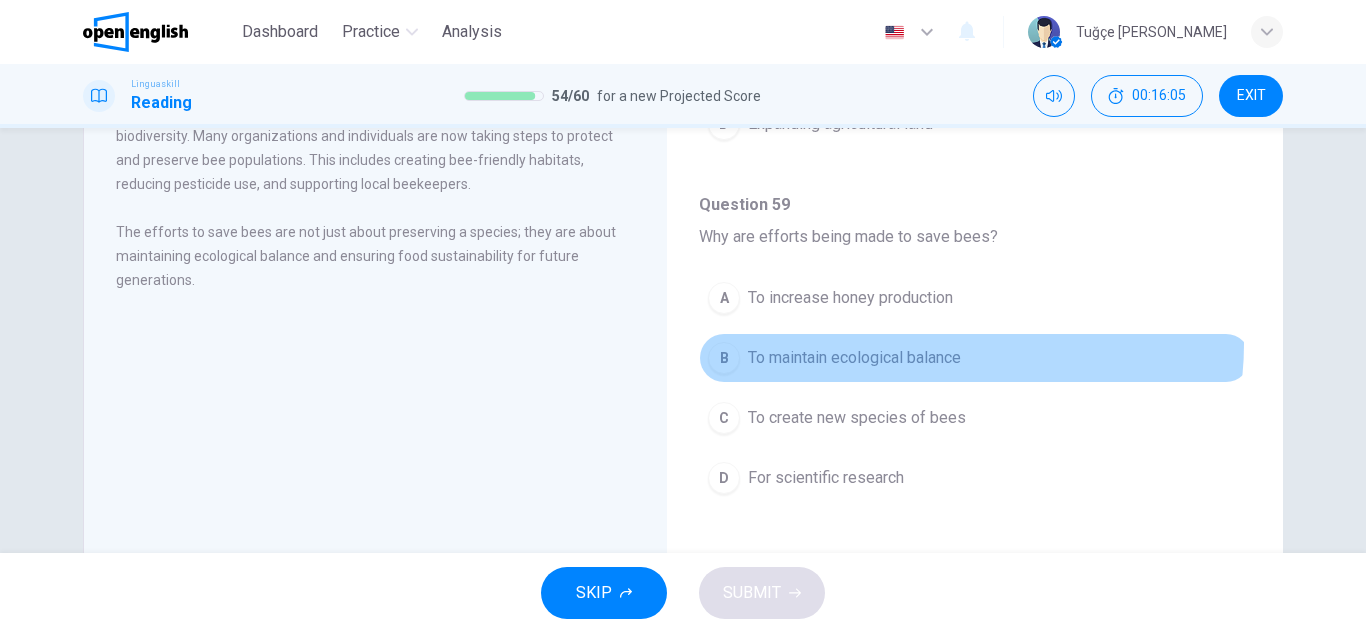 click on "B To maintain ecological balance" at bounding box center (975, 358) 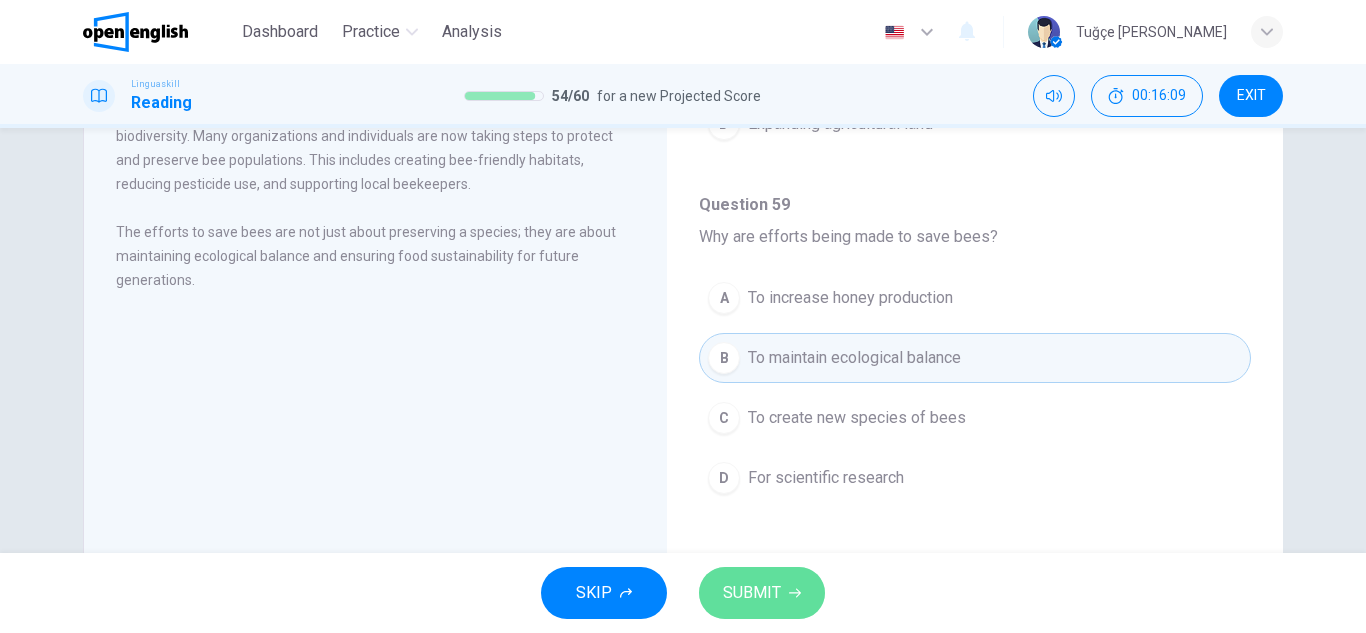 click on "SUBMIT" at bounding box center (752, 593) 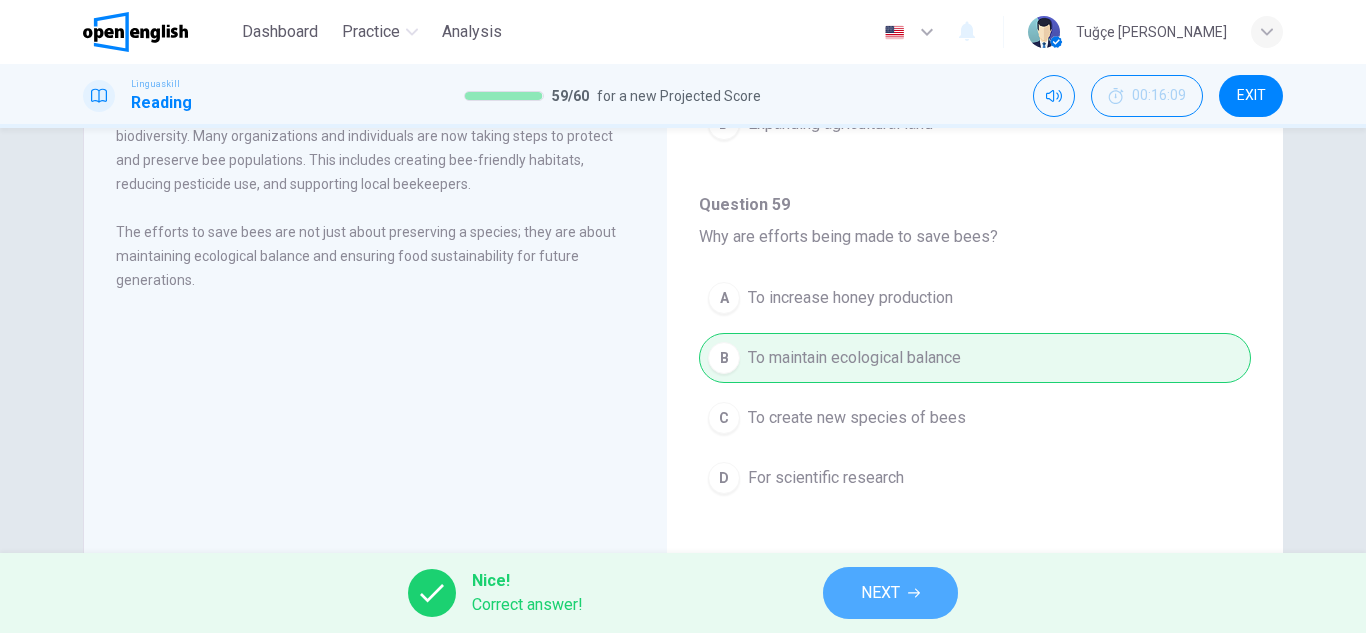 click on "NEXT" at bounding box center [880, 593] 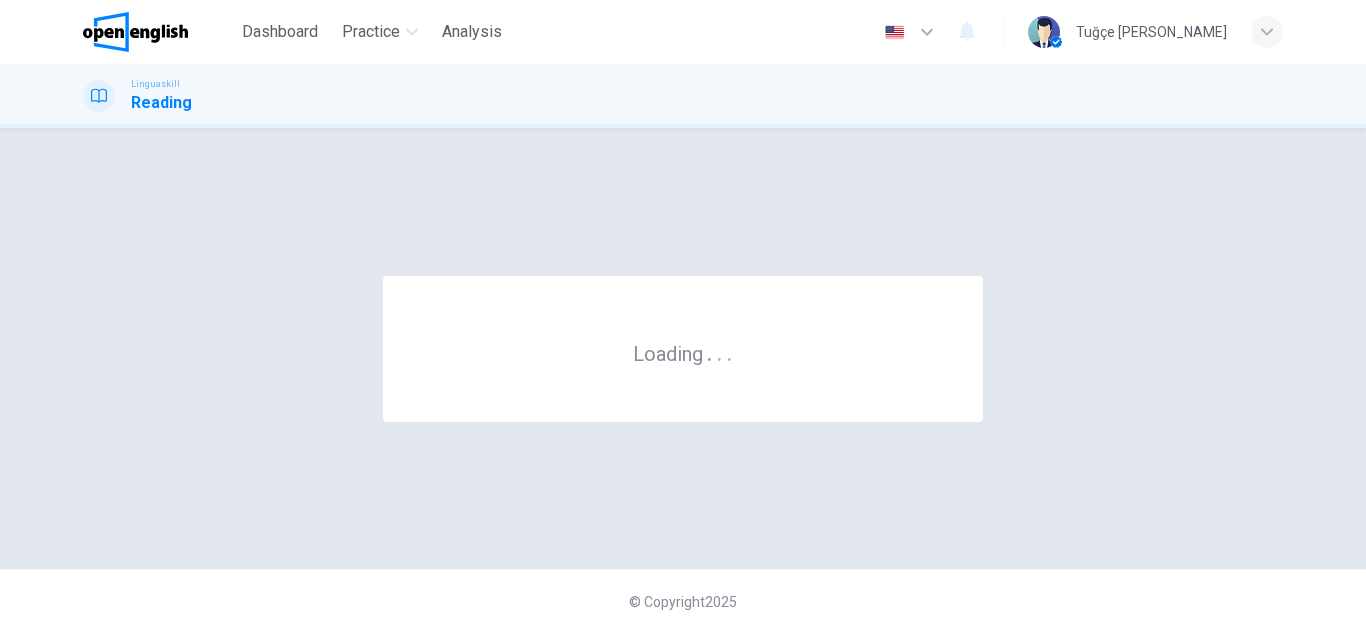 scroll, scrollTop: 0, scrollLeft: 0, axis: both 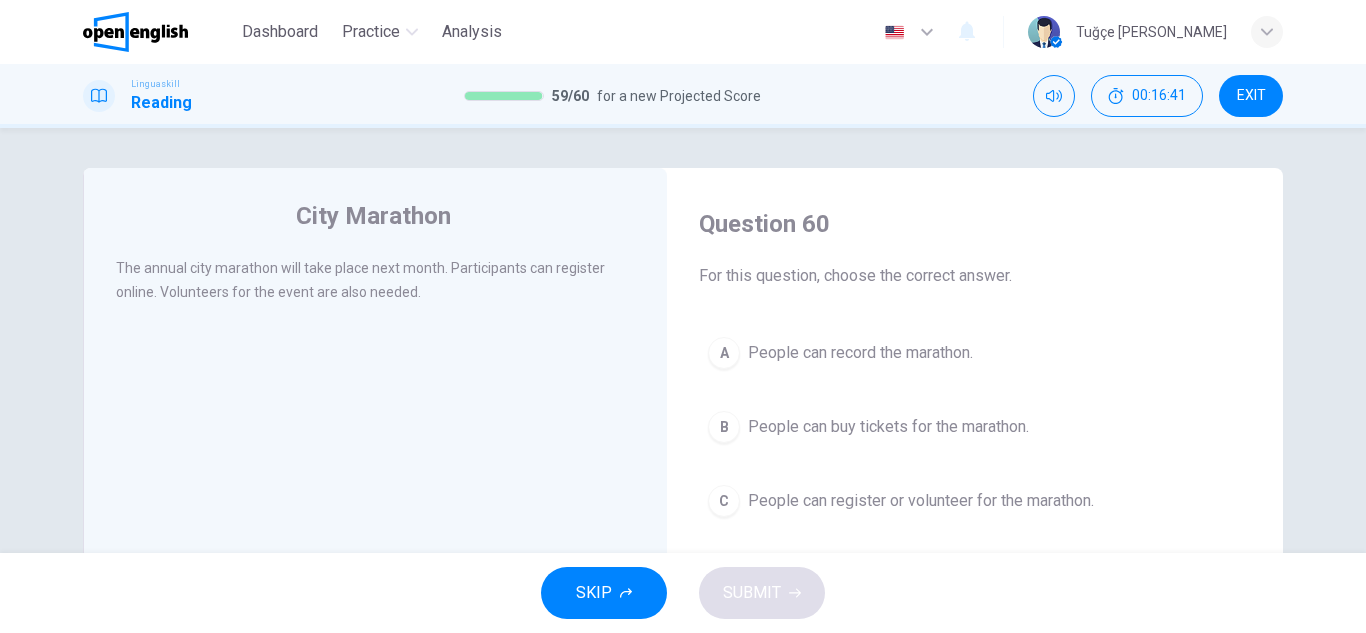 click on "People can register or volunteer for the marathon." at bounding box center (921, 501) 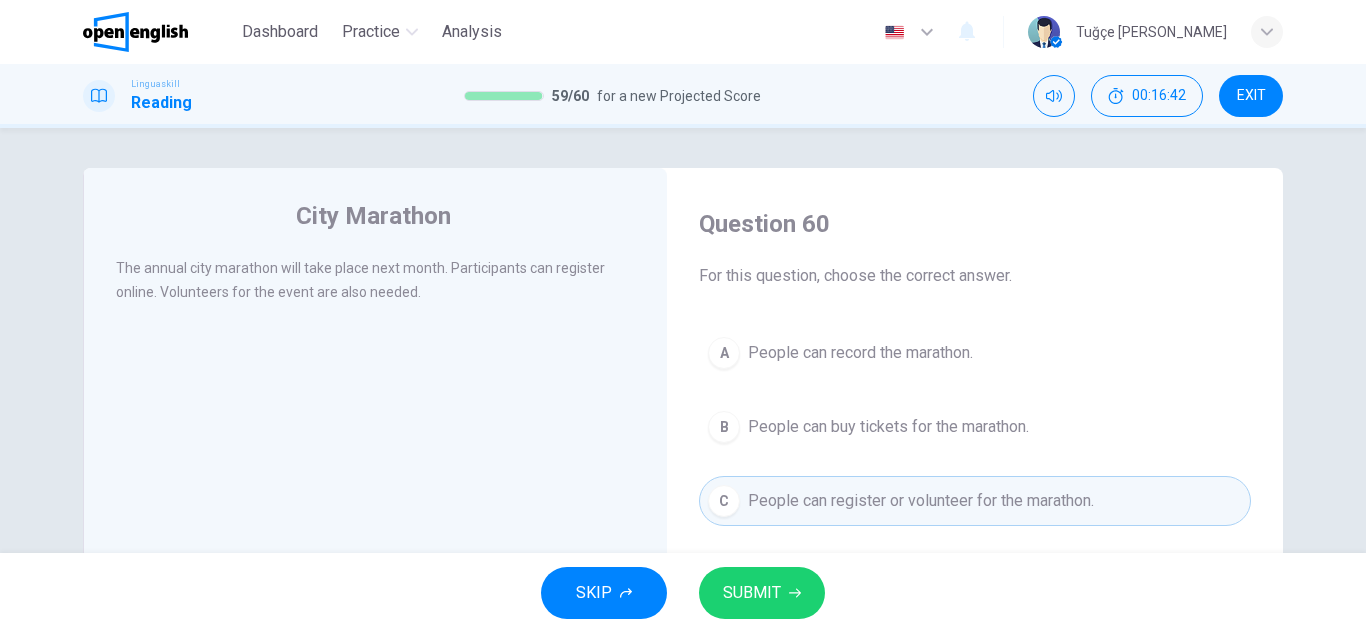 click on "SUBMIT" at bounding box center [752, 593] 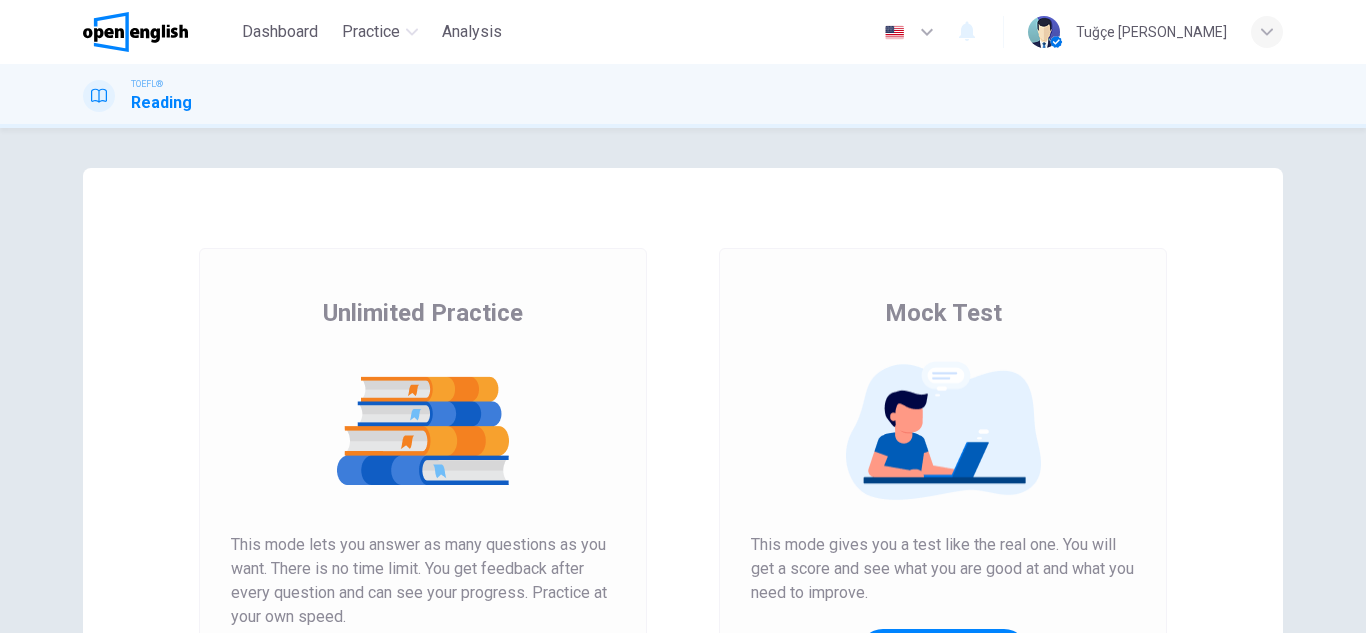 scroll, scrollTop: 0, scrollLeft: 0, axis: both 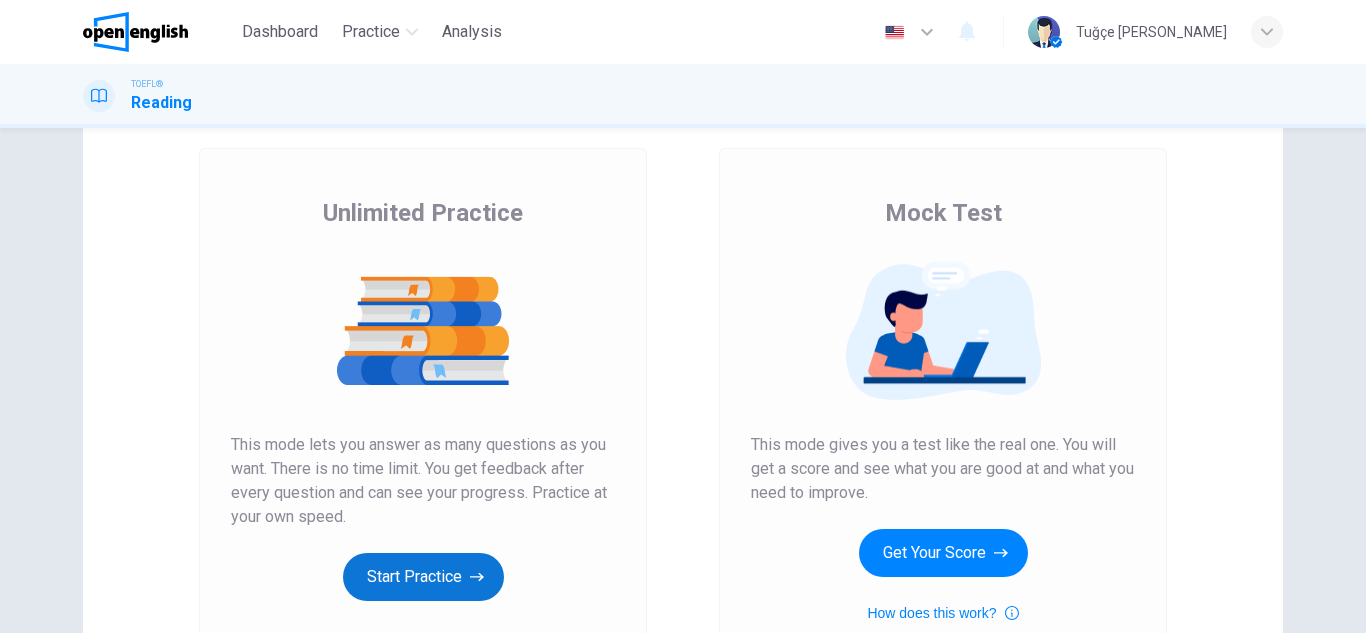 click on "Start Practice" at bounding box center [423, 577] 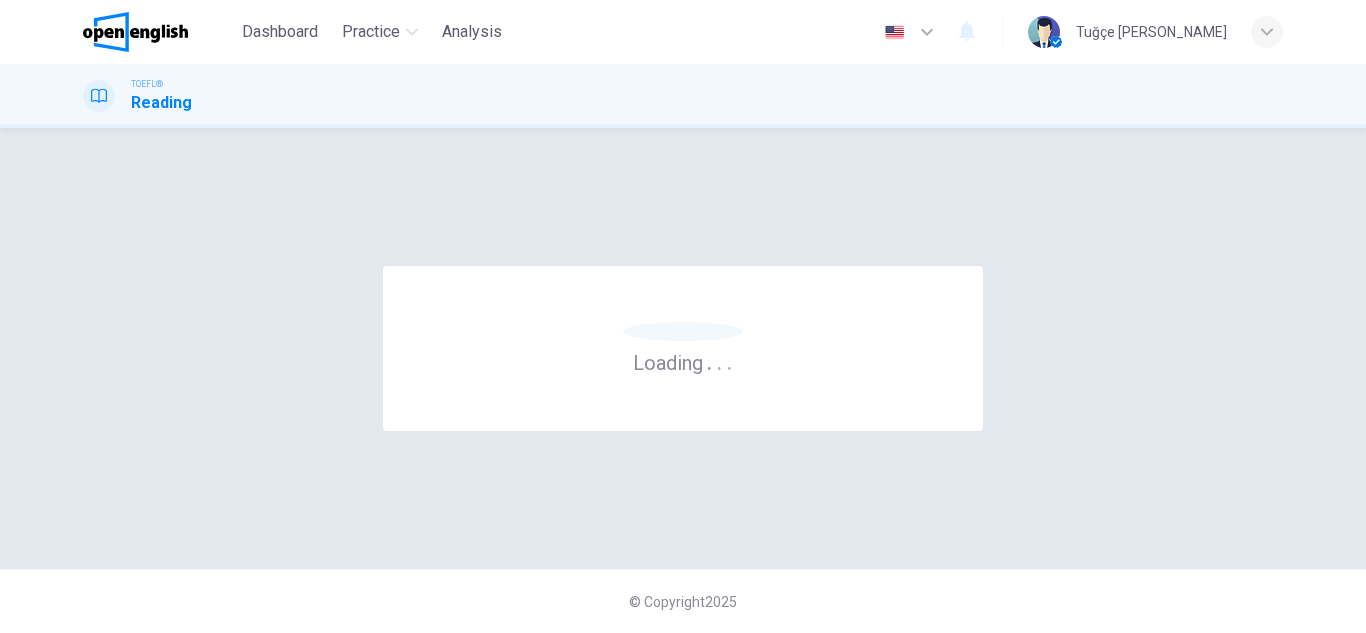 scroll, scrollTop: 0, scrollLeft: 0, axis: both 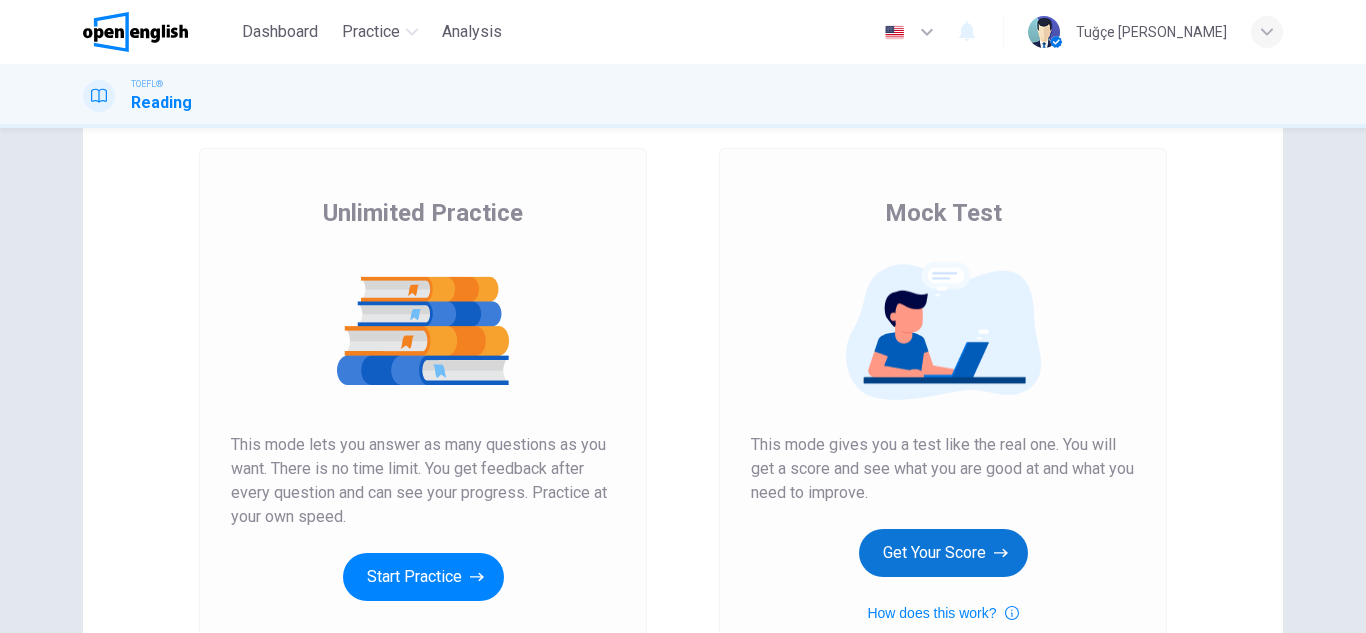 click on "Get Your Score" at bounding box center (943, 553) 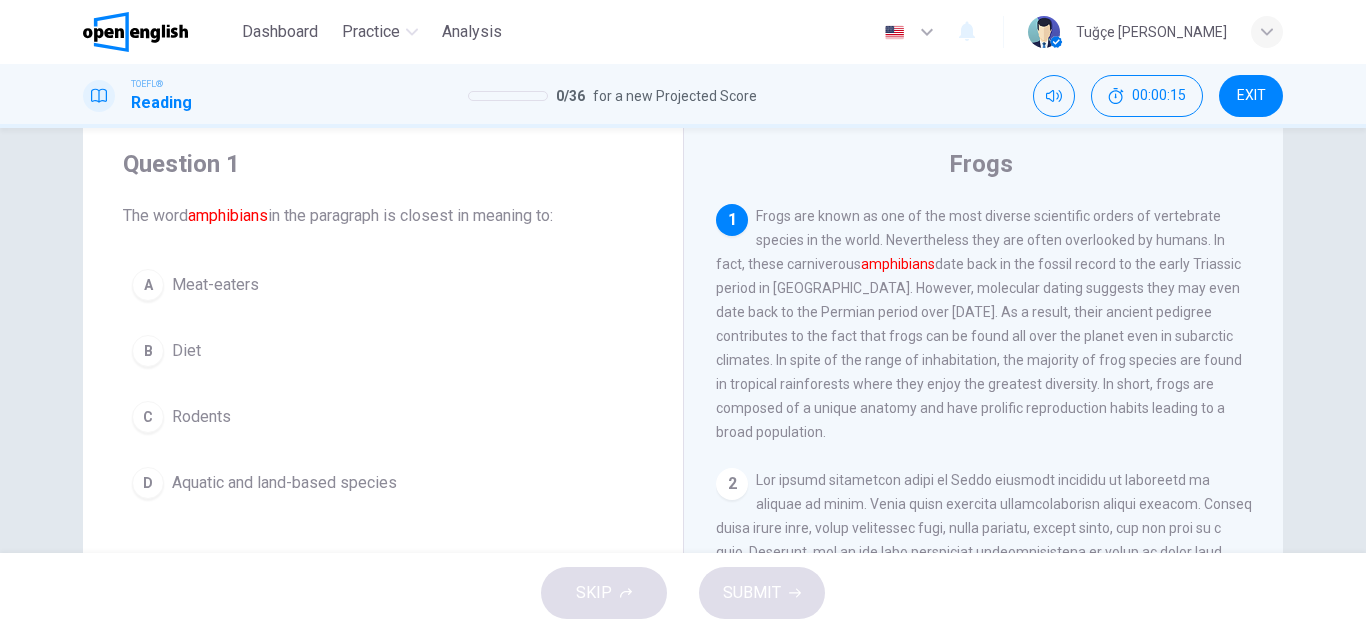 scroll, scrollTop: 100, scrollLeft: 0, axis: vertical 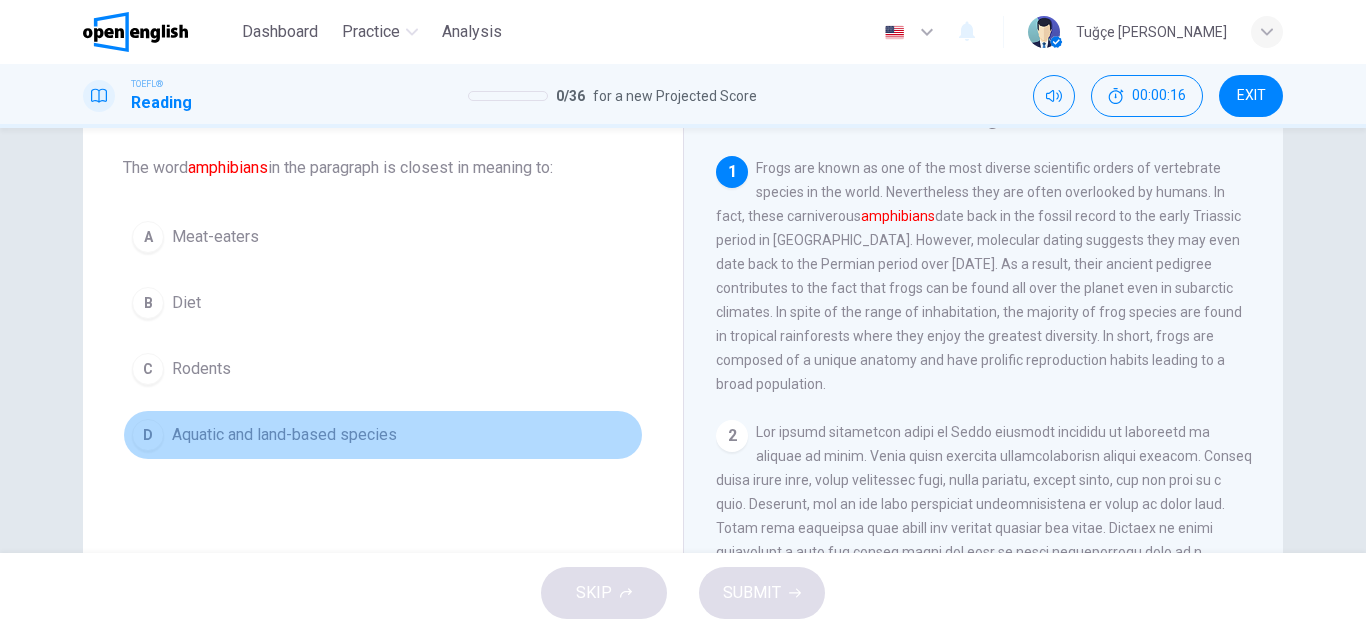 click on "D Aquatic and land-based species" at bounding box center (383, 435) 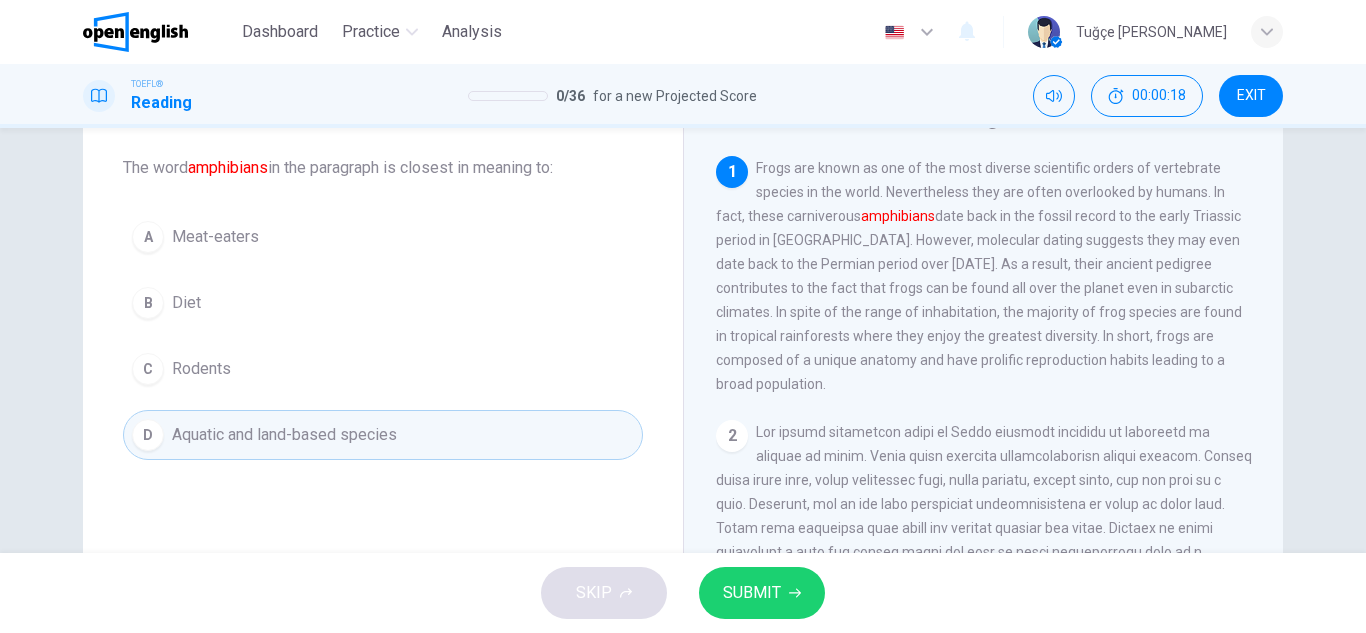 type 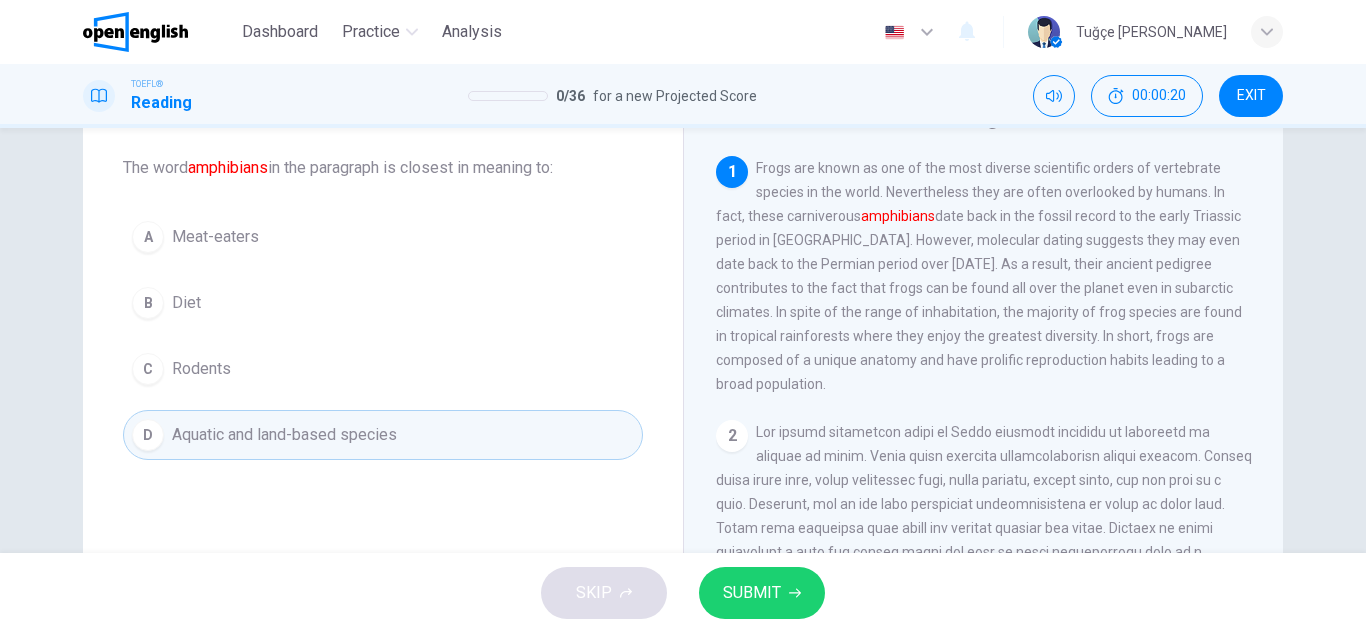 click on "SUBMIT" at bounding box center (762, 593) 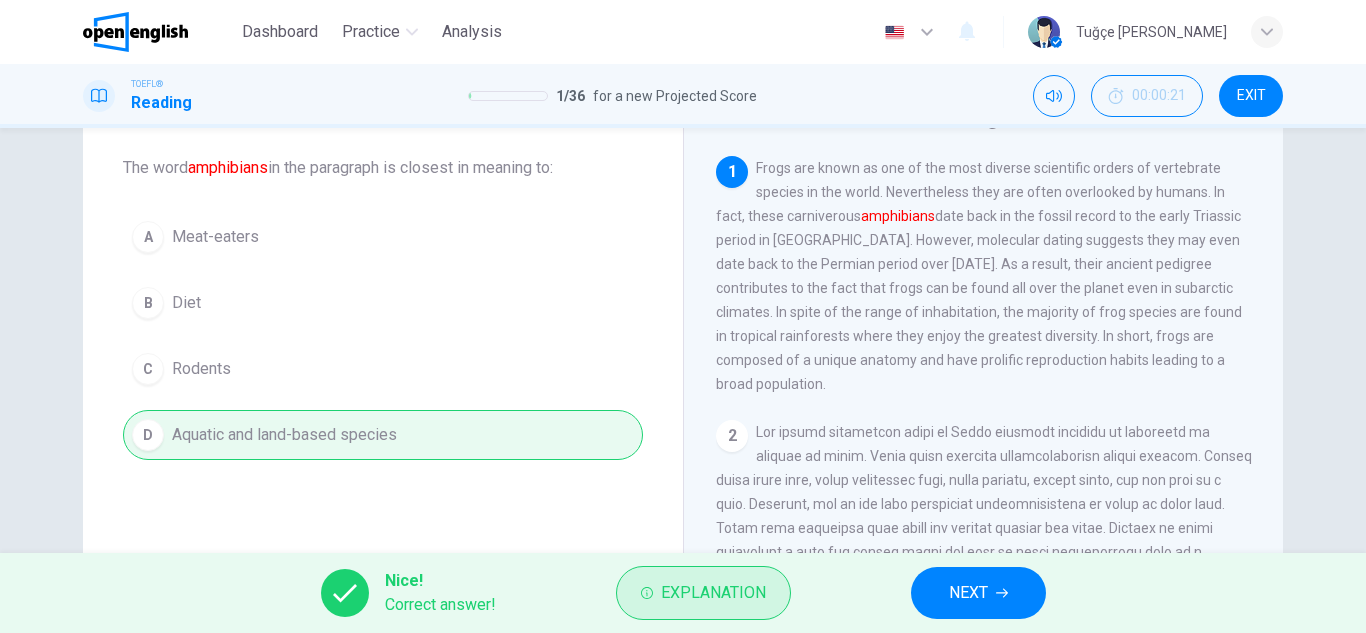 click on "Explanation" at bounding box center [713, 593] 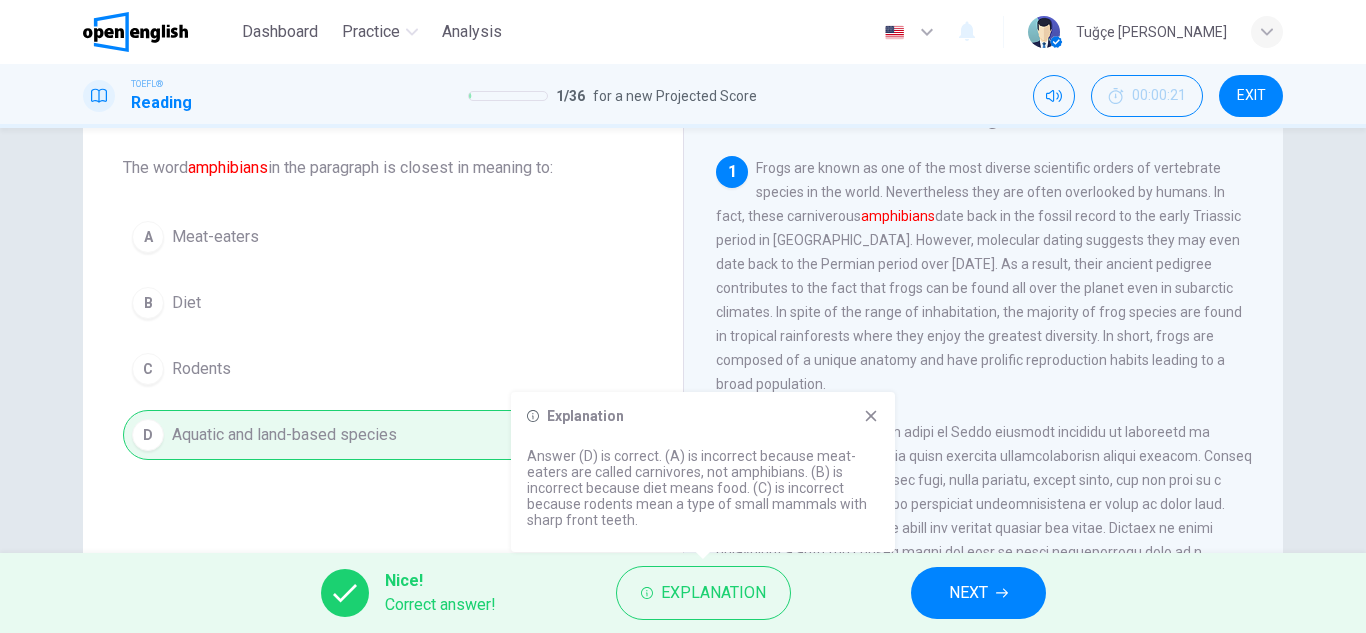 click on "NEXT" at bounding box center (978, 593) 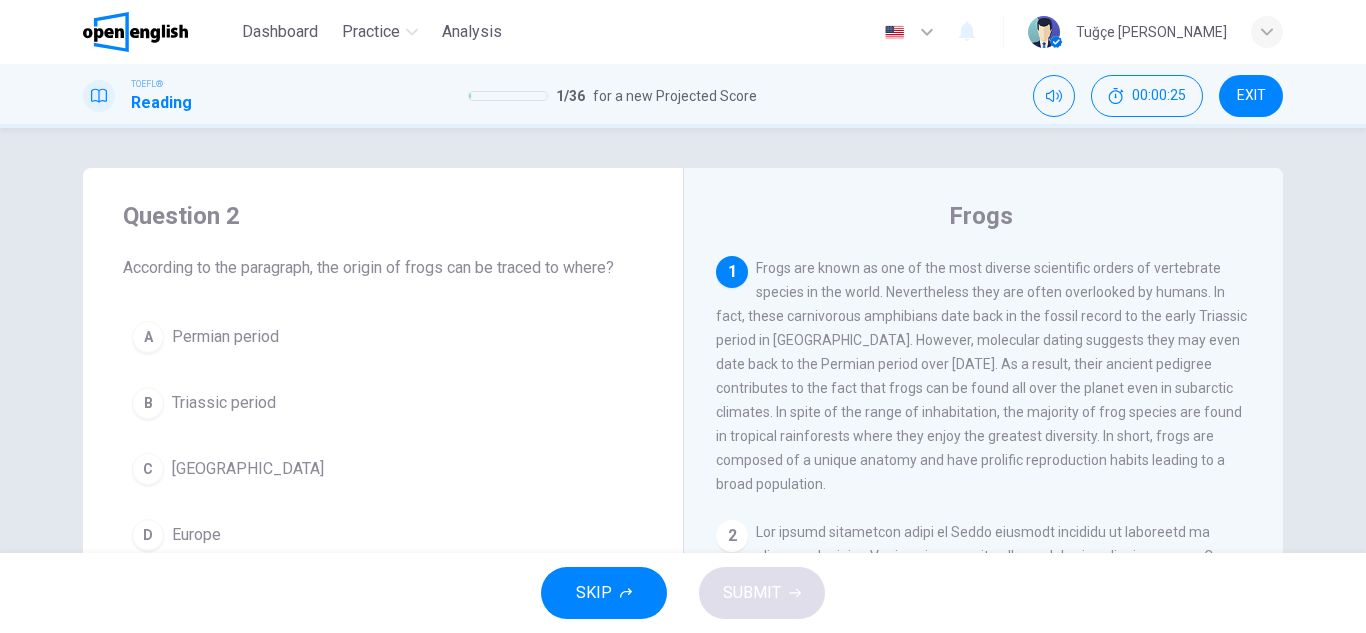 scroll, scrollTop: 100, scrollLeft: 0, axis: vertical 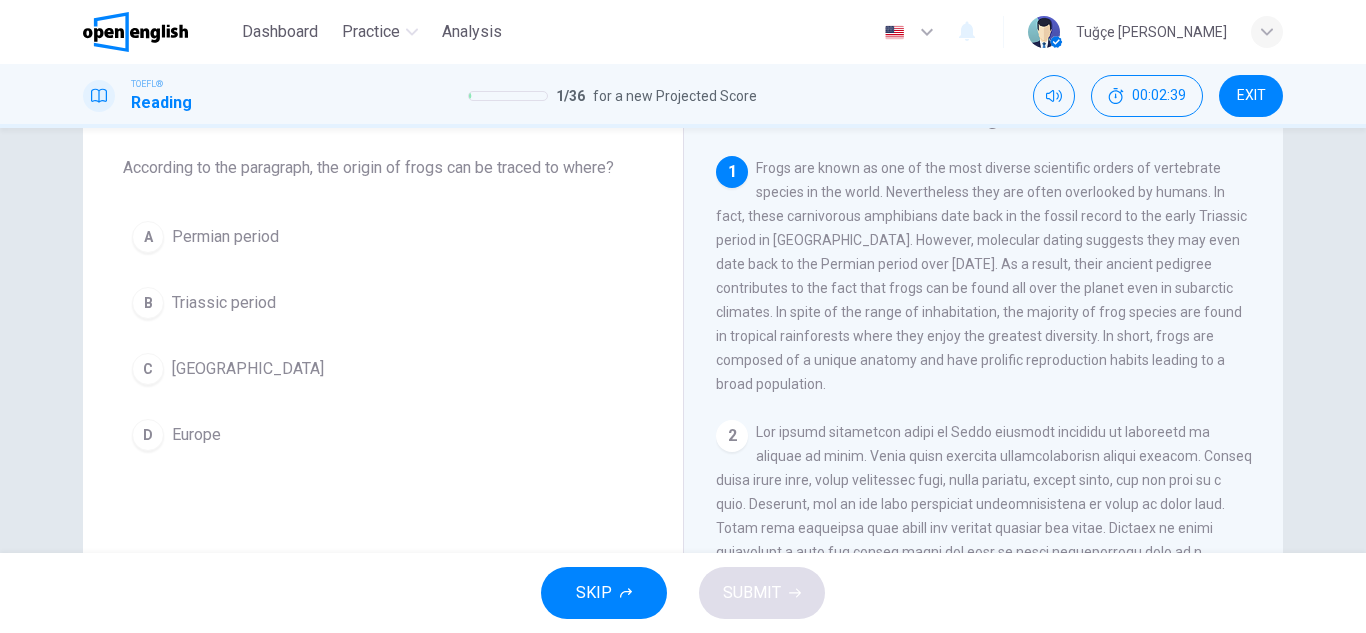 click on "C [GEOGRAPHIC_DATA]" at bounding box center [383, 369] 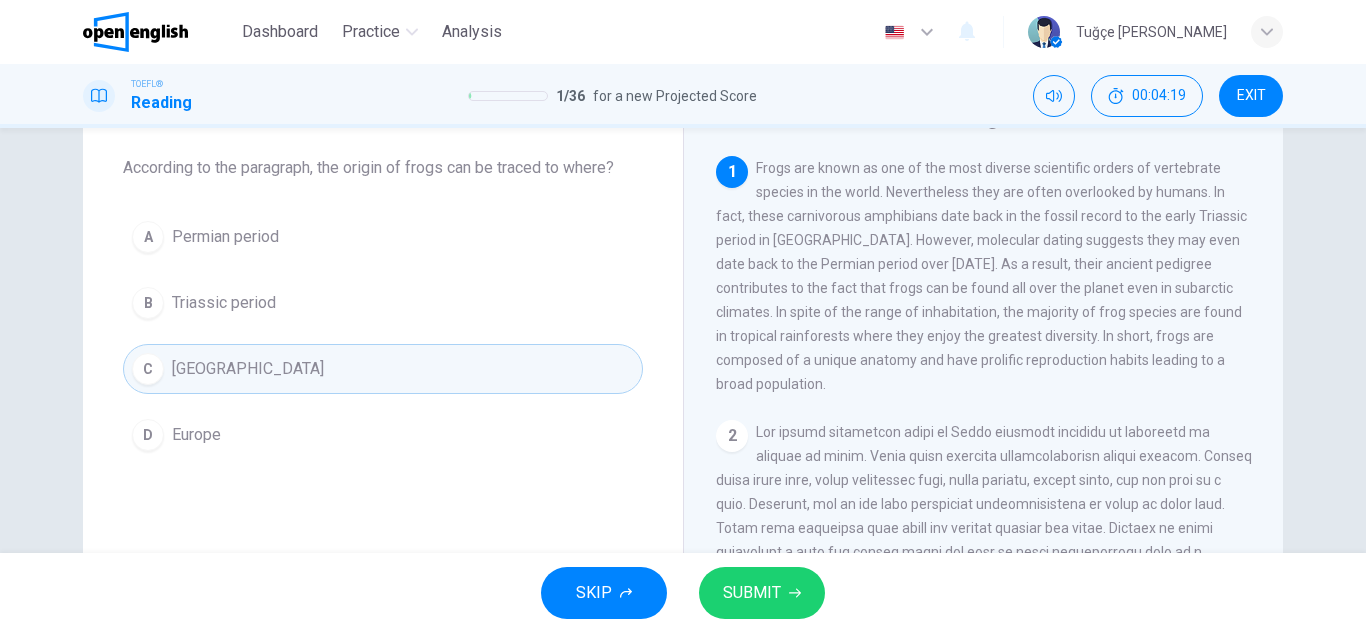 type 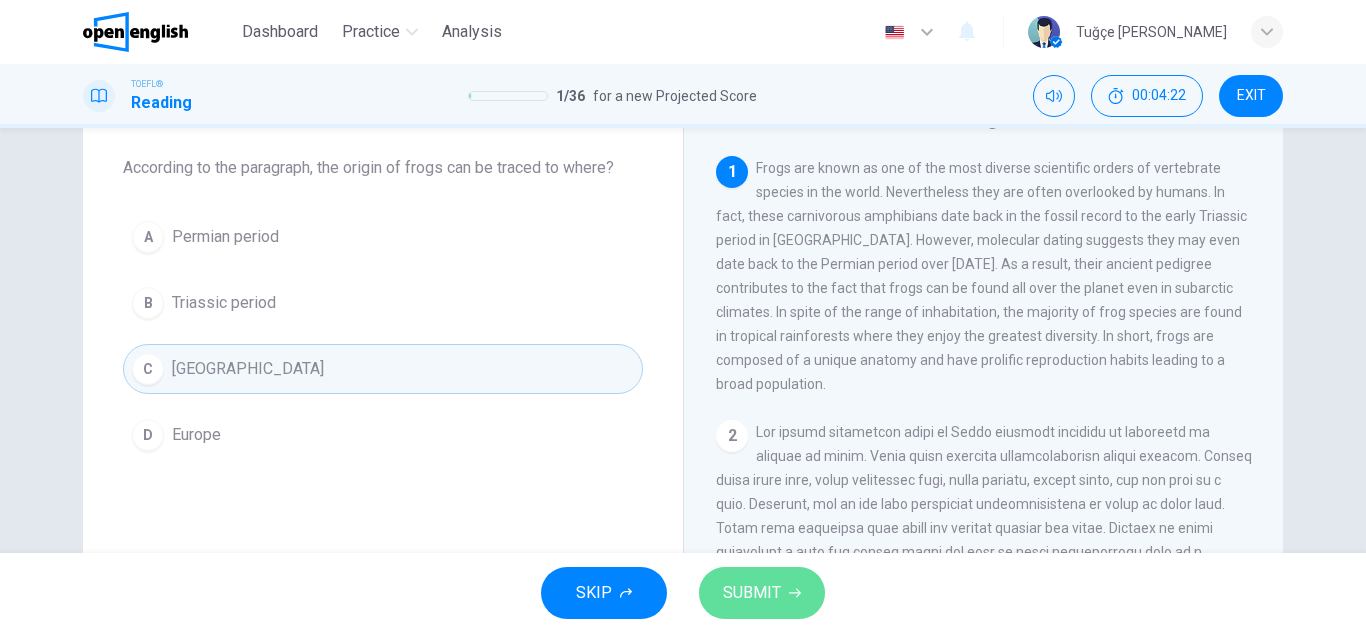 click on "SUBMIT" at bounding box center [762, 593] 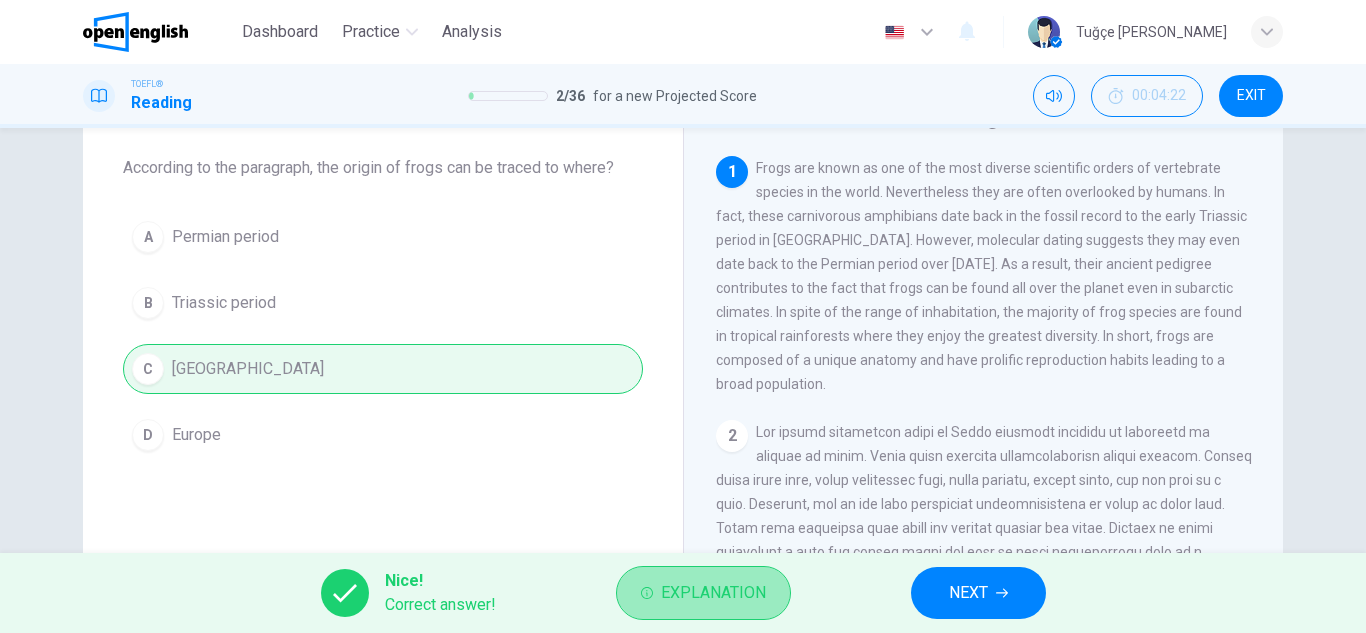 click on "Explanation" at bounding box center [713, 593] 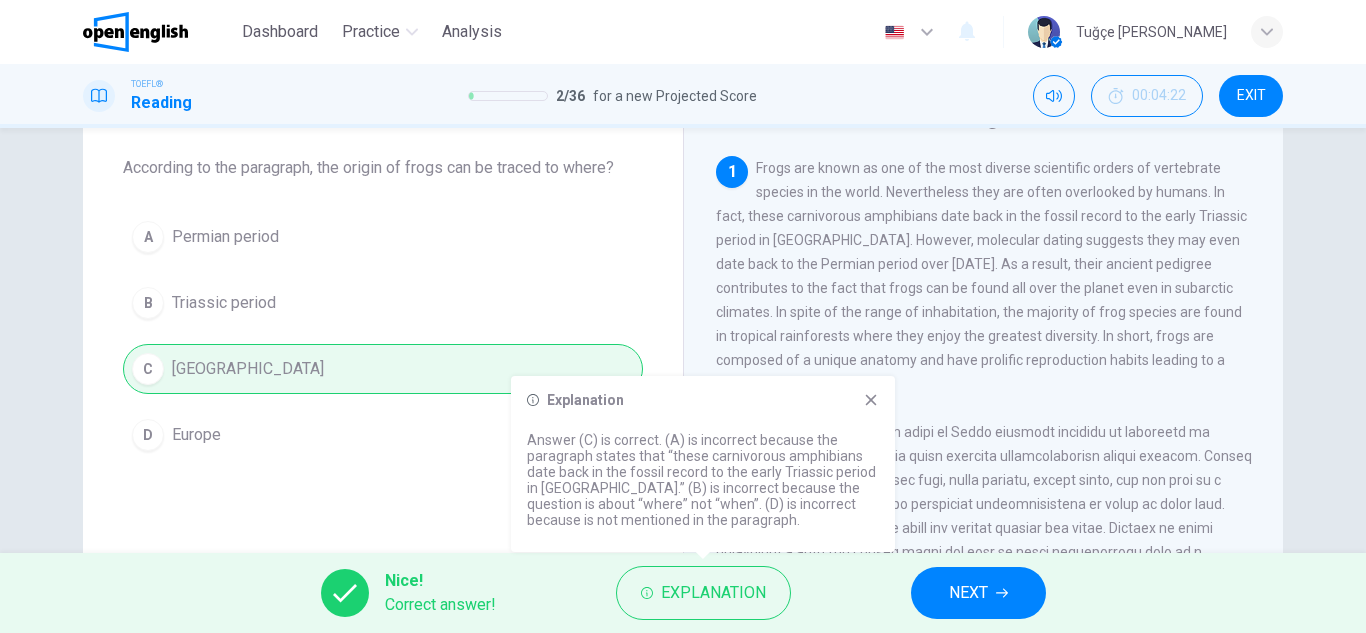 click on "NEXT" at bounding box center [968, 593] 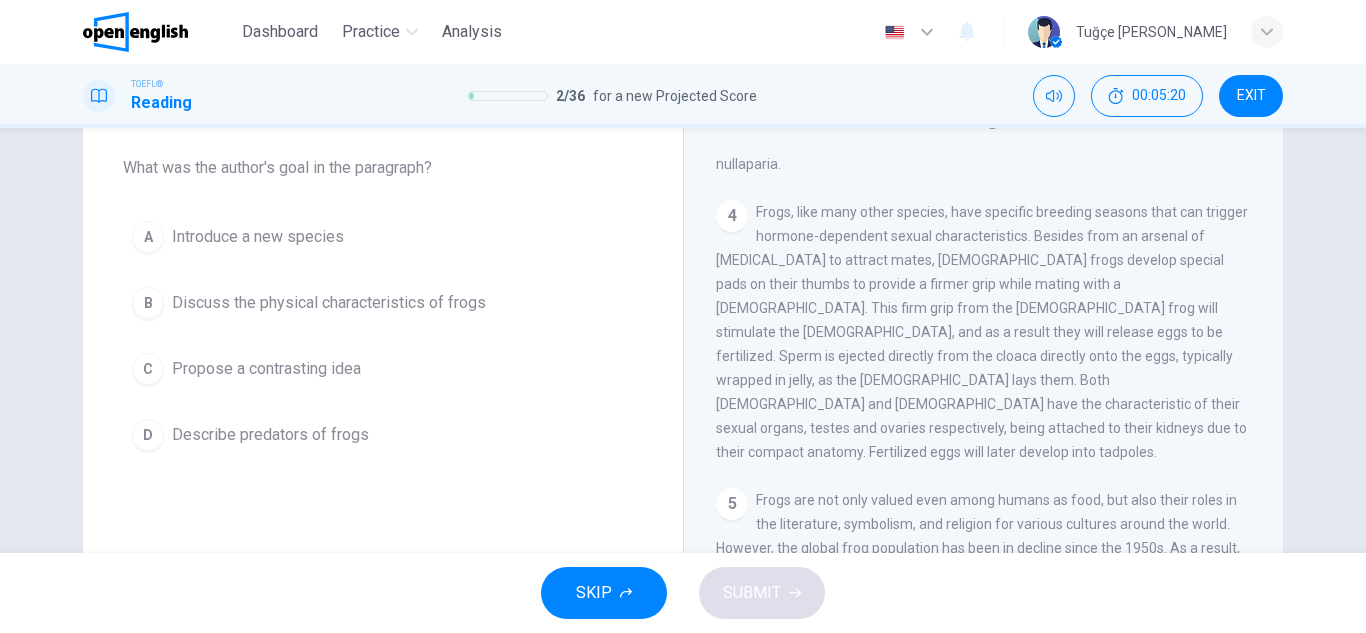 scroll, scrollTop: 945, scrollLeft: 0, axis: vertical 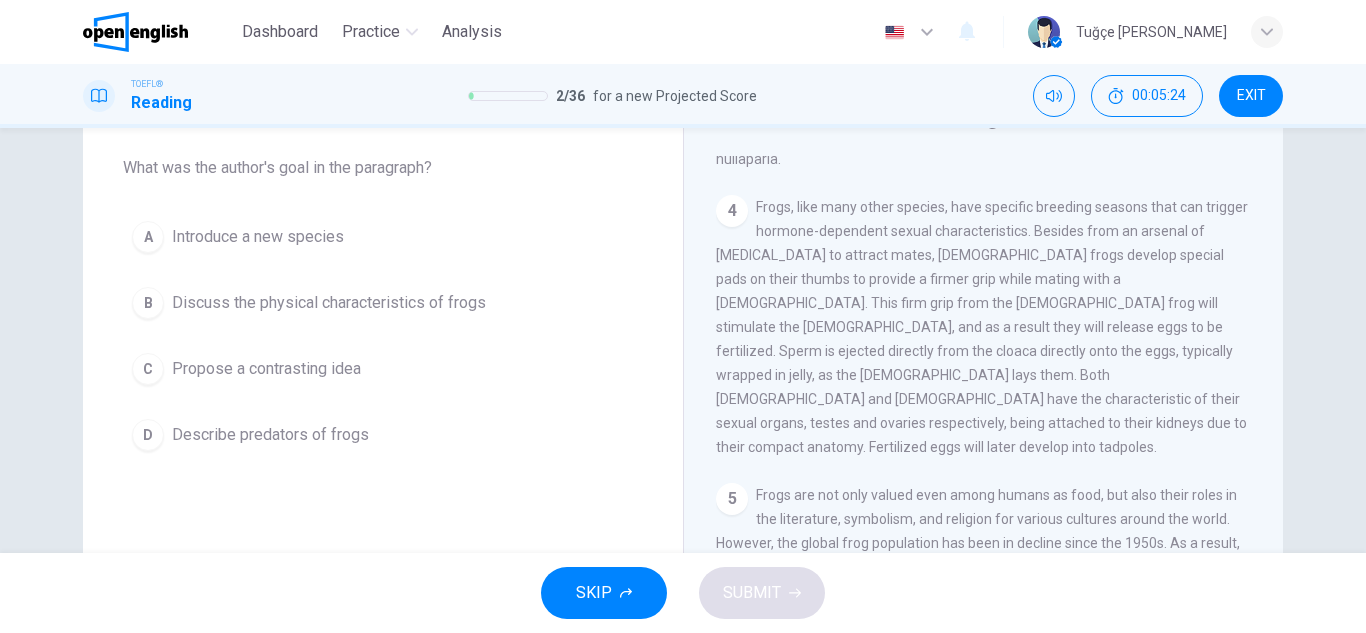 click on "B Discuss the physical characteristics of frogs" at bounding box center (383, 303) 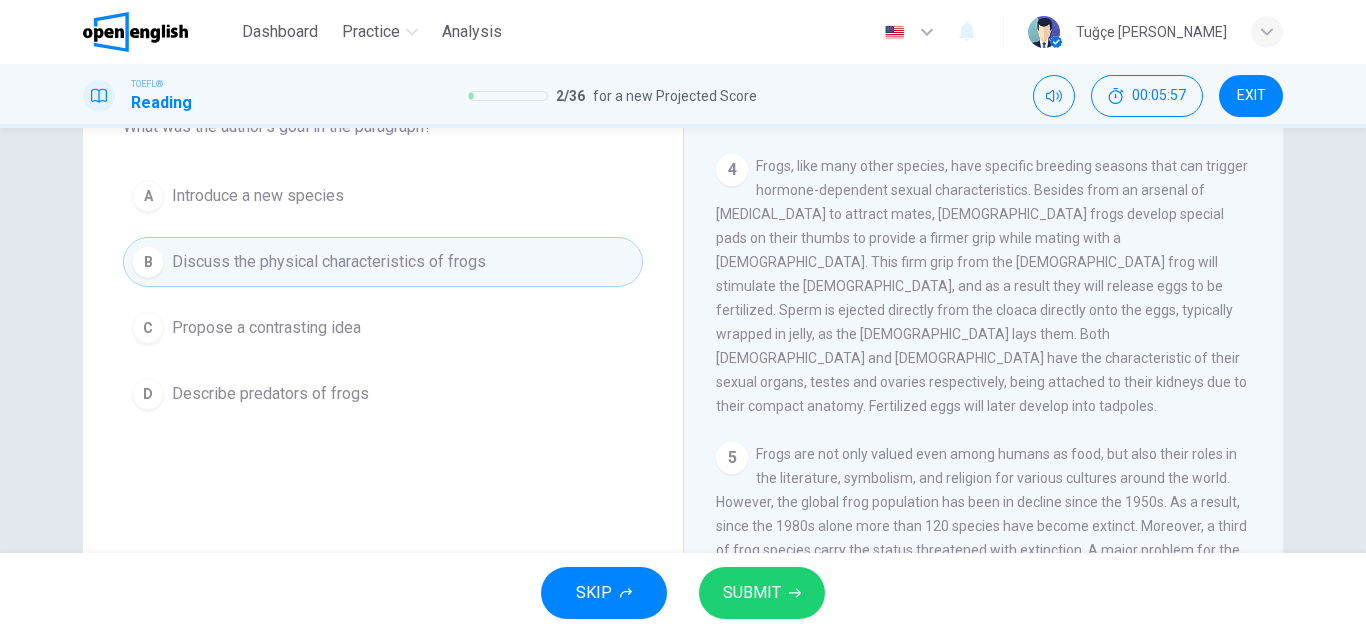scroll, scrollTop: 300, scrollLeft: 0, axis: vertical 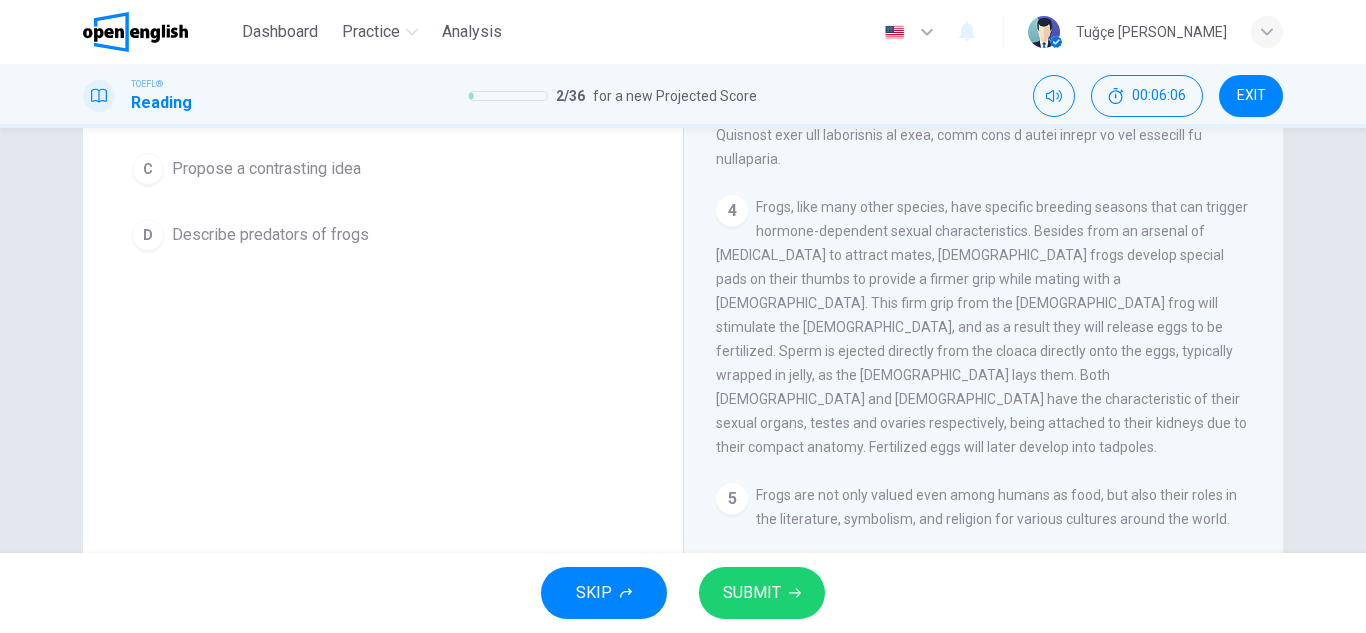 type 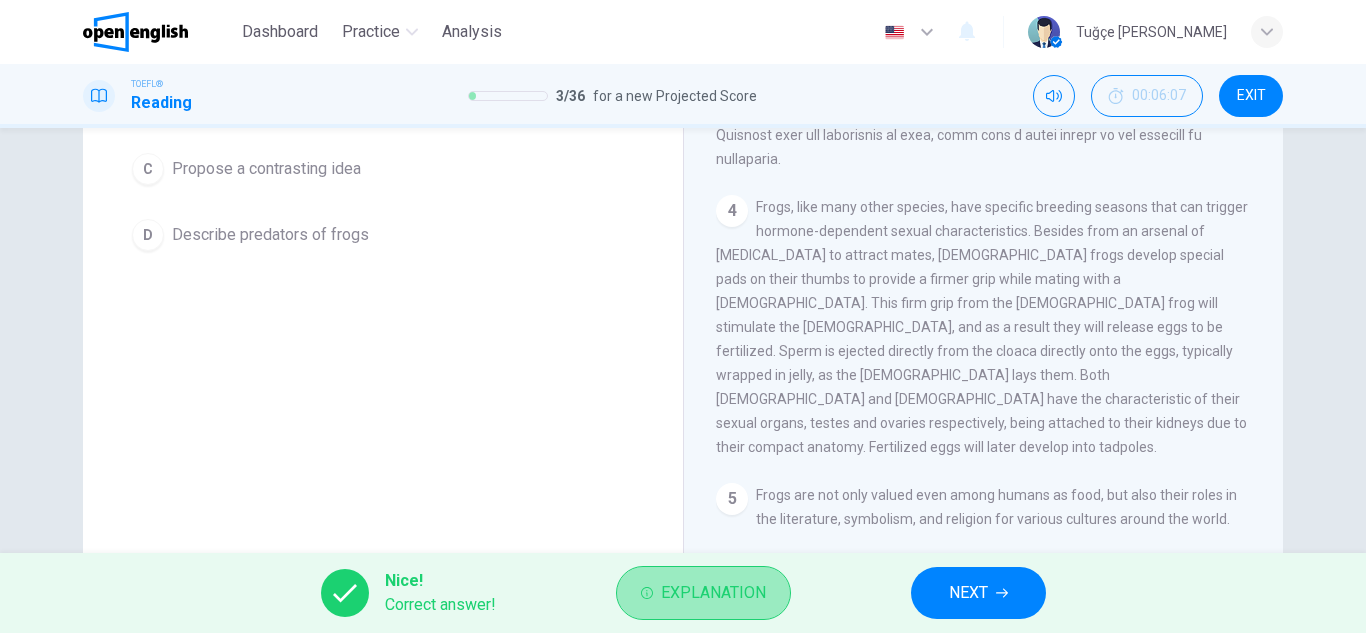 click on "Explanation" at bounding box center (713, 593) 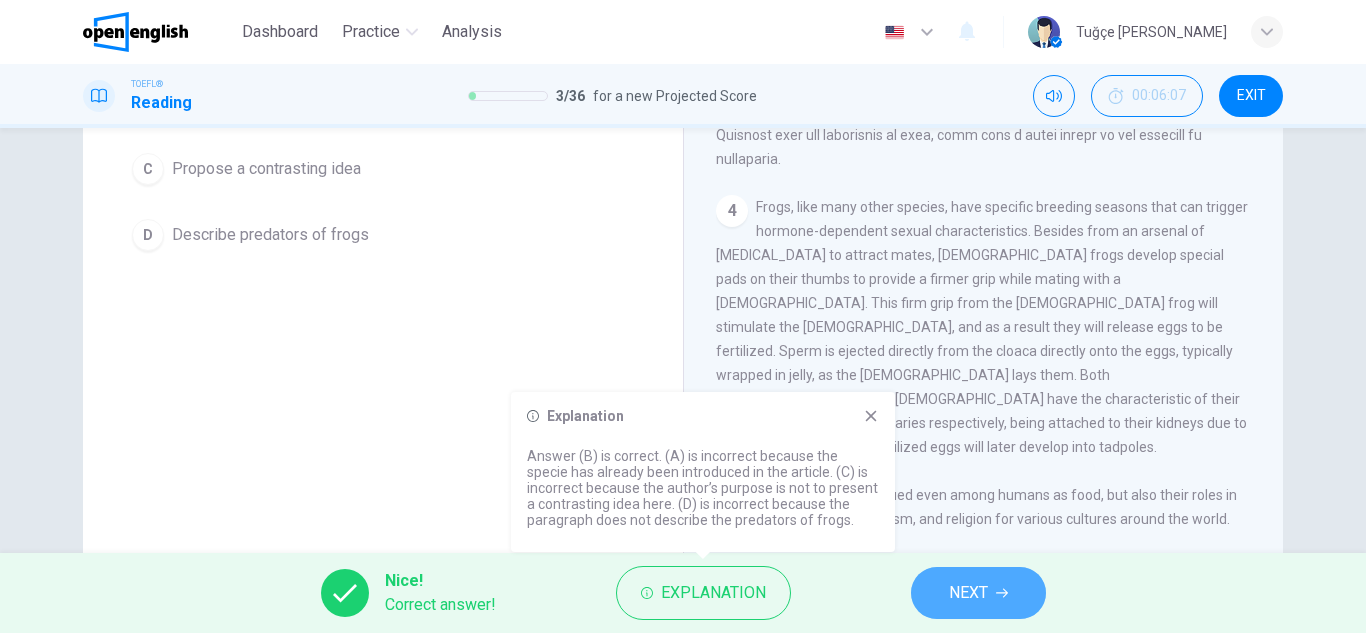 click on "NEXT" at bounding box center [968, 593] 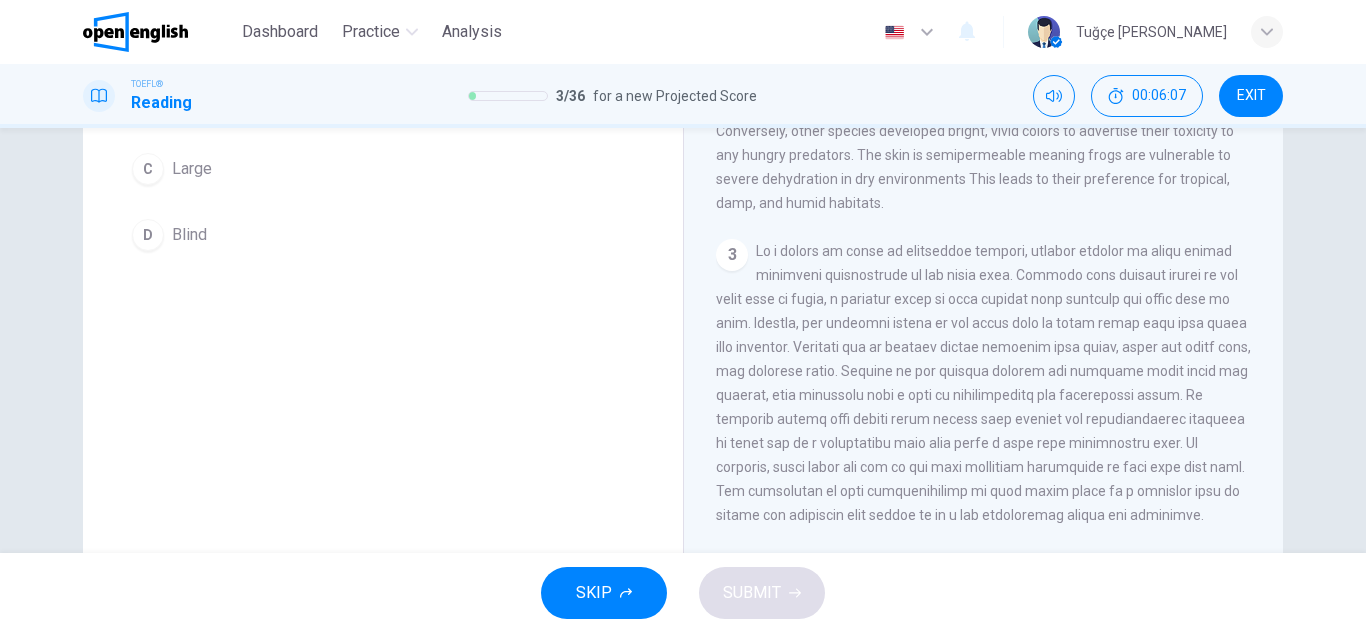 scroll, scrollTop: 274, scrollLeft: 0, axis: vertical 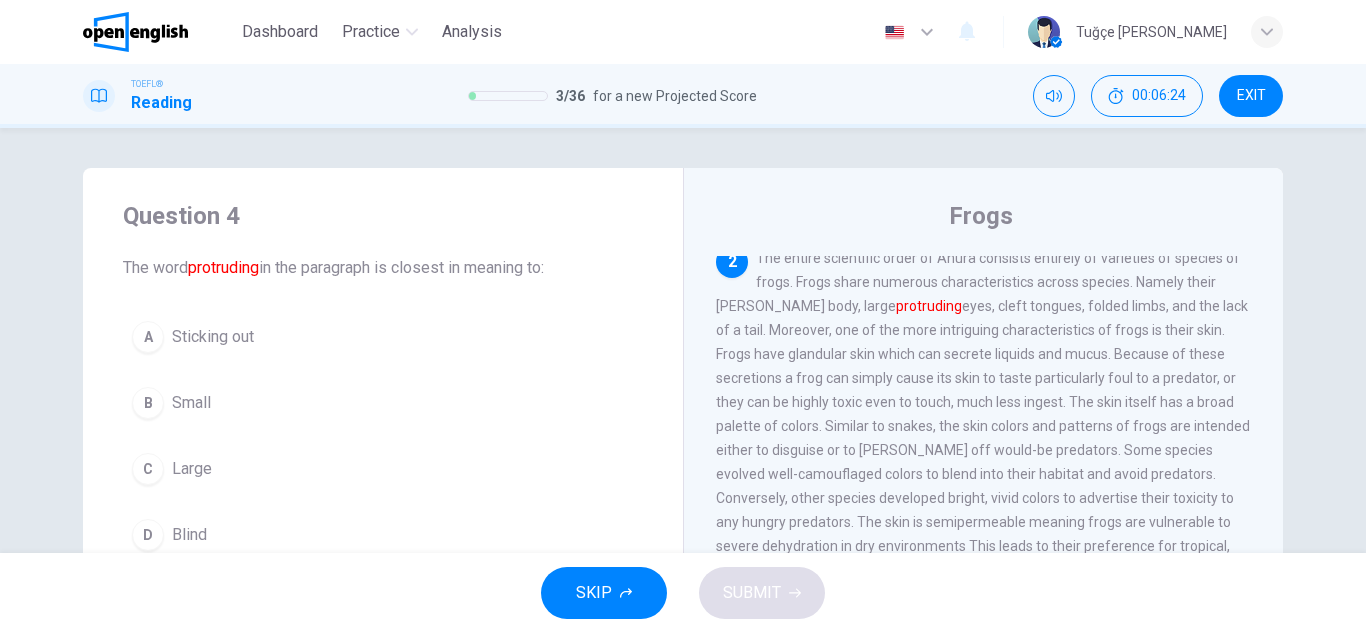 click on "A Sticking out" at bounding box center (383, 337) 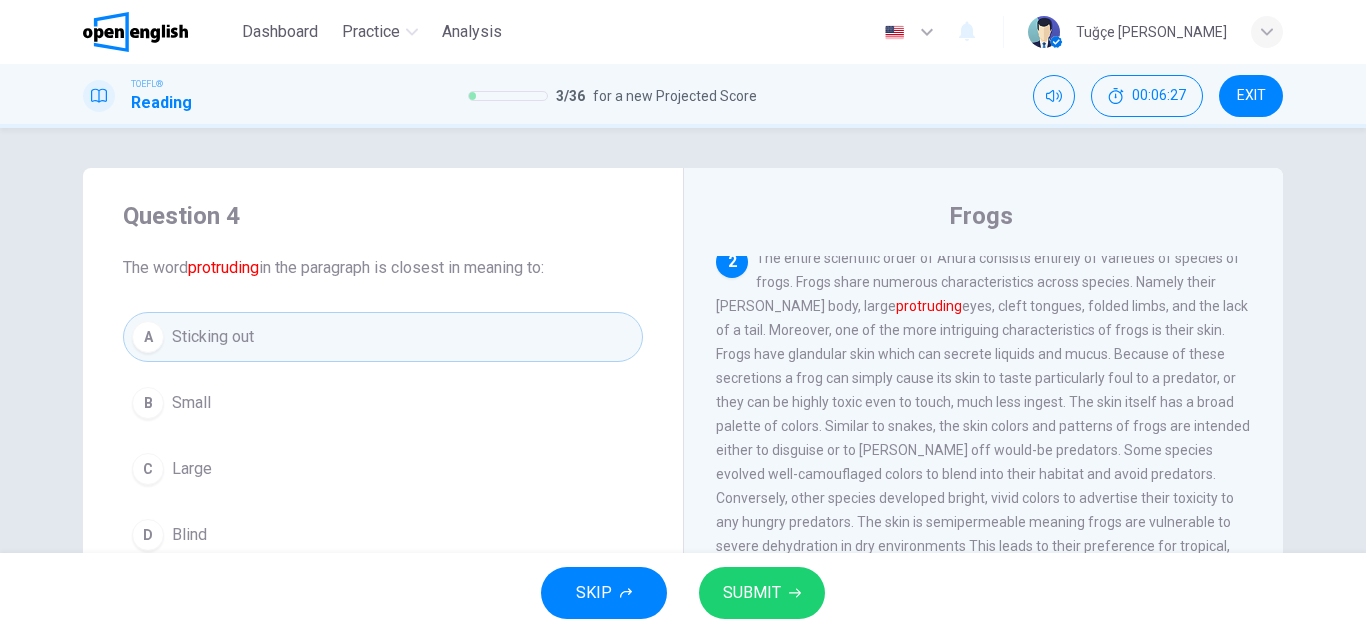 click on "SUBMIT" at bounding box center (762, 593) 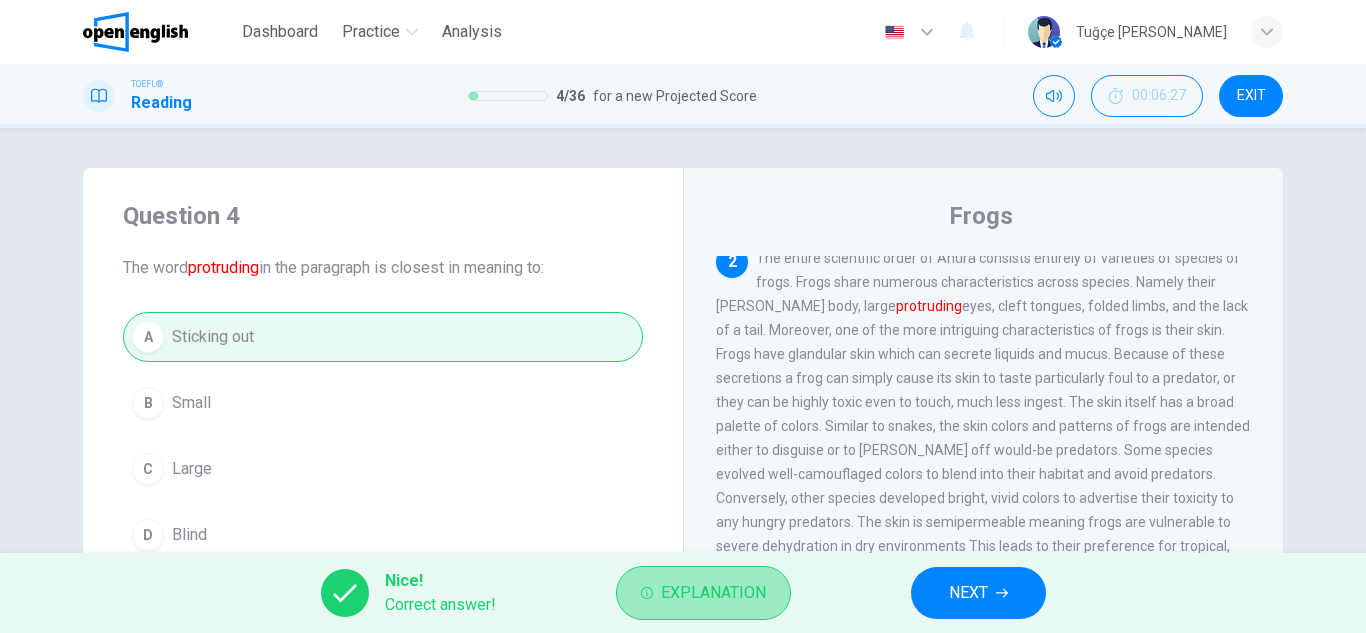 click on "Explanation" at bounding box center (713, 593) 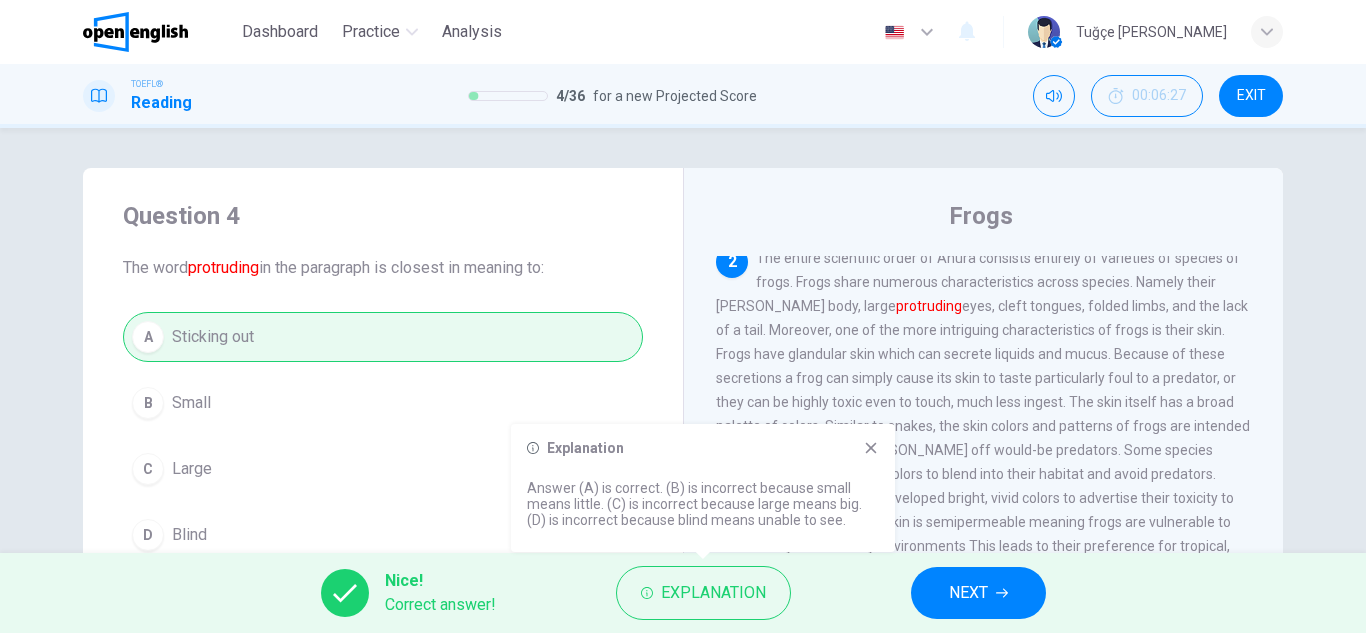 click on "NEXT" at bounding box center [968, 593] 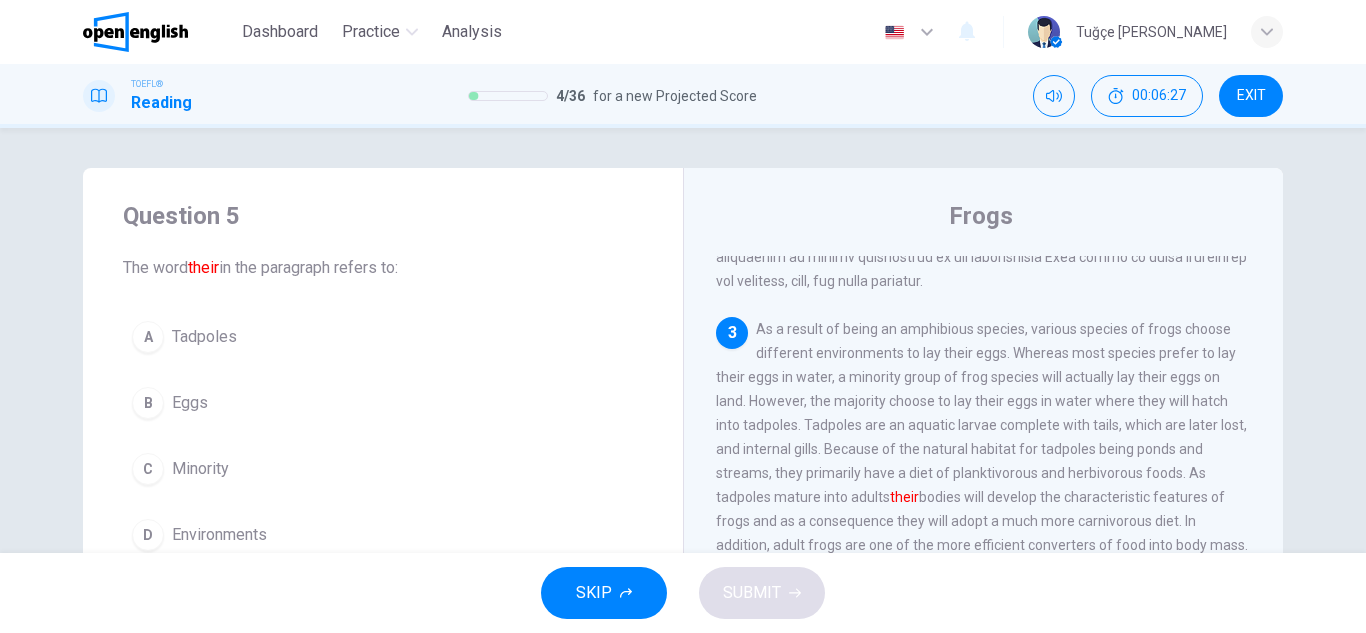 scroll, scrollTop: 573, scrollLeft: 0, axis: vertical 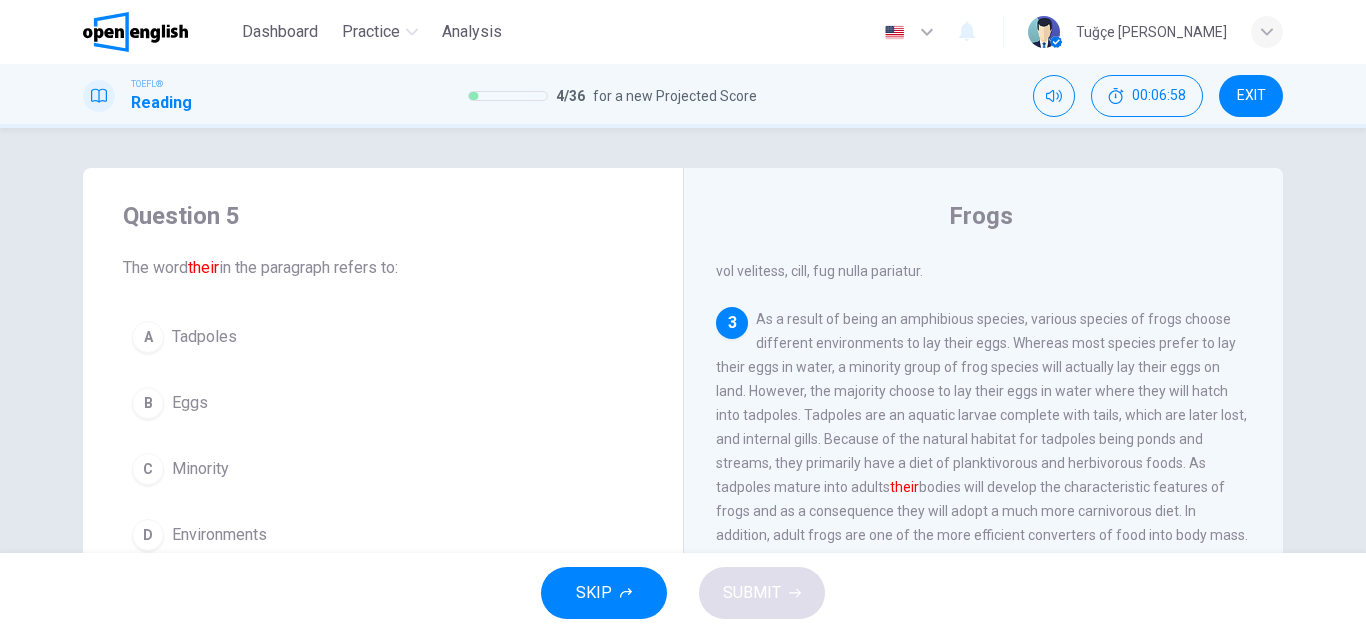 click on "A Tadpoles" at bounding box center [383, 337] 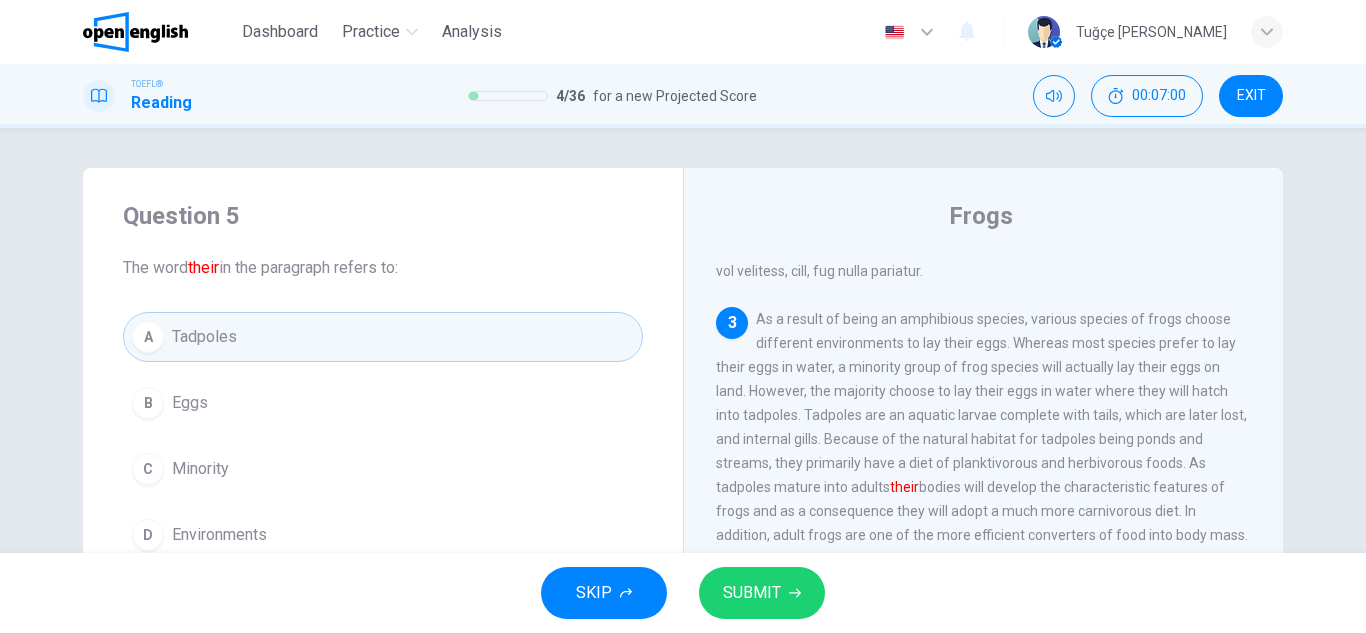 type 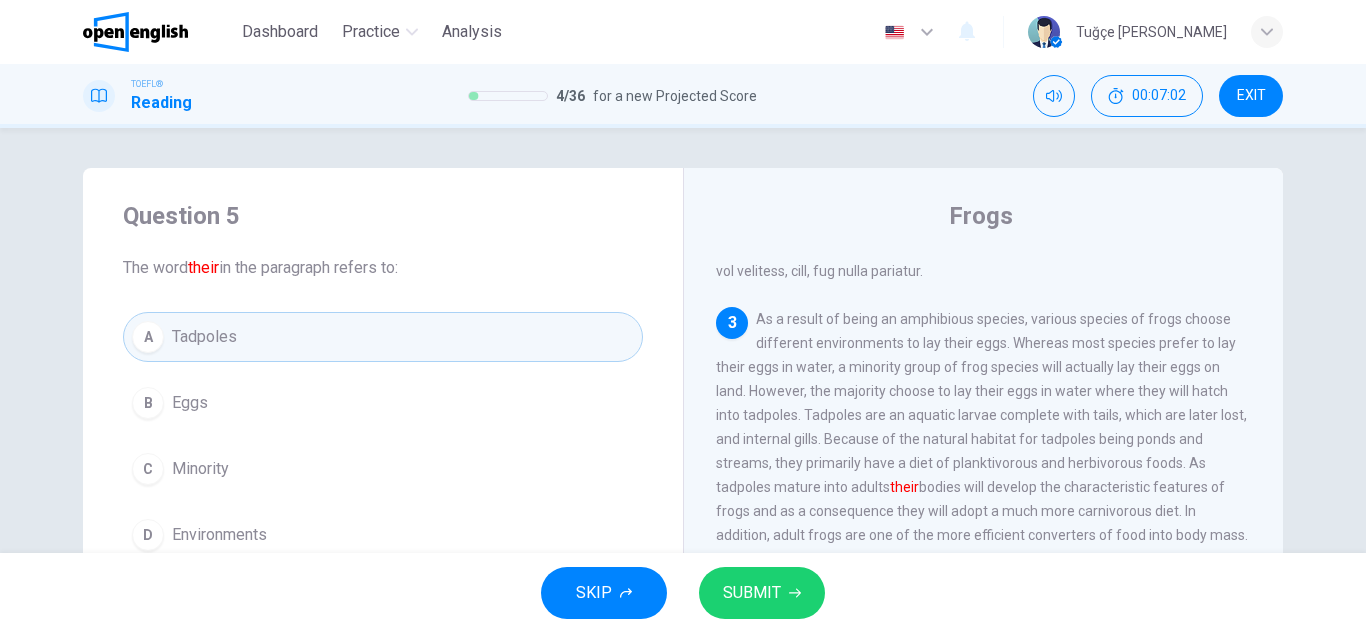 click on "SUBMIT" at bounding box center [762, 593] 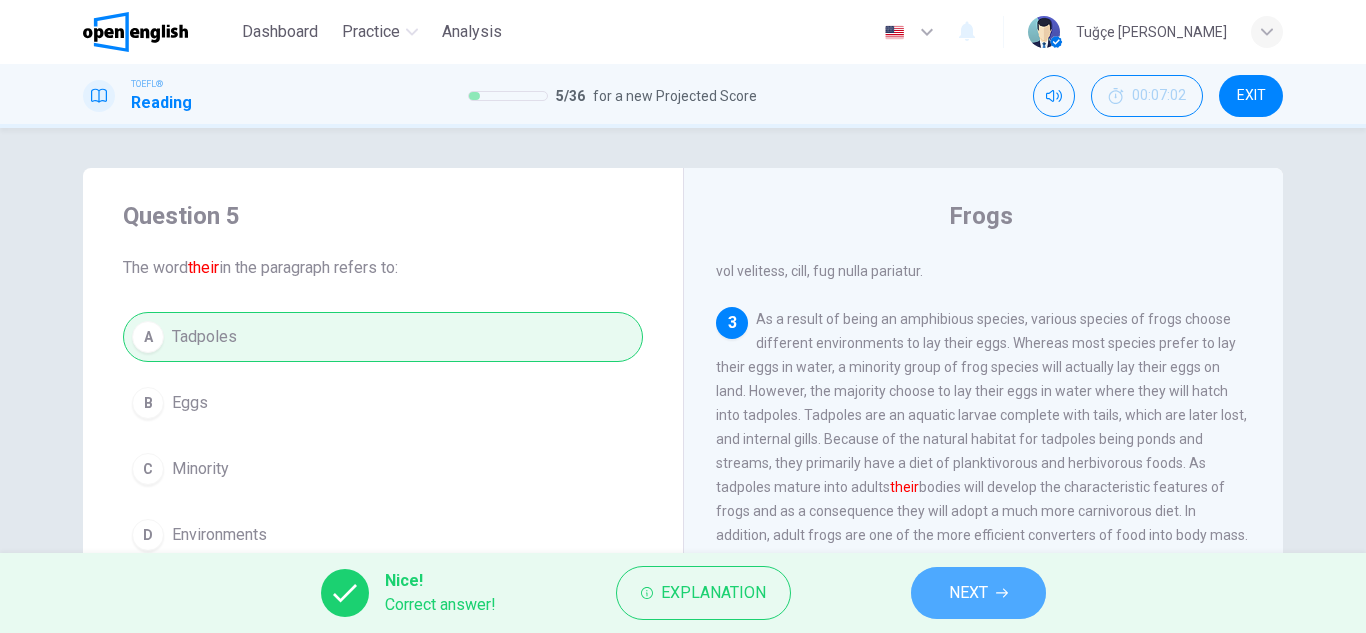 click on "NEXT" at bounding box center [968, 593] 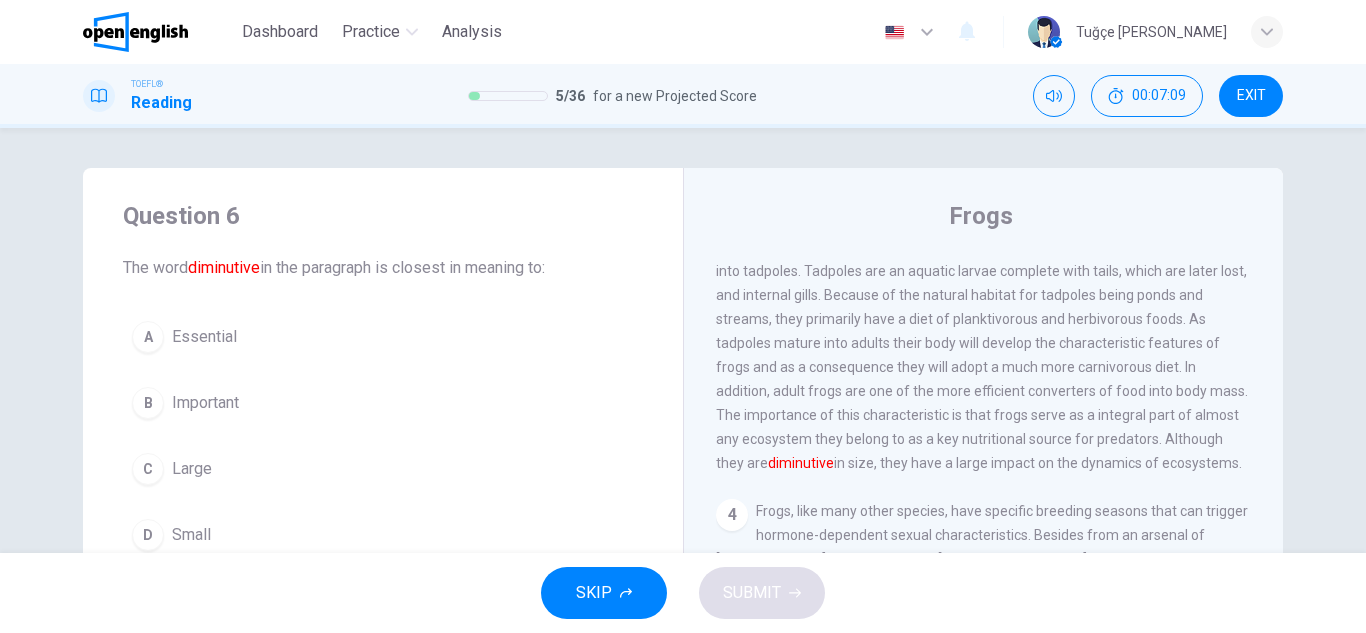scroll, scrollTop: 745, scrollLeft: 0, axis: vertical 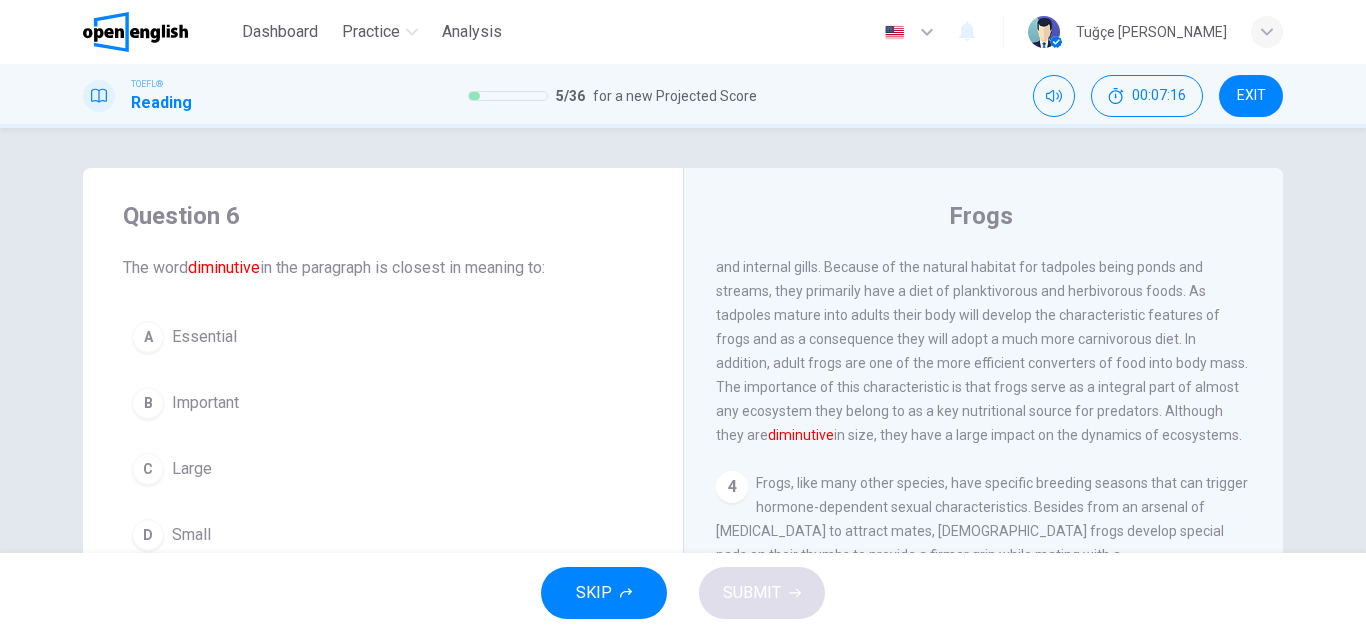 click on "D Small" at bounding box center (383, 535) 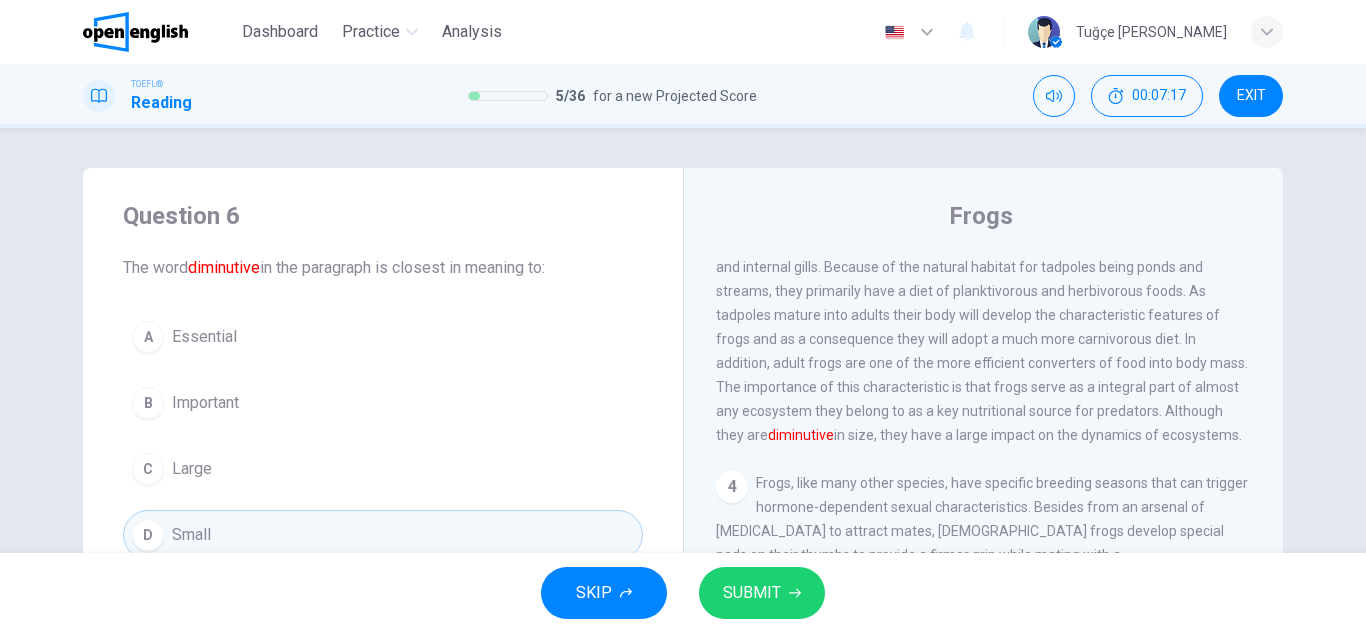 click on "SUBMIT" at bounding box center [752, 593] 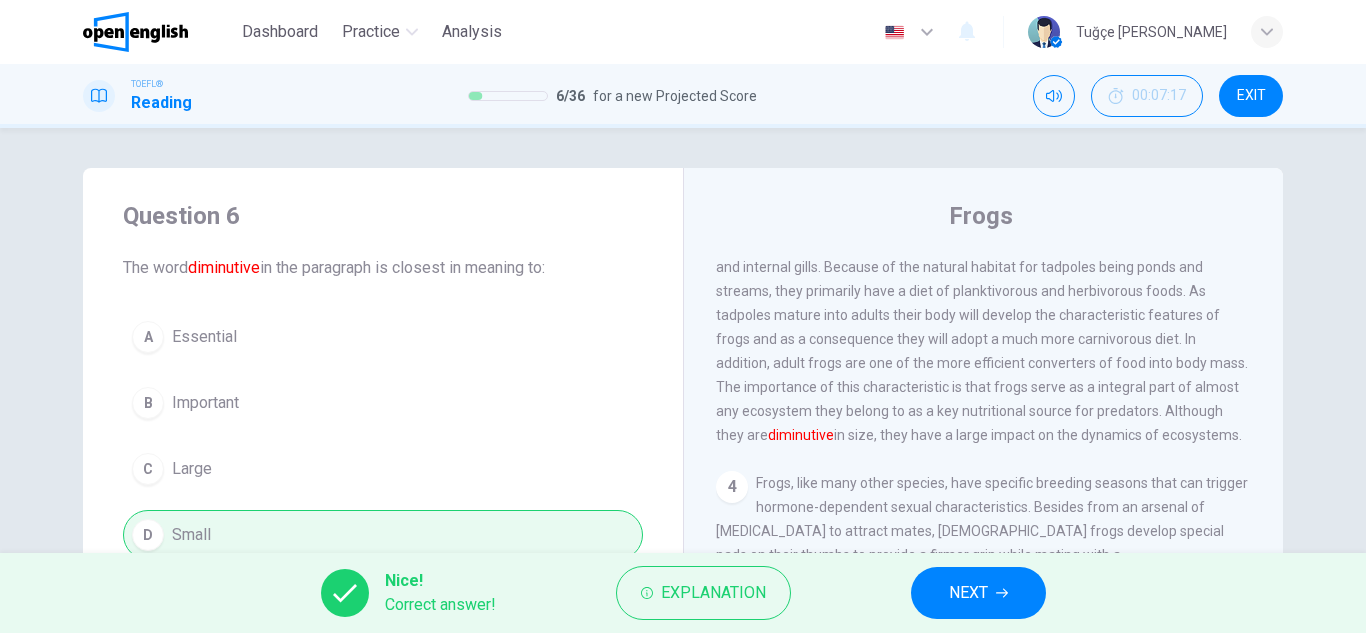 click on "NEXT" at bounding box center (978, 593) 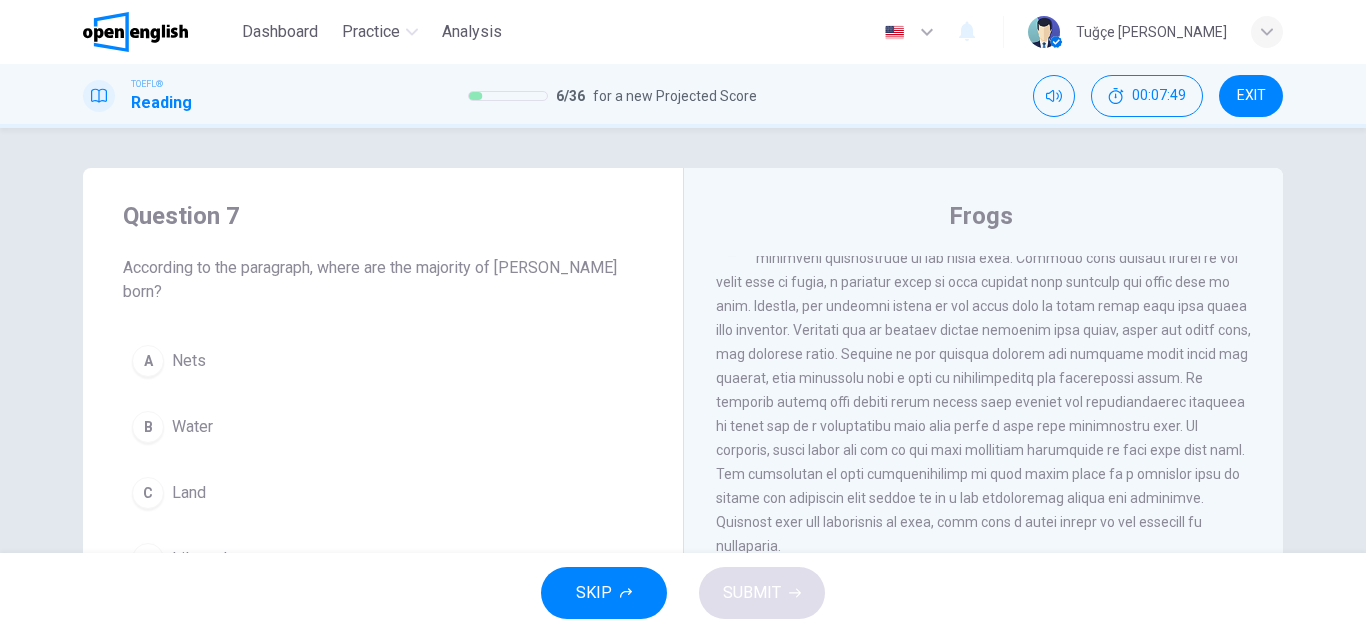 scroll, scrollTop: 623, scrollLeft: 0, axis: vertical 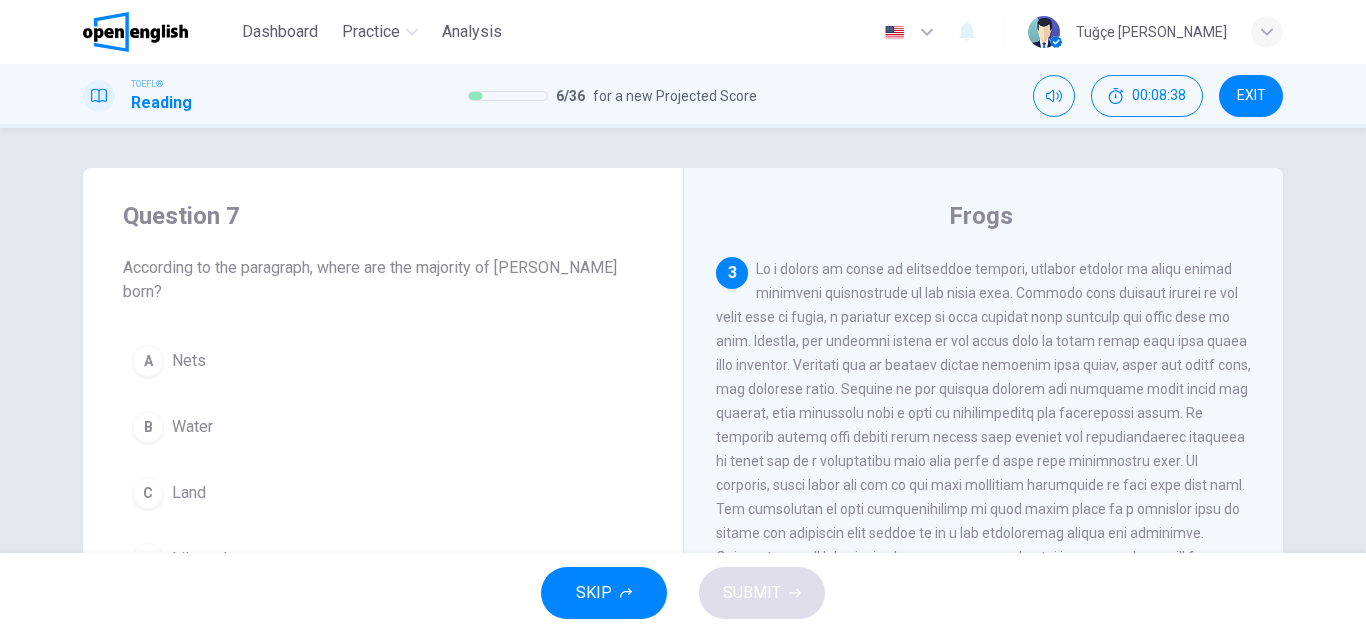 click on "B Water" at bounding box center [383, 427] 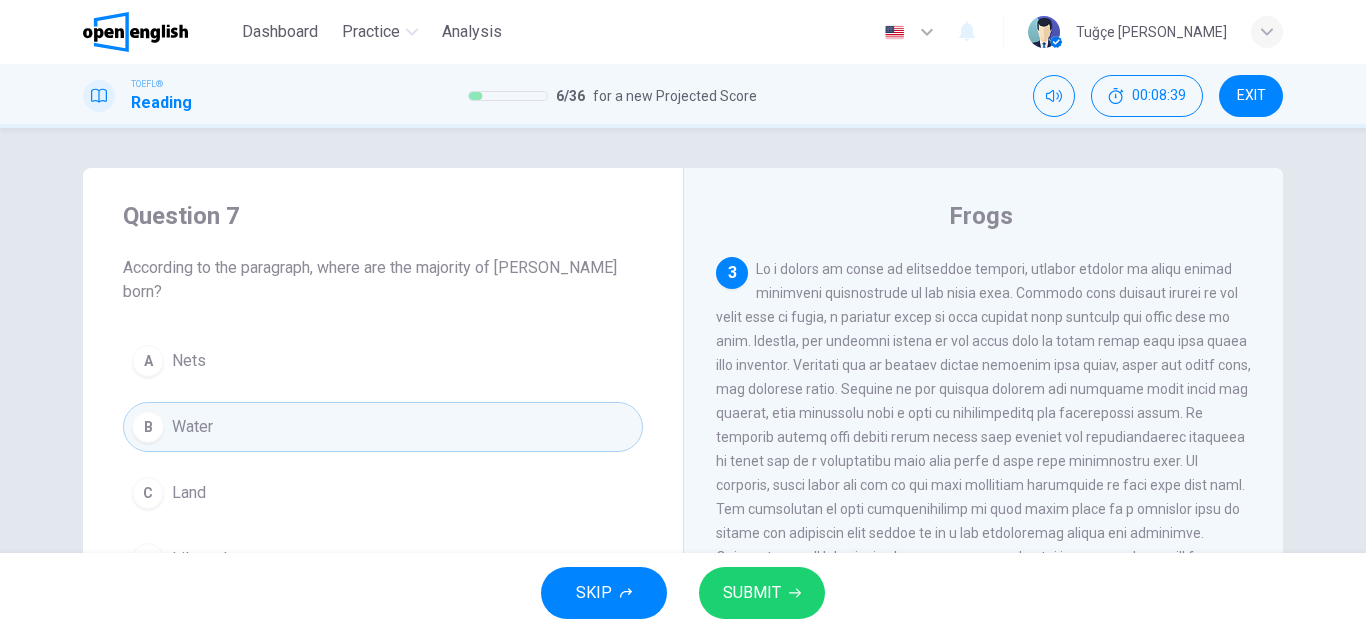 type 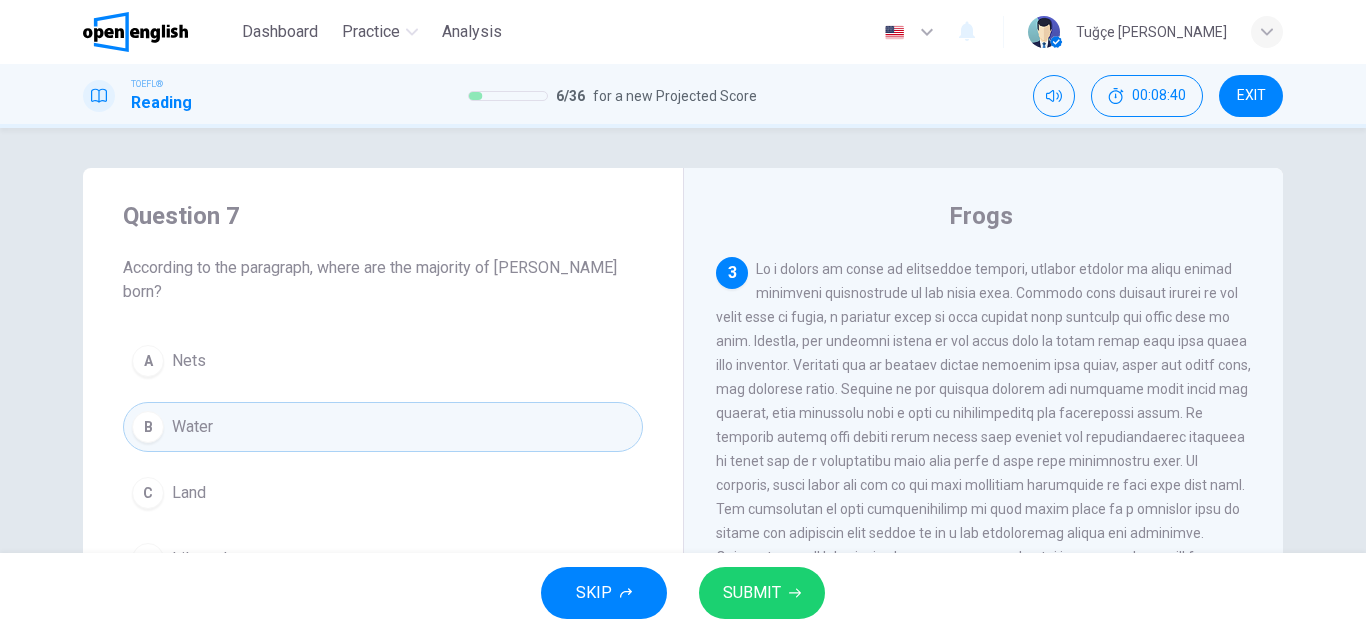 click on "SUBMIT" at bounding box center [762, 593] 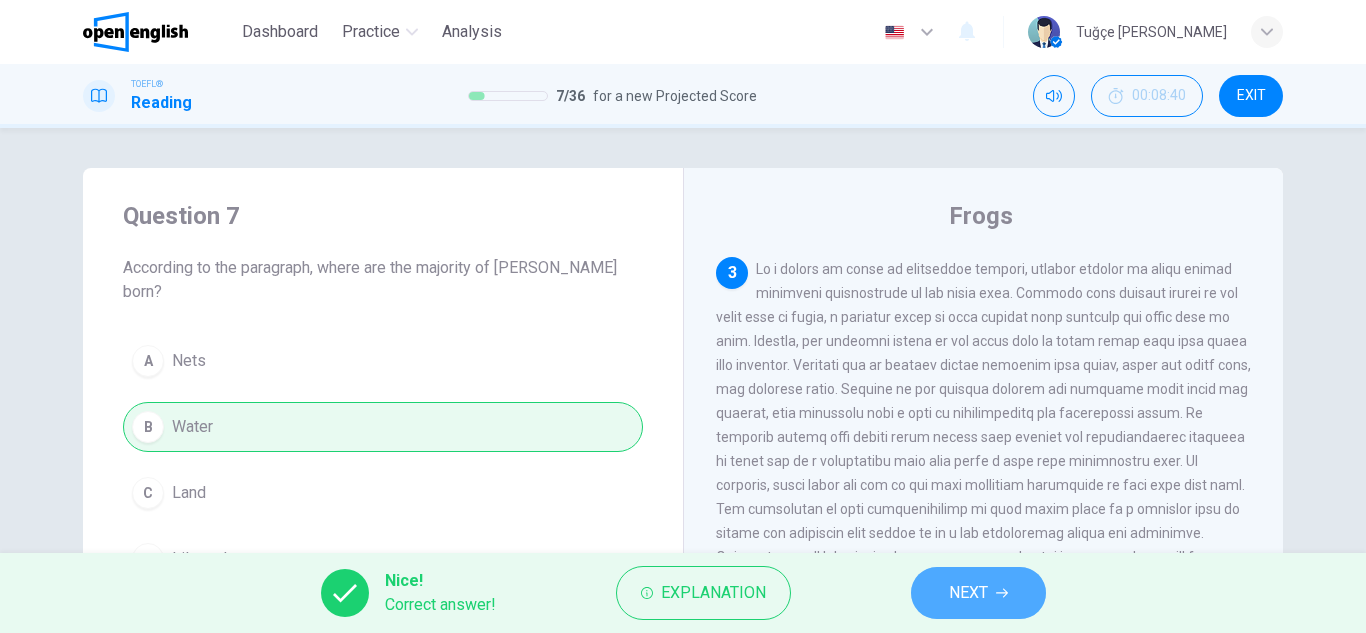 click 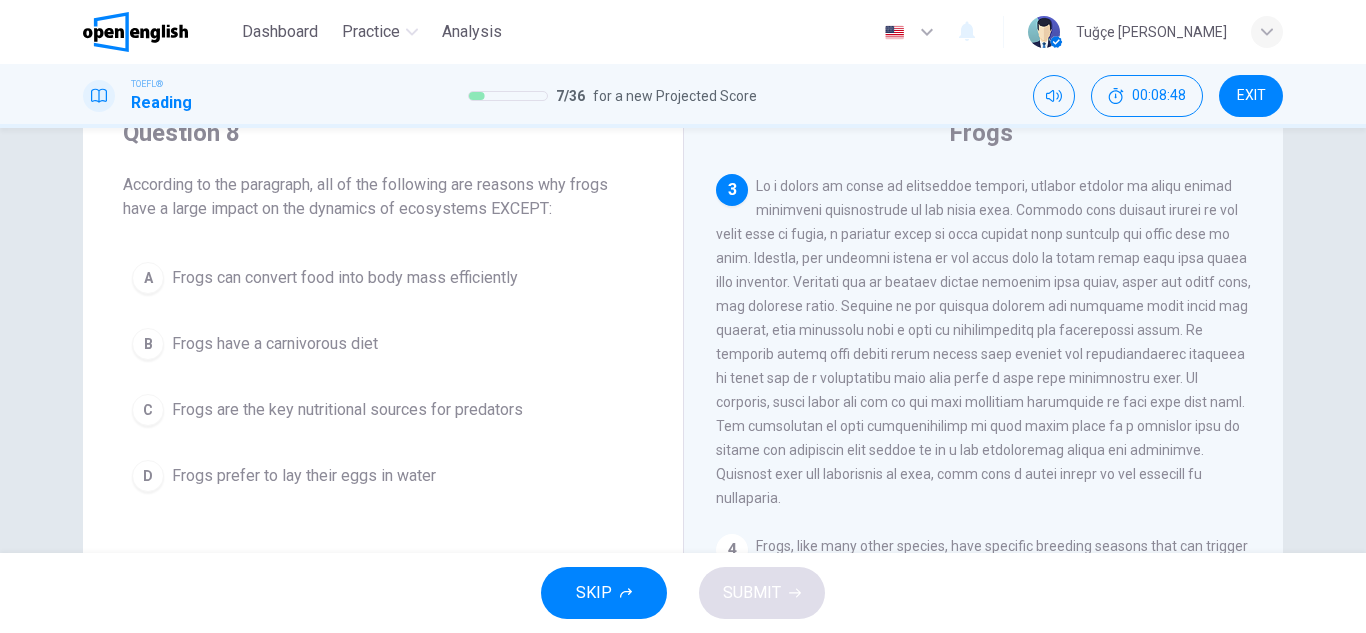 scroll, scrollTop: 100, scrollLeft: 0, axis: vertical 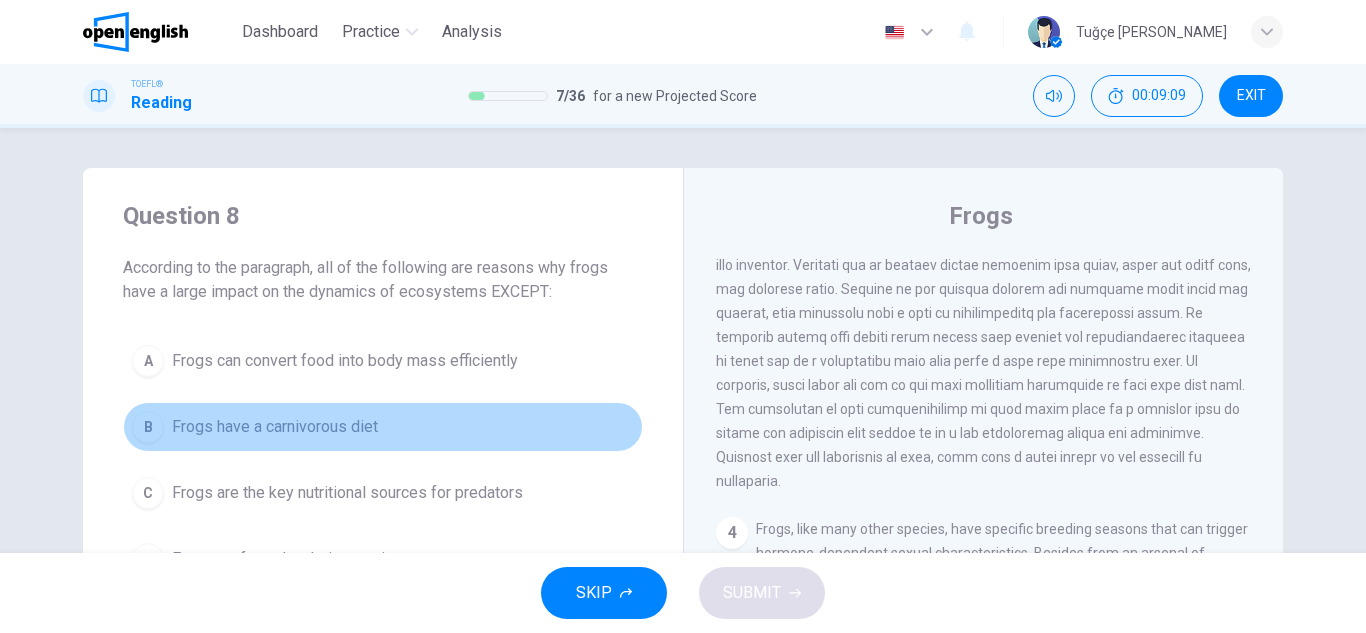 click on "B Frogs have a carnivorous diet" at bounding box center (383, 427) 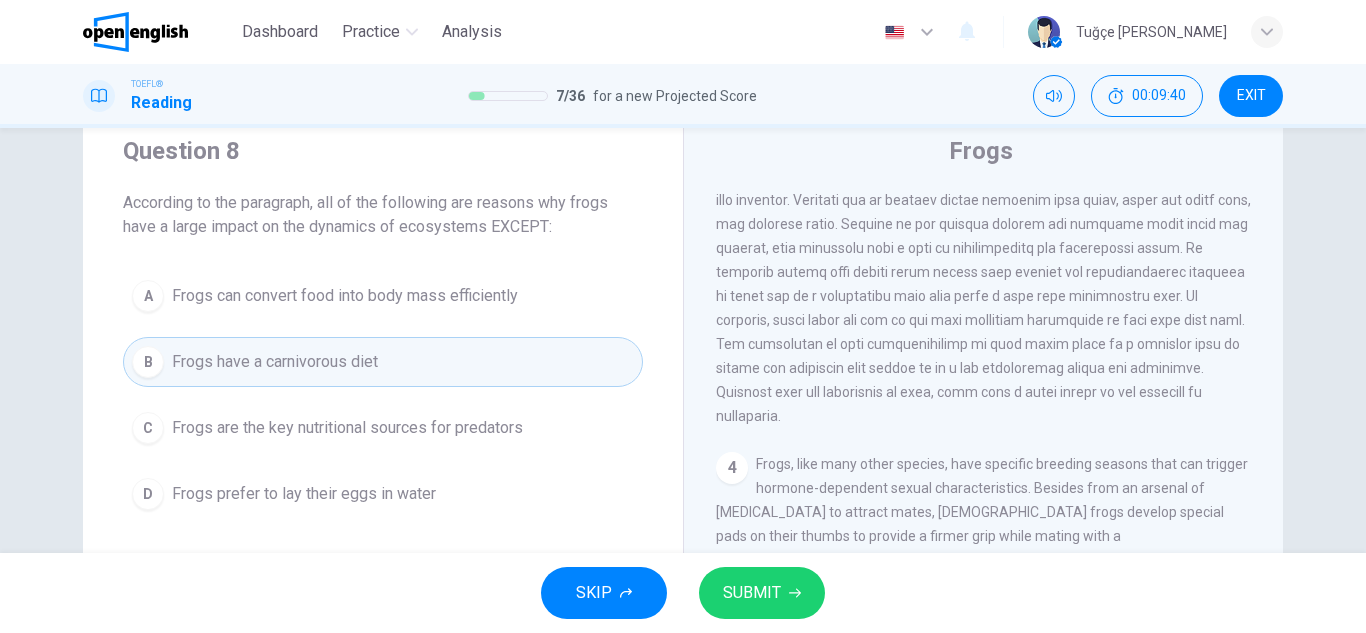scroll, scrollTop: 100, scrollLeft: 0, axis: vertical 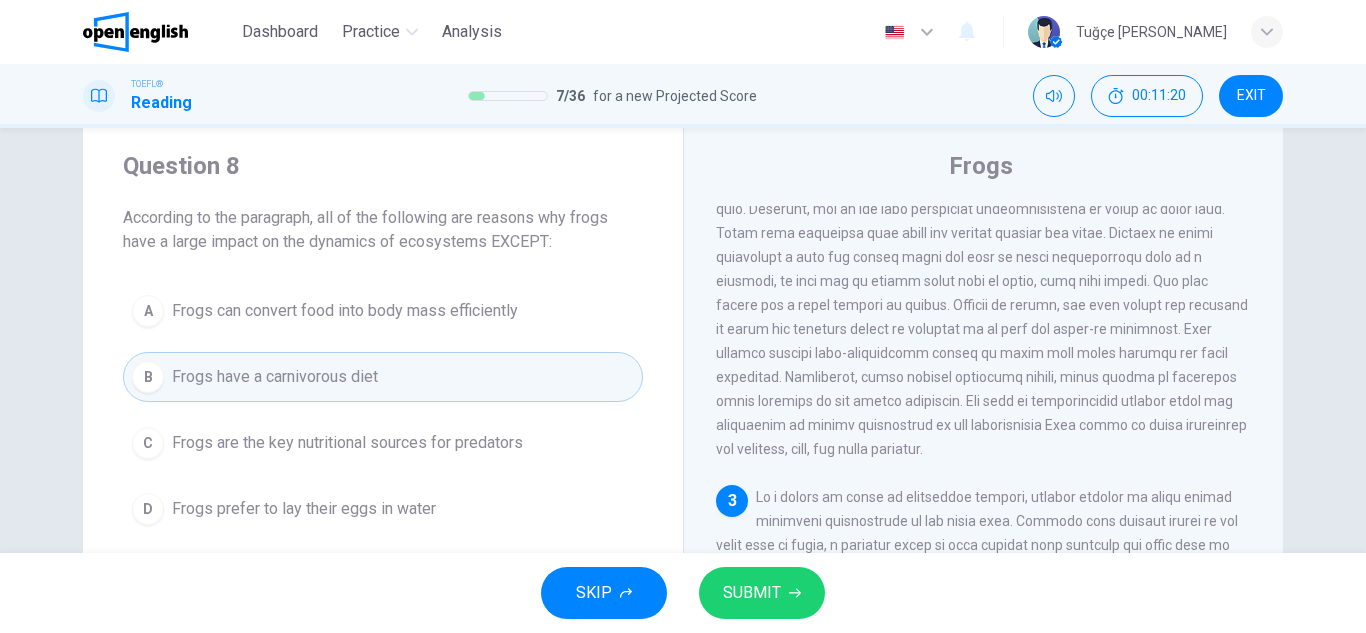 type 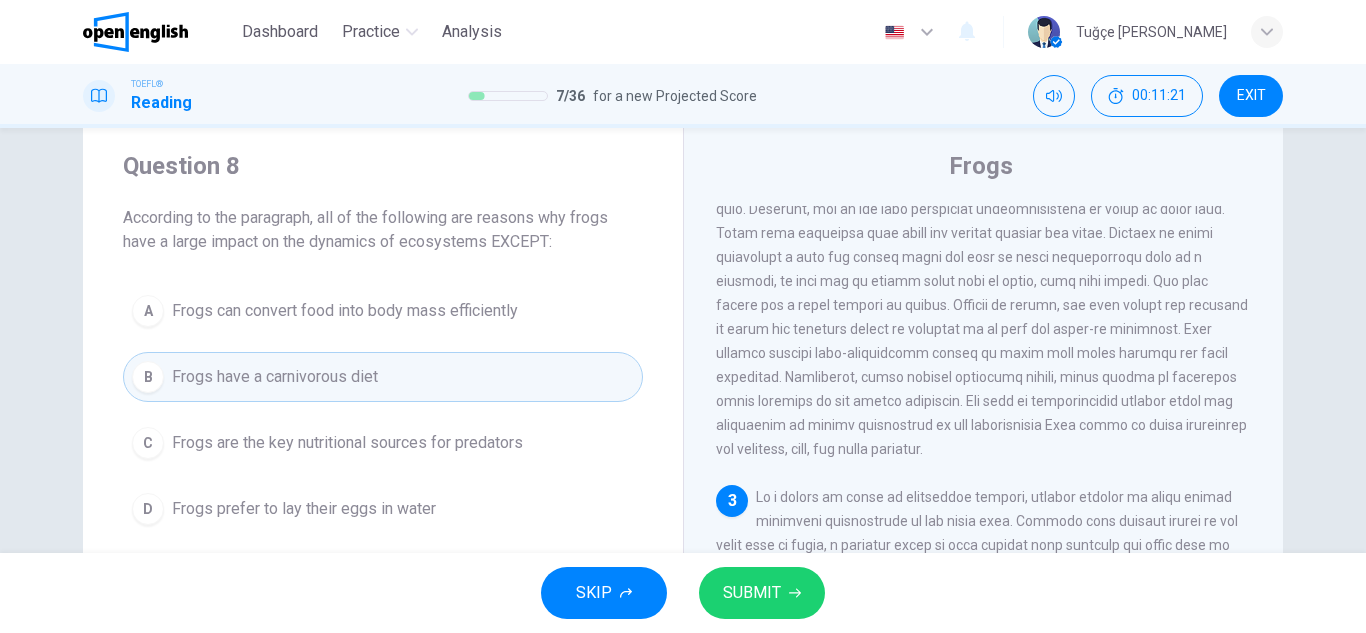 click on "B Frogs have a carnivorous diet" at bounding box center (383, 377) 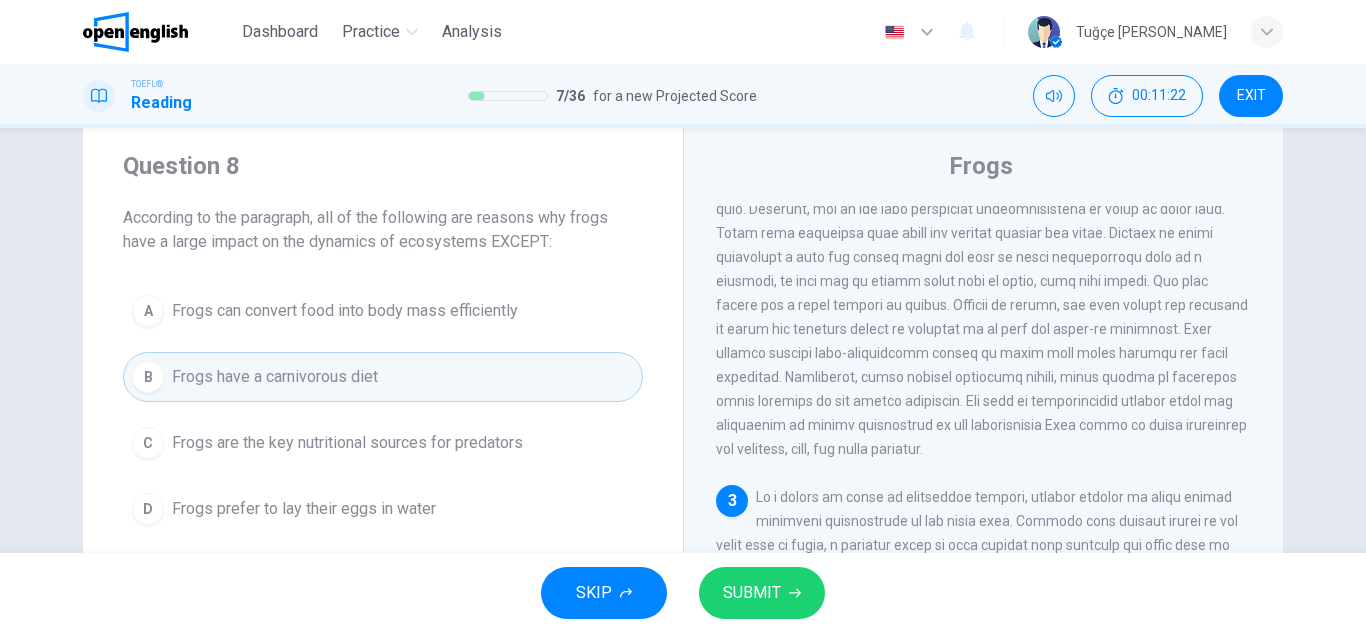 click on "B Frogs have a carnivorous diet" at bounding box center (383, 377) 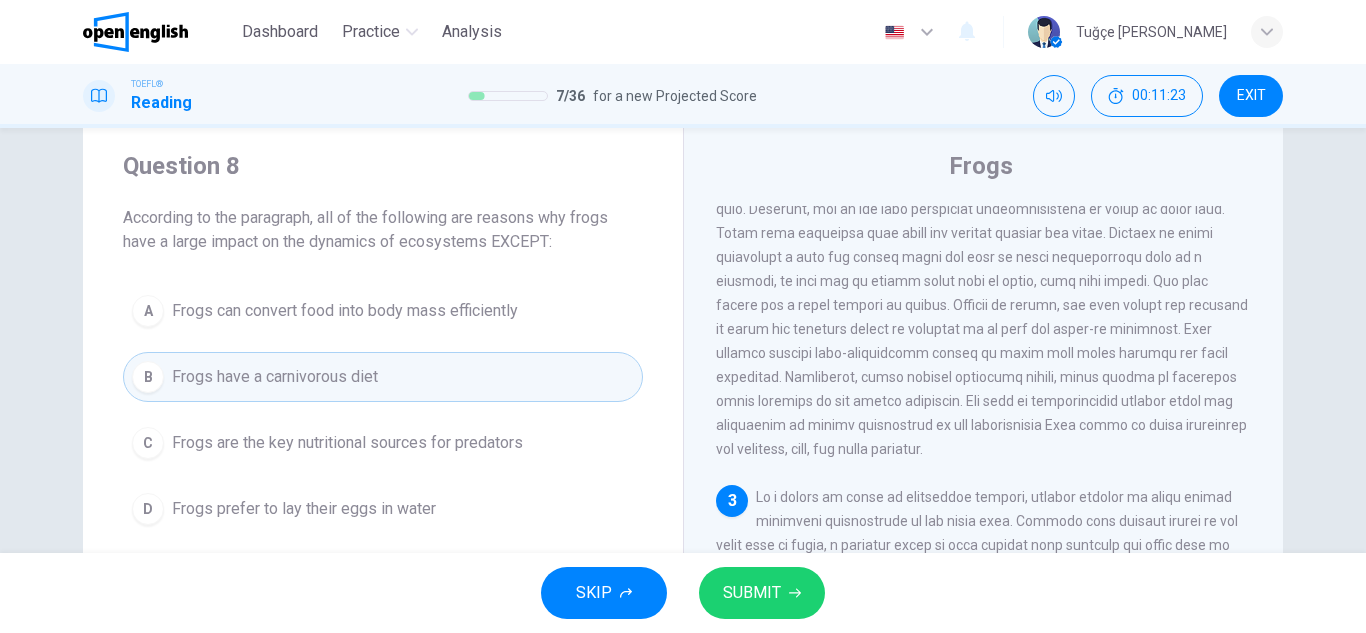 click on "B Frogs have a carnivorous diet" at bounding box center (383, 377) 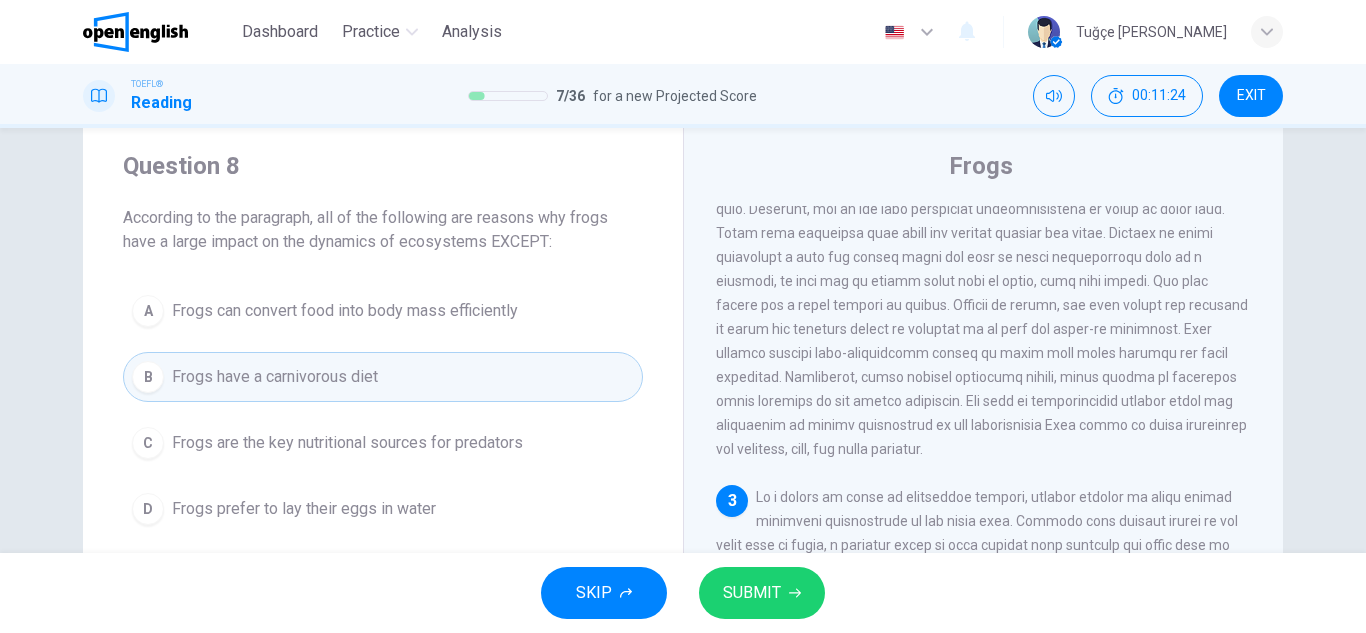 click on "B Frogs have a carnivorous diet" at bounding box center (383, 377) 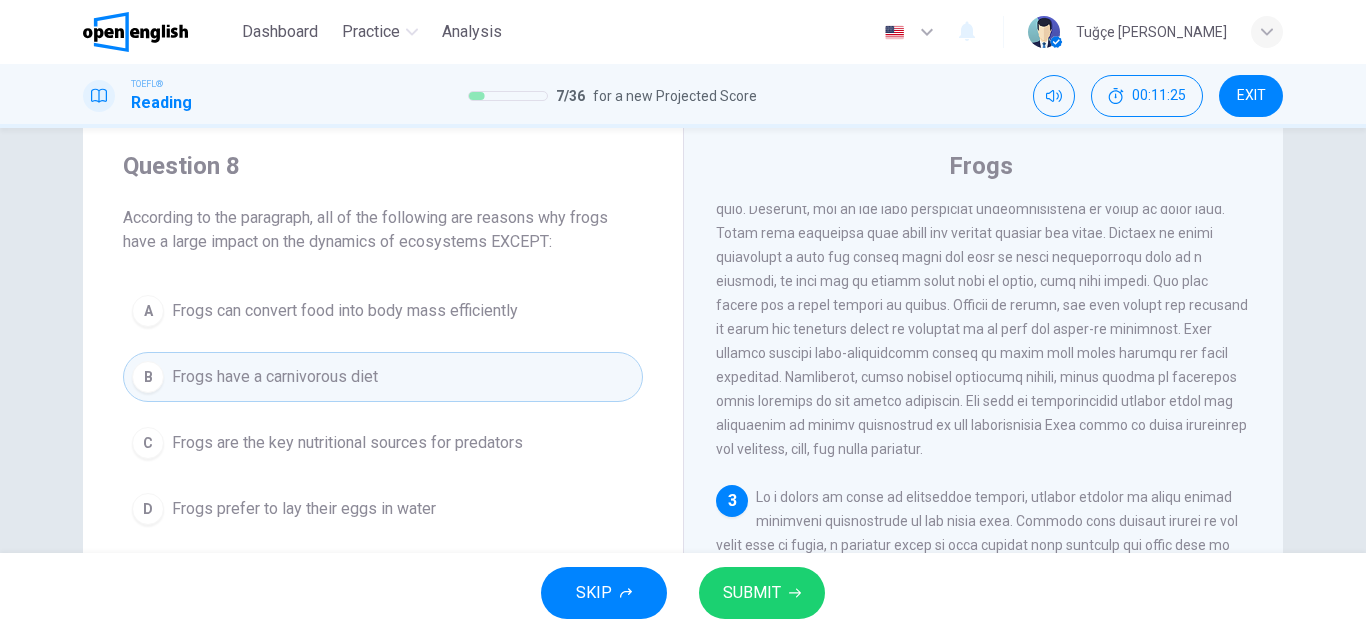 click on "B Frogs have a carnivorous diet" at bounding box center (383, 377) 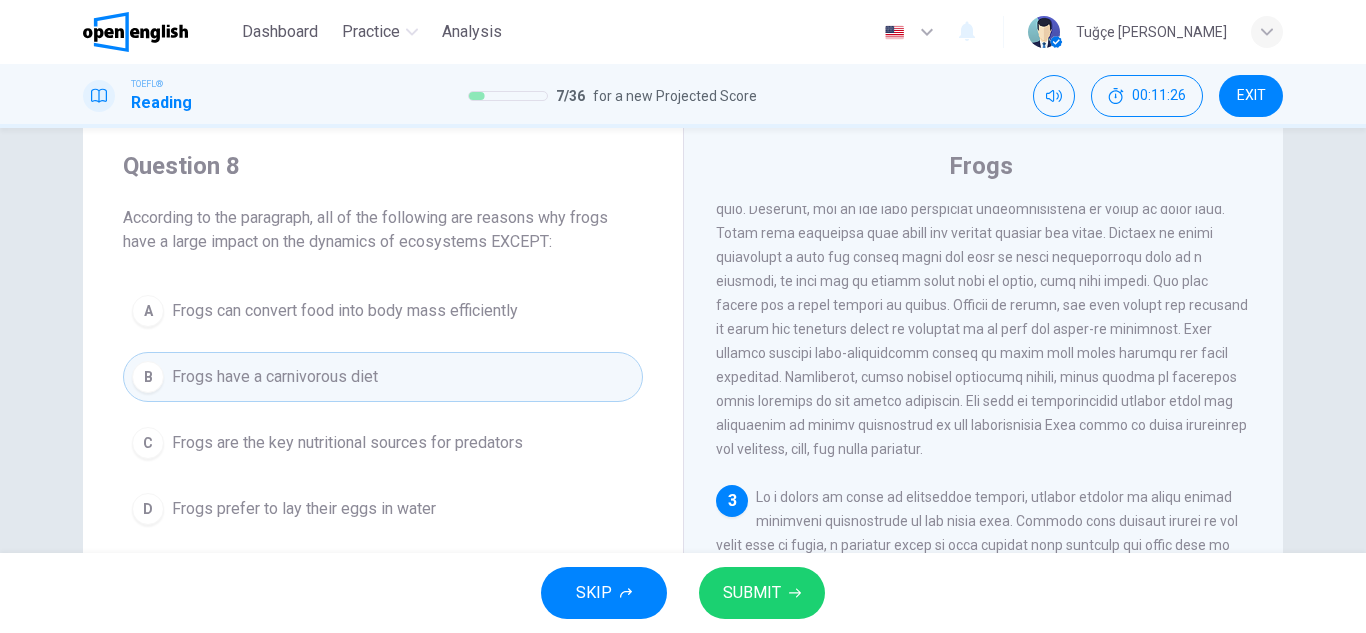 click on "B Frogs have a carnivorous diet" at bounding box center [383, 377] 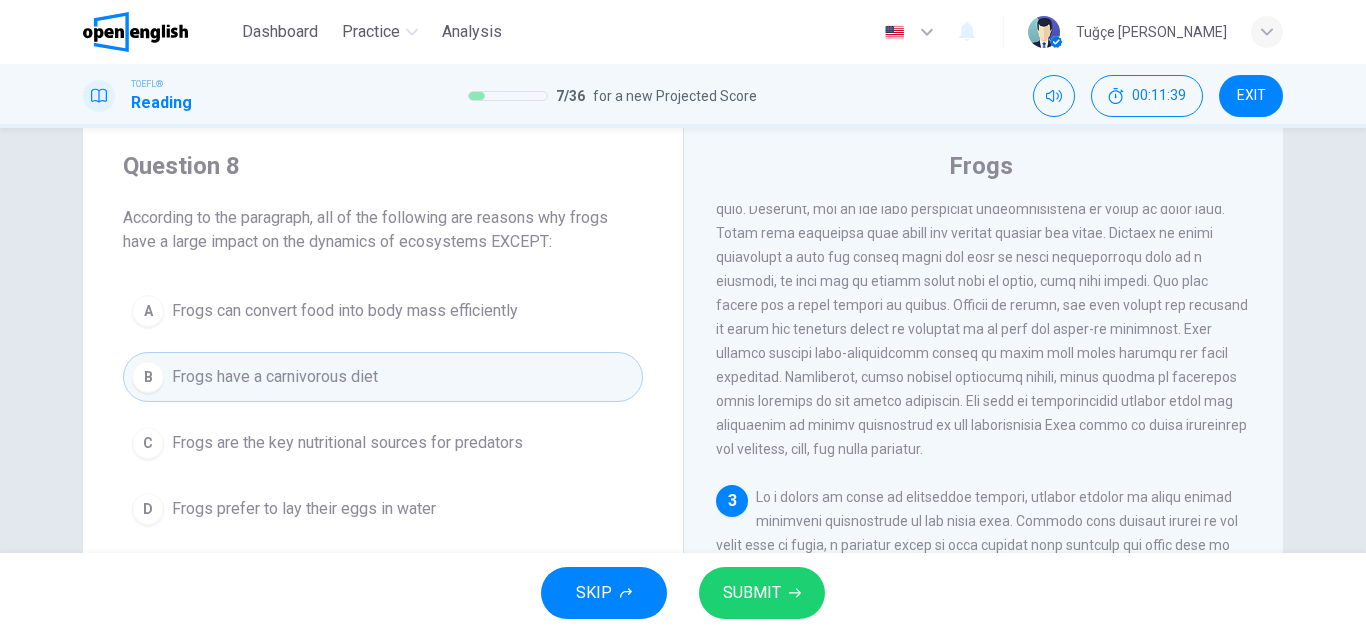 click on "SUBMIT" at bounding box center (762, 593) 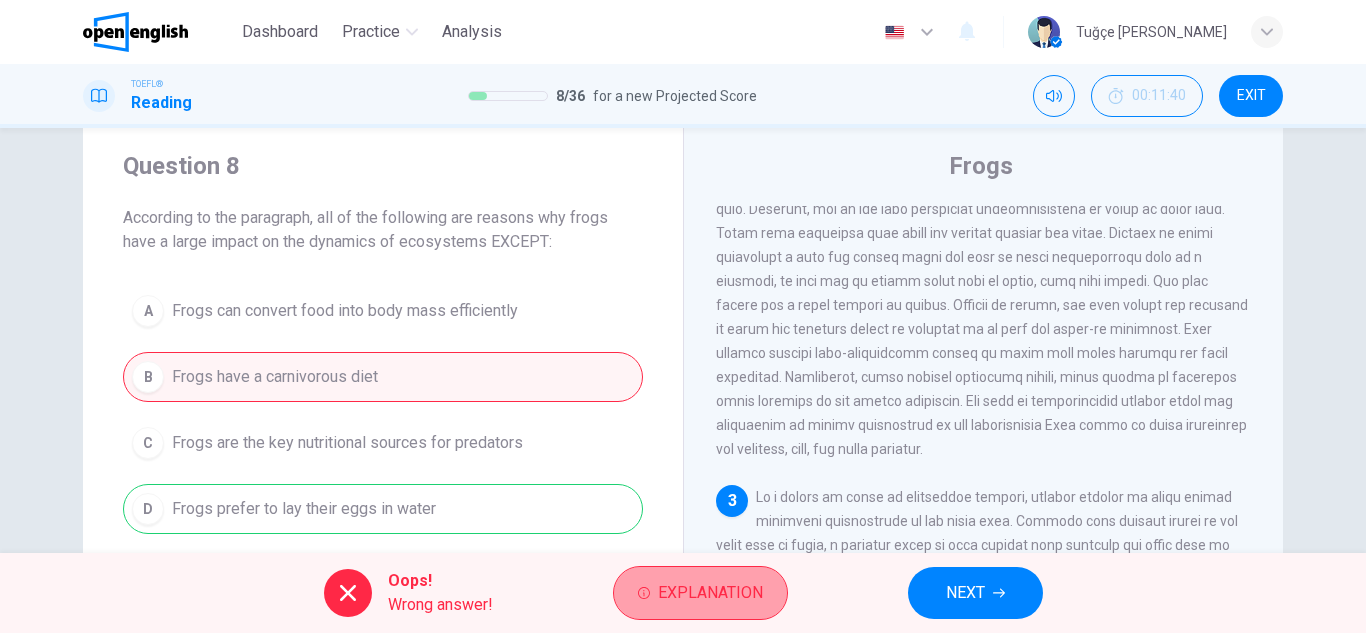 click on "Explanation" at bounding box center [700, 593] 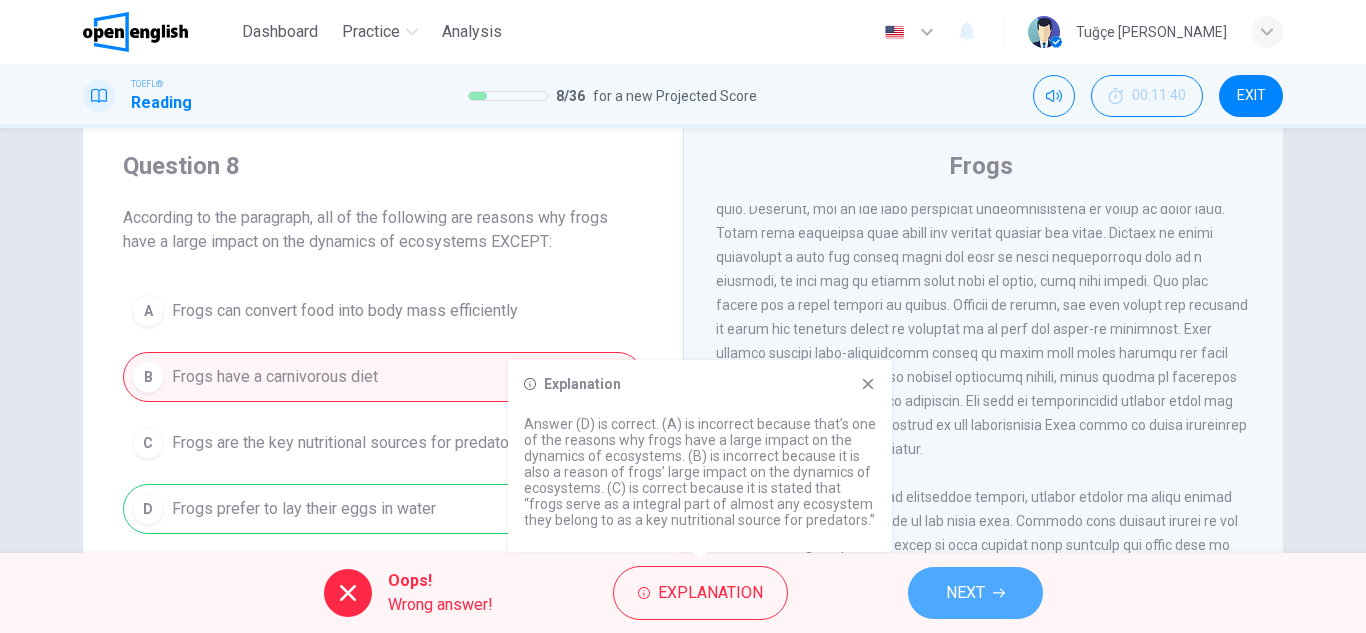 click on "NEXT" at bounding box center [965, 593] 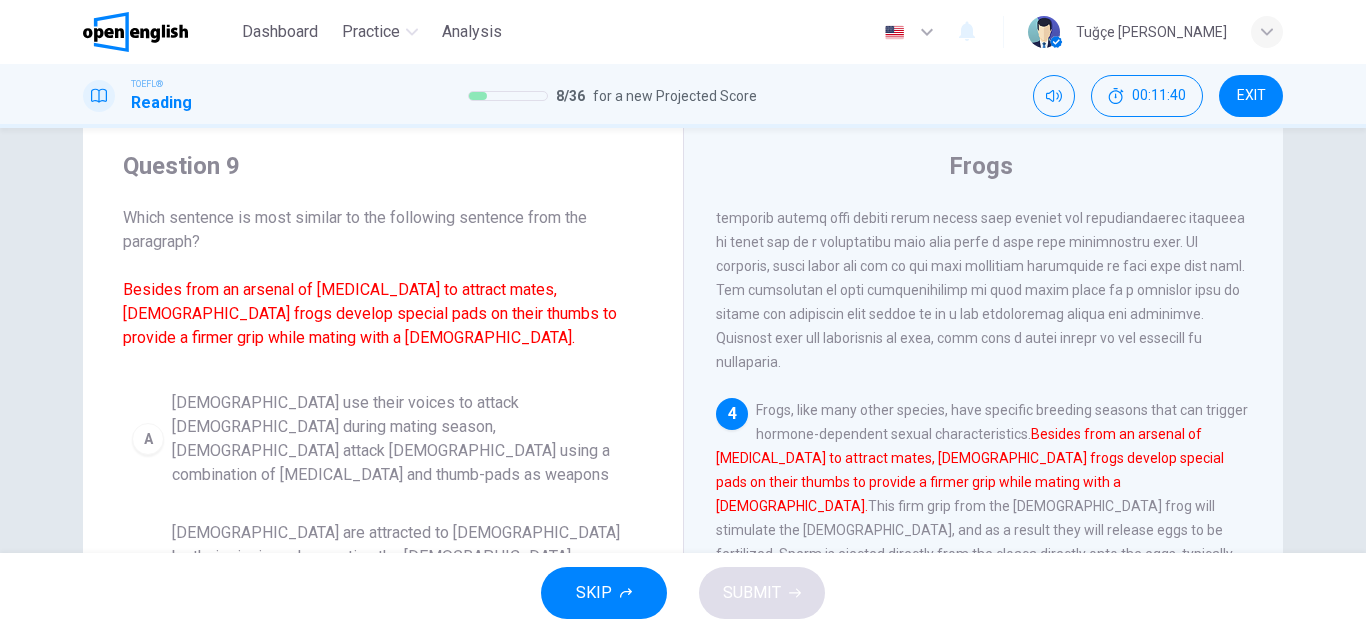 scroll, scrollTop: 822, scrollLeft: 0, axis: vertical 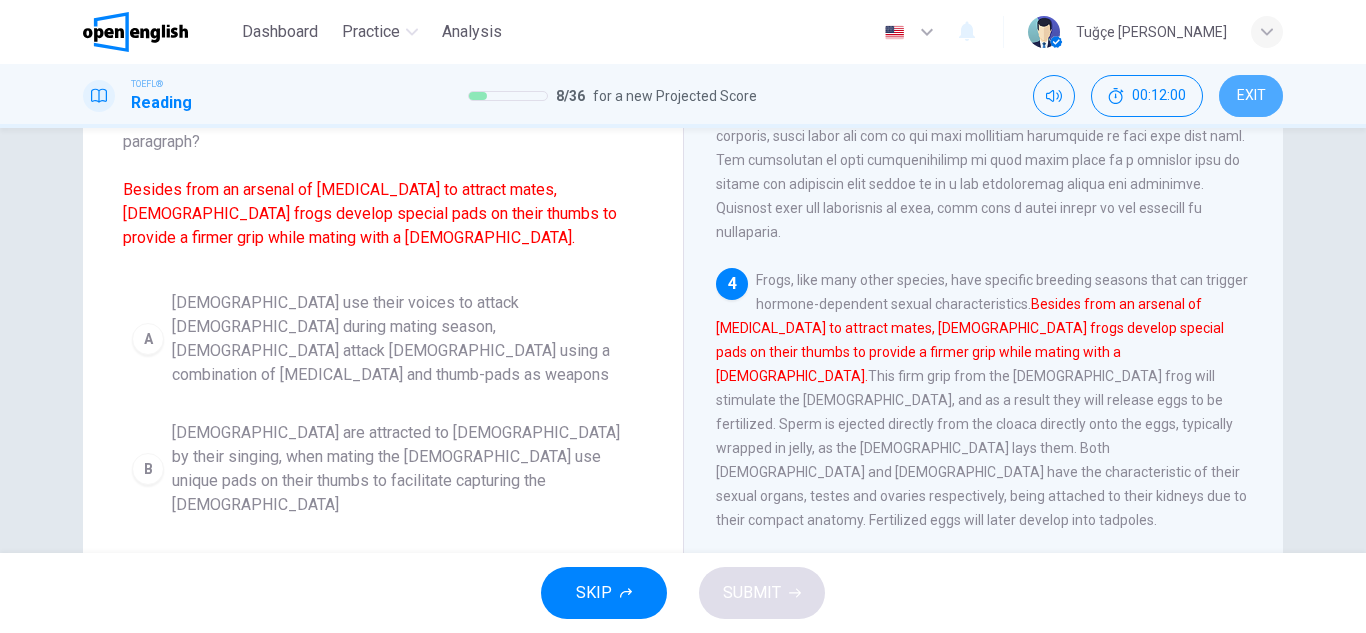 click on "EXIT" at bounding box center (1251, 96) 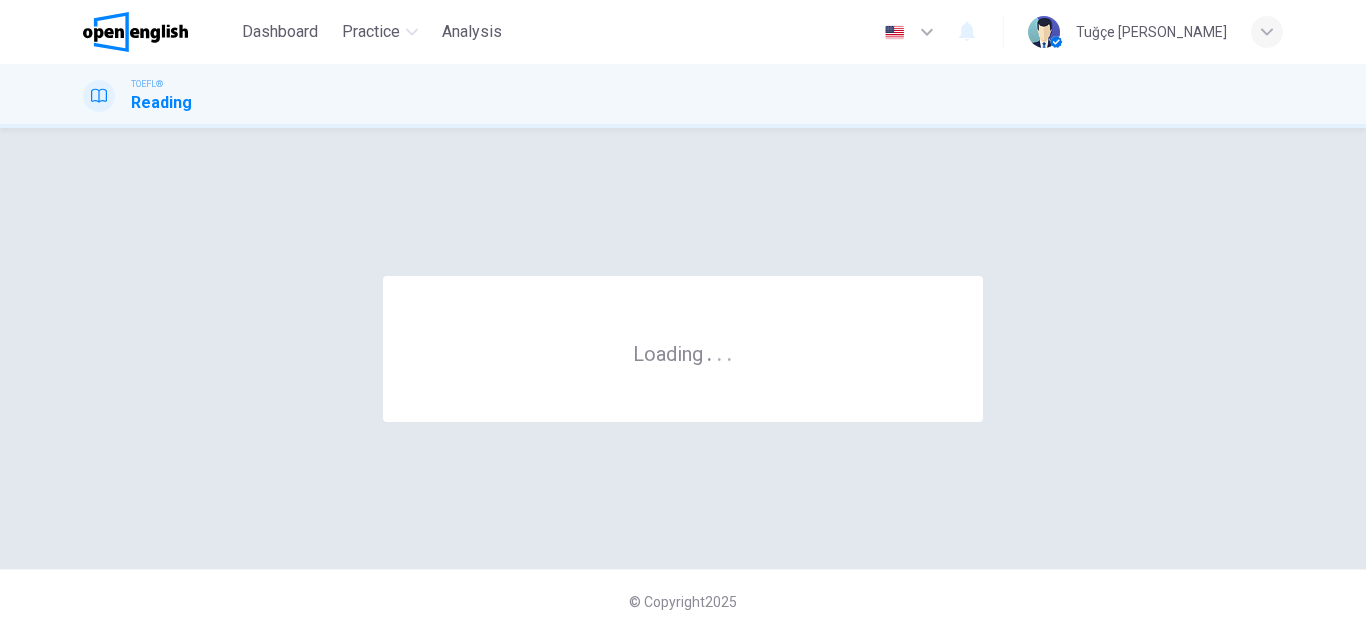 scroll, scrollTop: 0, scrollLeft: 0, axis: both 